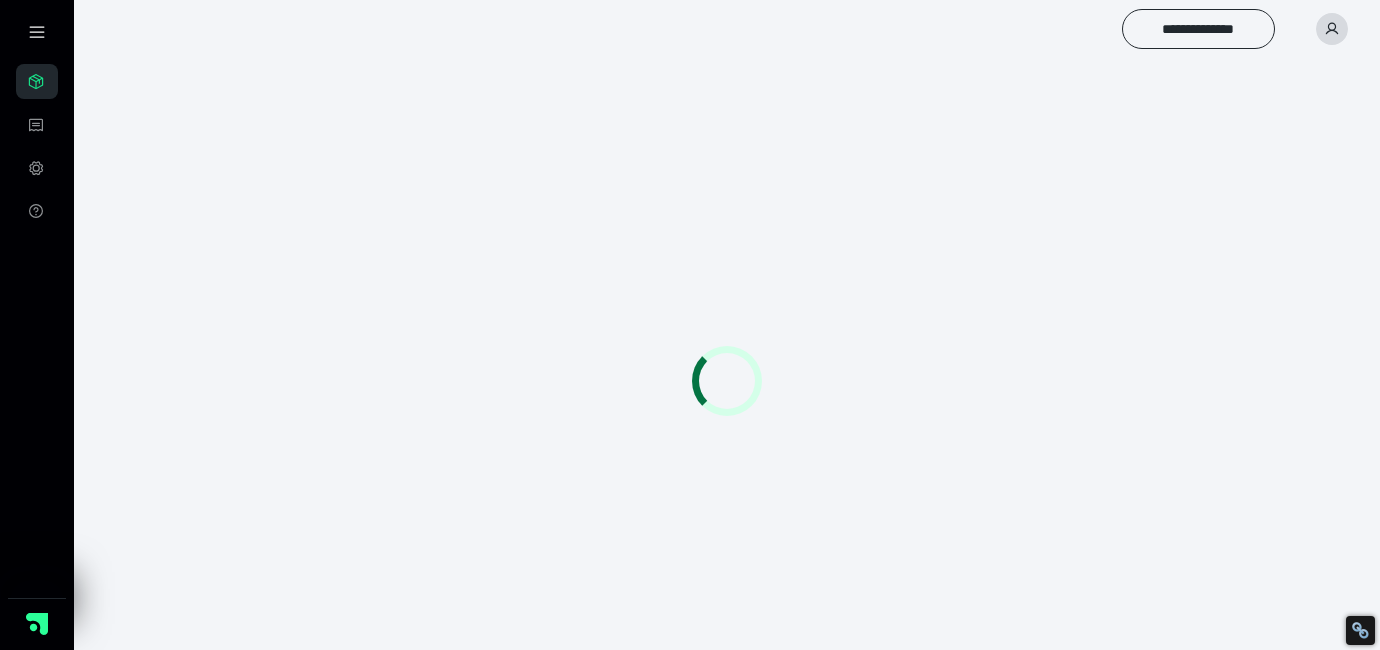 scroll, scrollTop: 0, scrollLeft: 0, axis: both 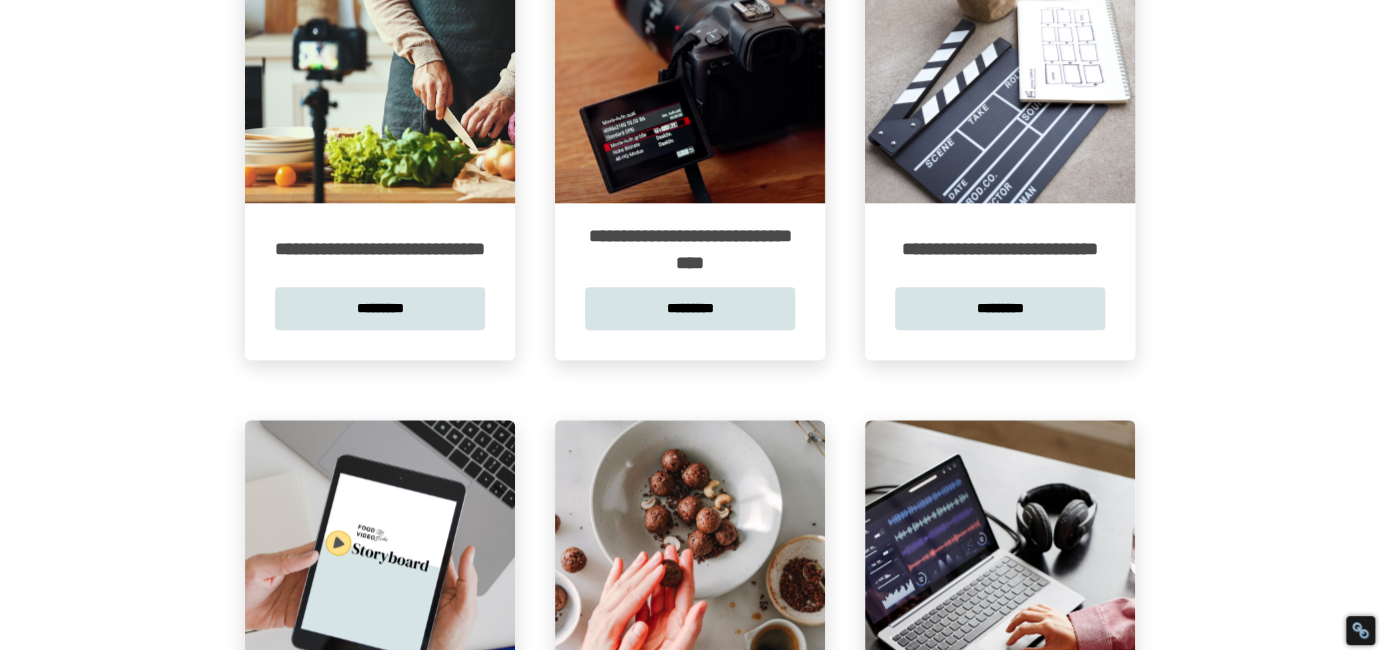 click on "*********" at bounding box center (1000, 308) 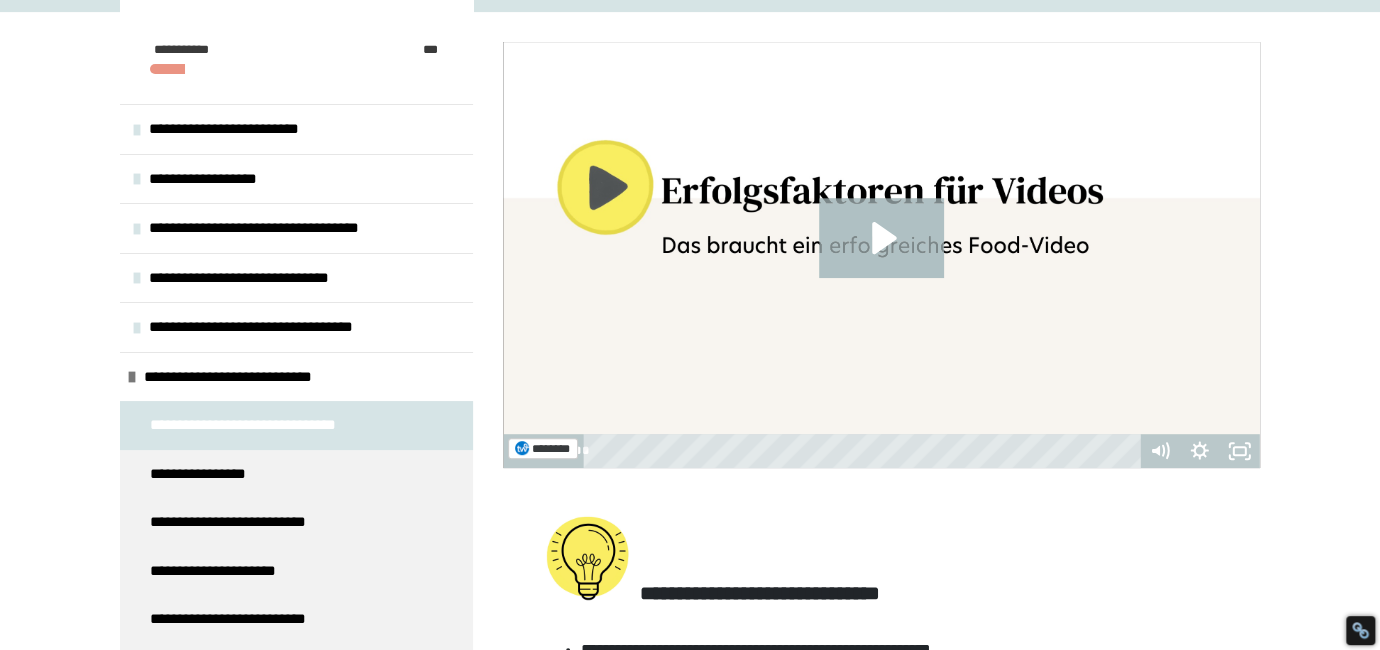 scroll, scrollTop: 269, scrollLeft: 0, axis: vertical 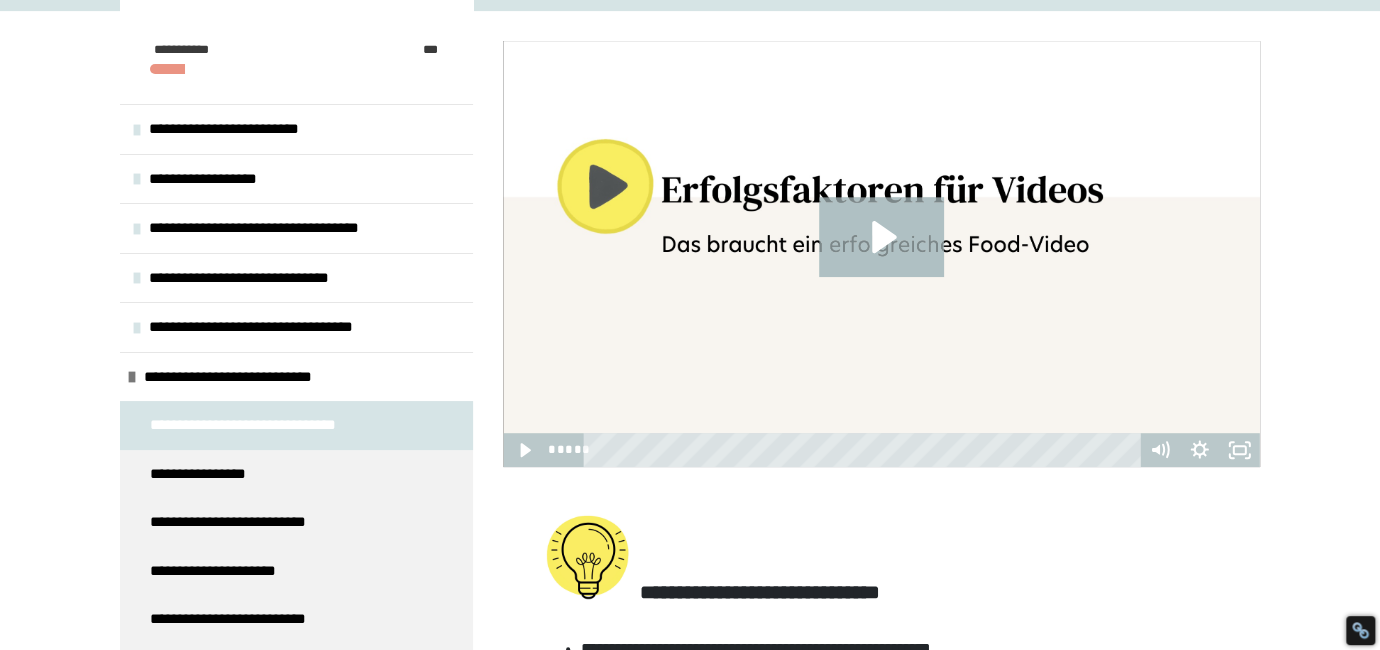 click at bounding box center [137, 179] 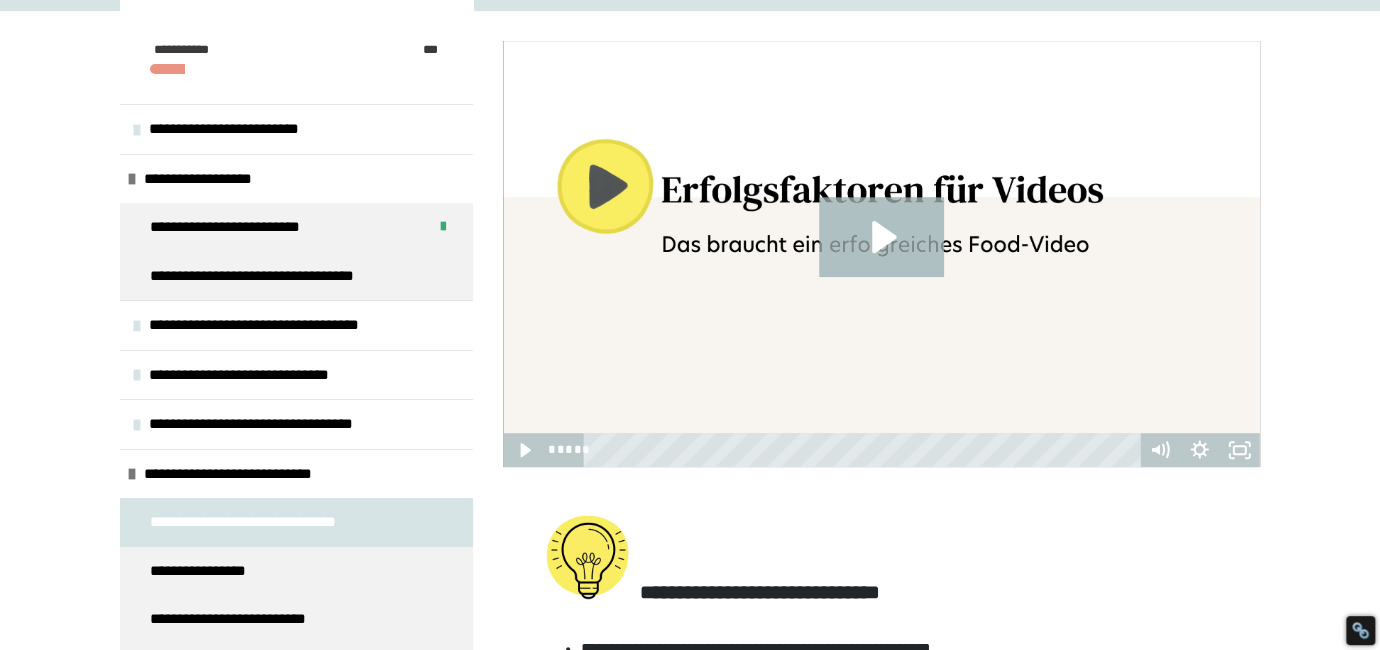 click at bounding box center [132, 179] 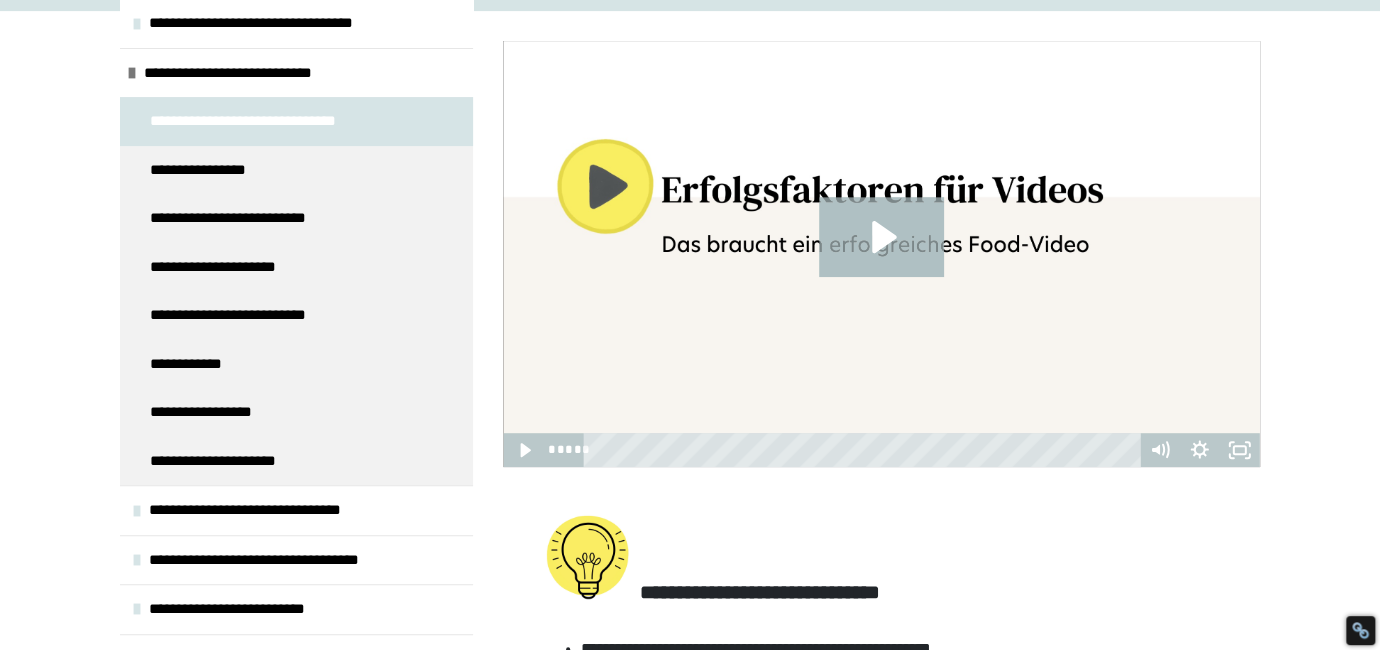 scroll, scrollTop: 327, scrollLeft: 0, axis: vertical 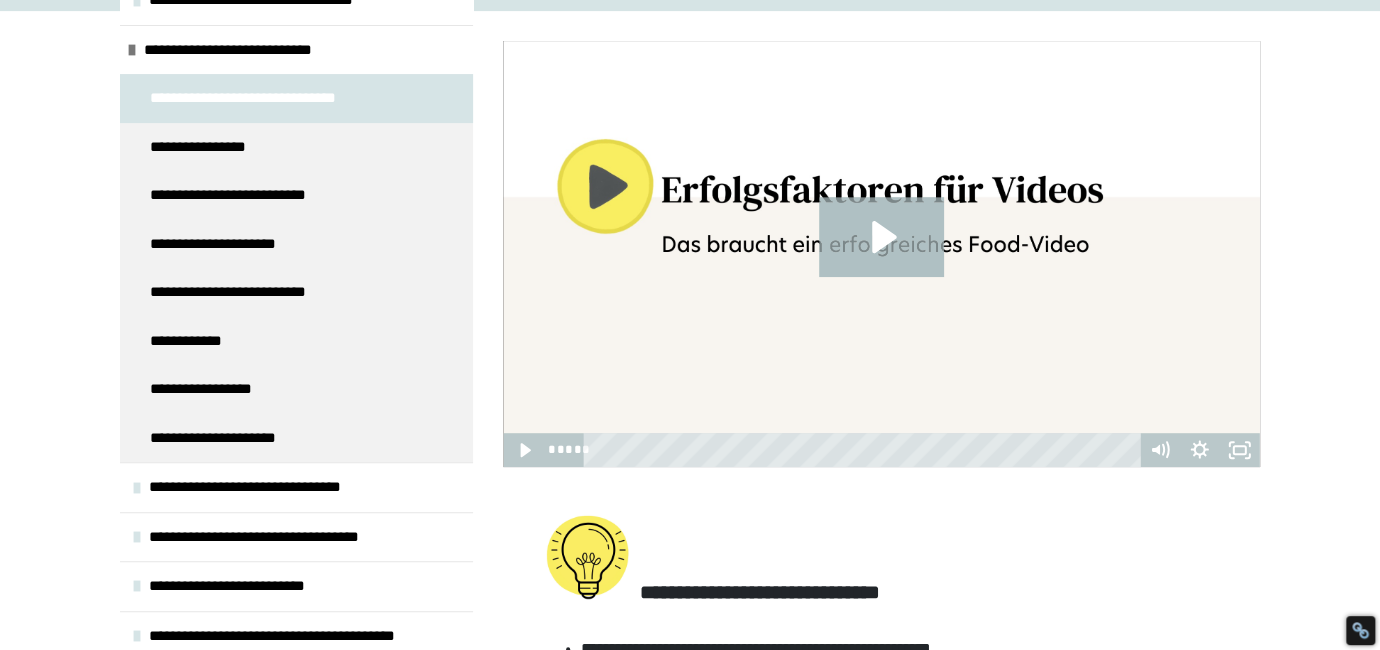 click on "**********" at bounding box center [239, 195] 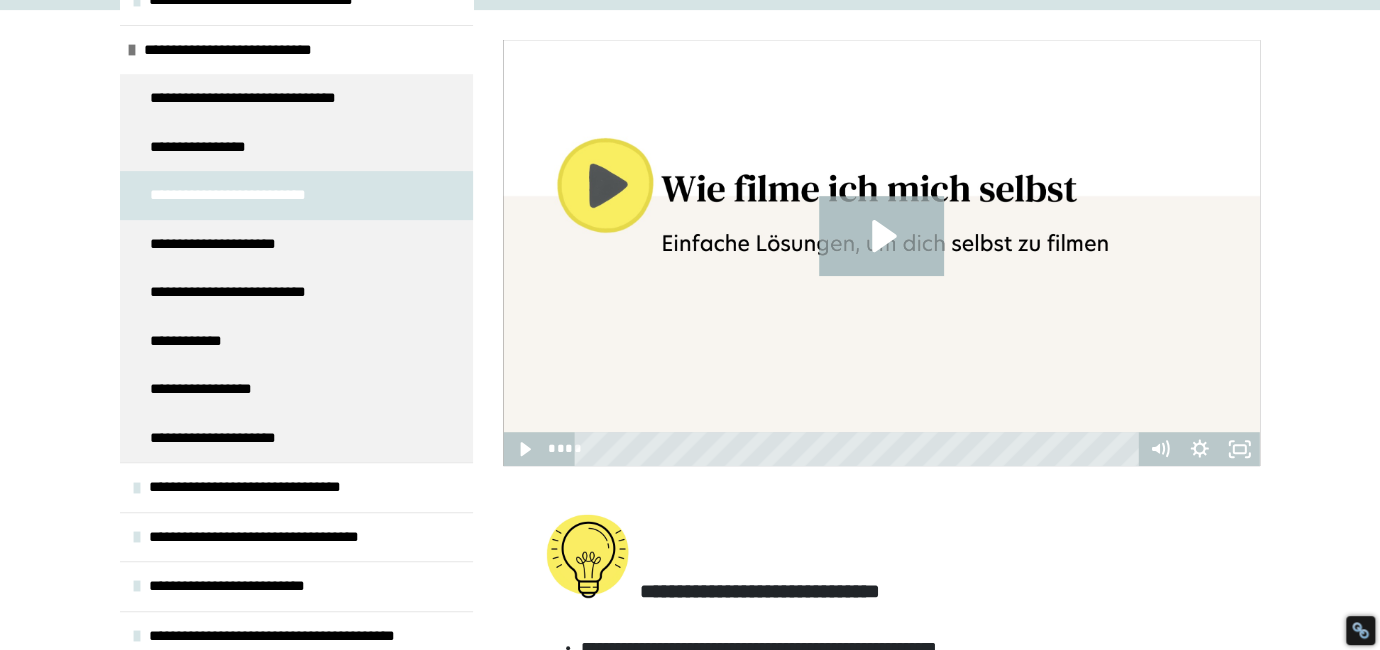 click on "**********" at bounding box center (228, 244) 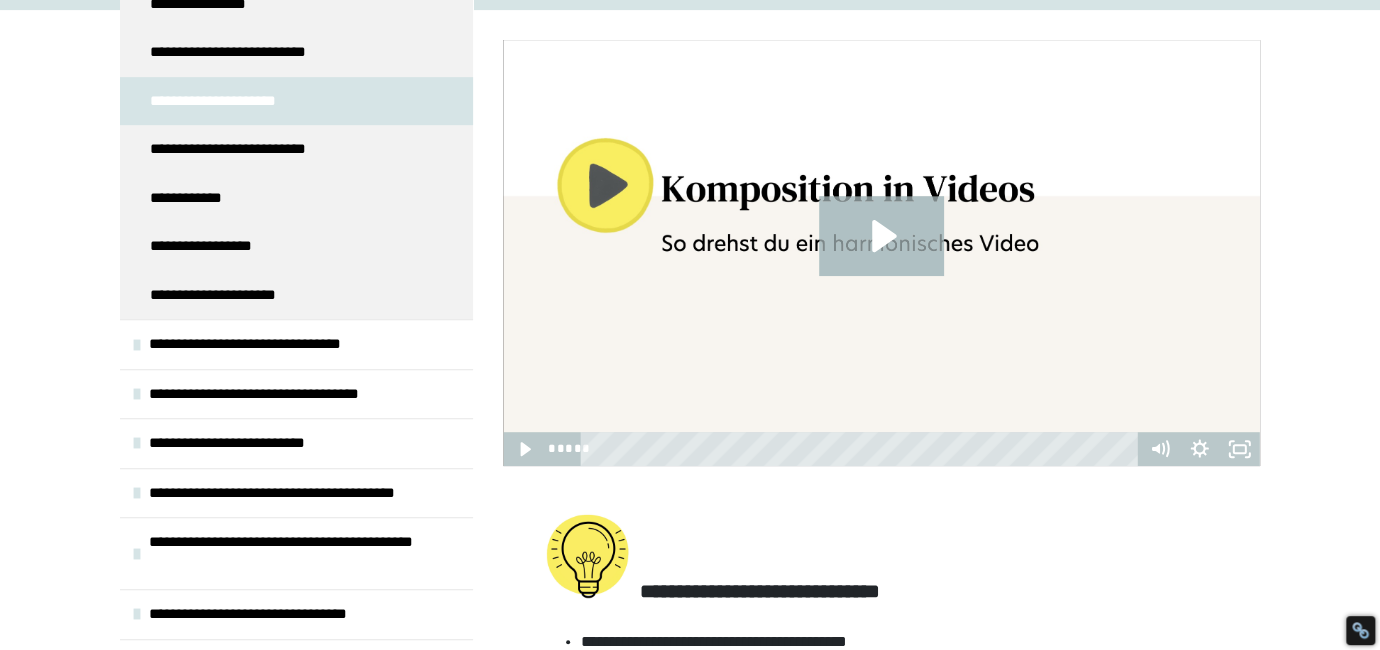 scroll, scrollTop: 480, scrollLeft: 0, axis: vertical 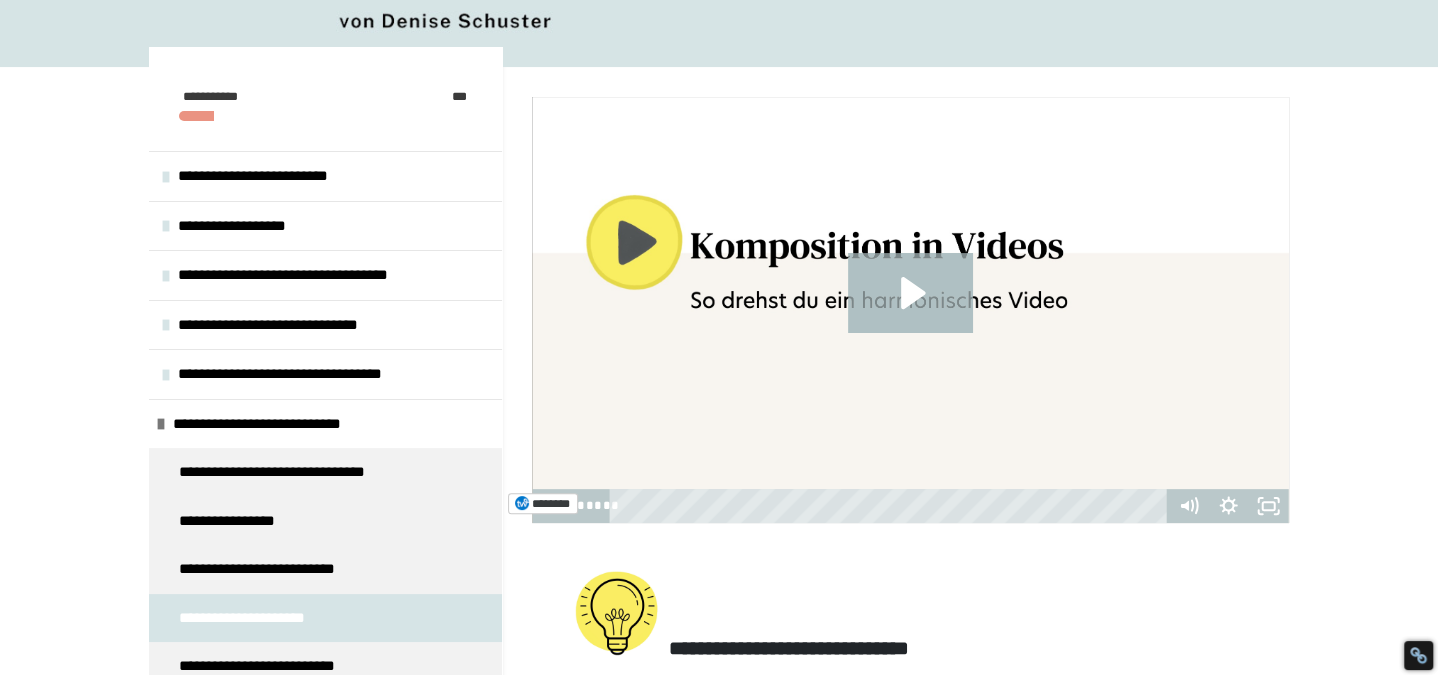 click at bounding box center (161, 424) 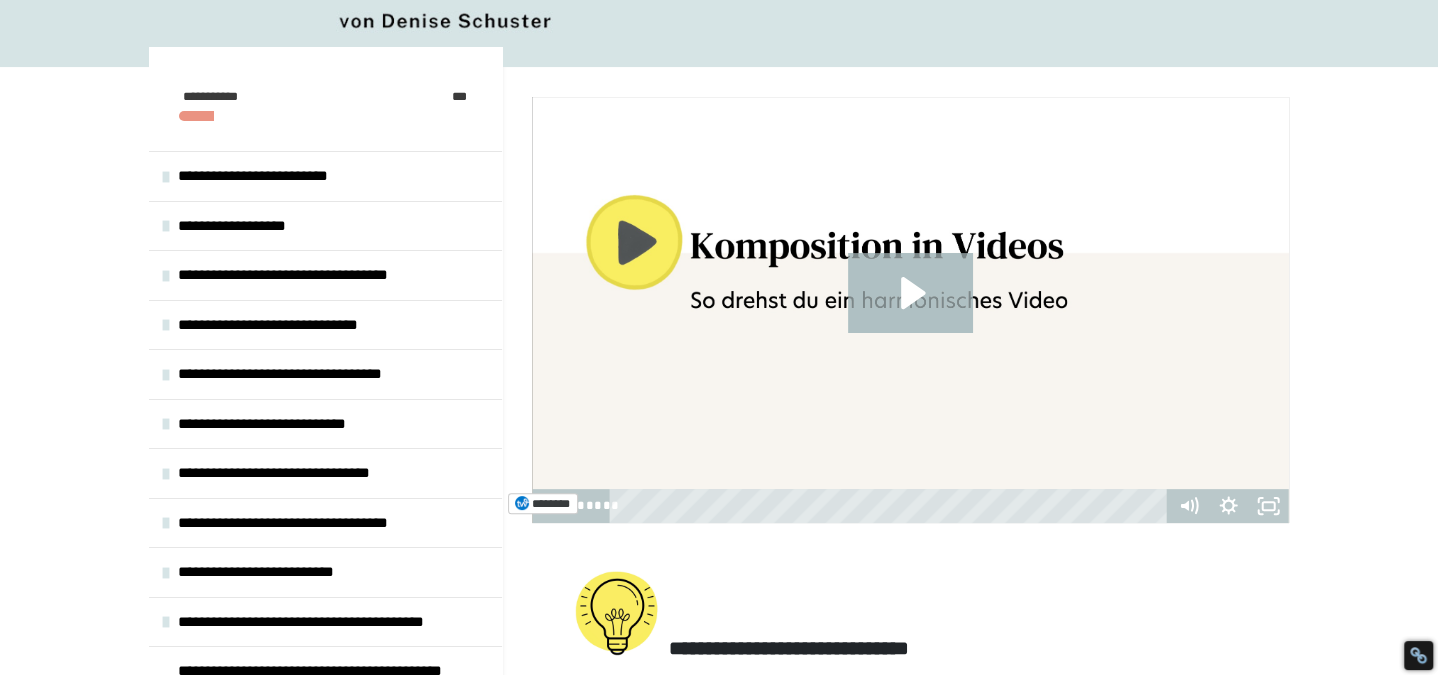 click at bounding box center (166, 226) 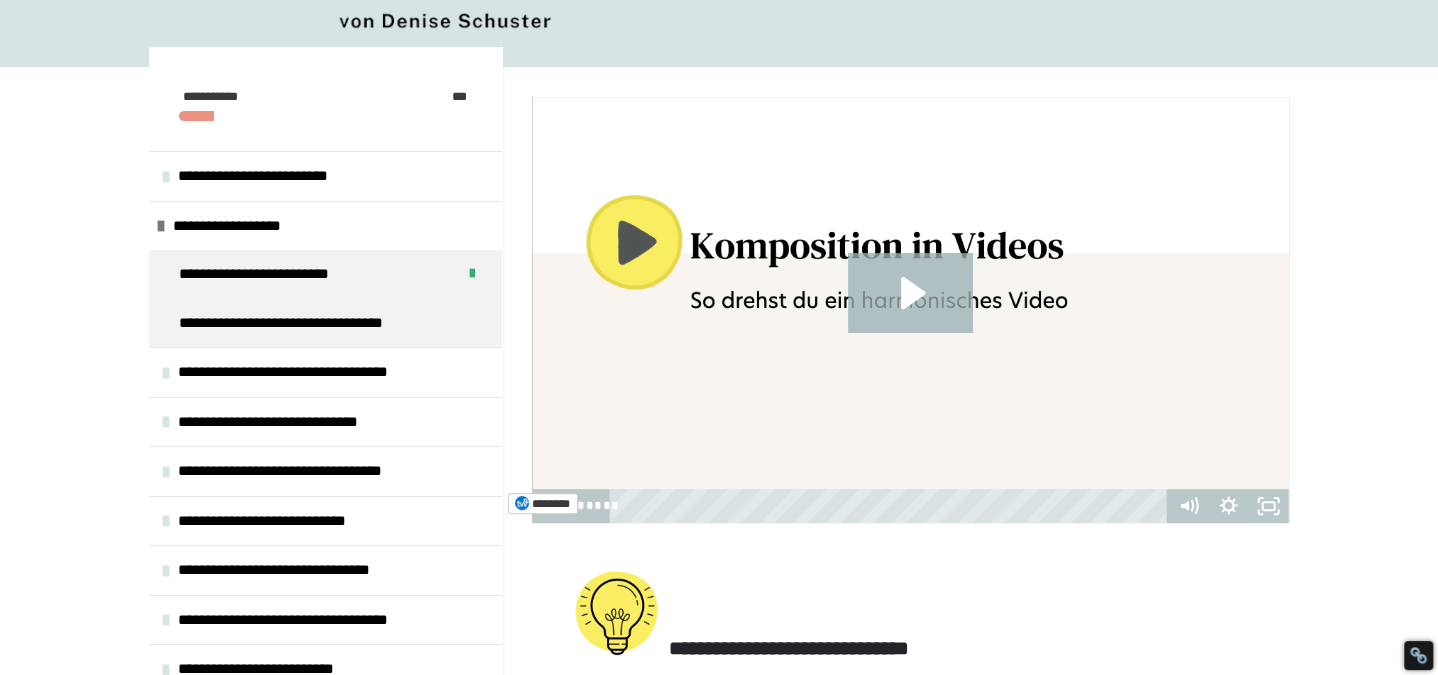 click on "**********" at bounding box center [273, 274] 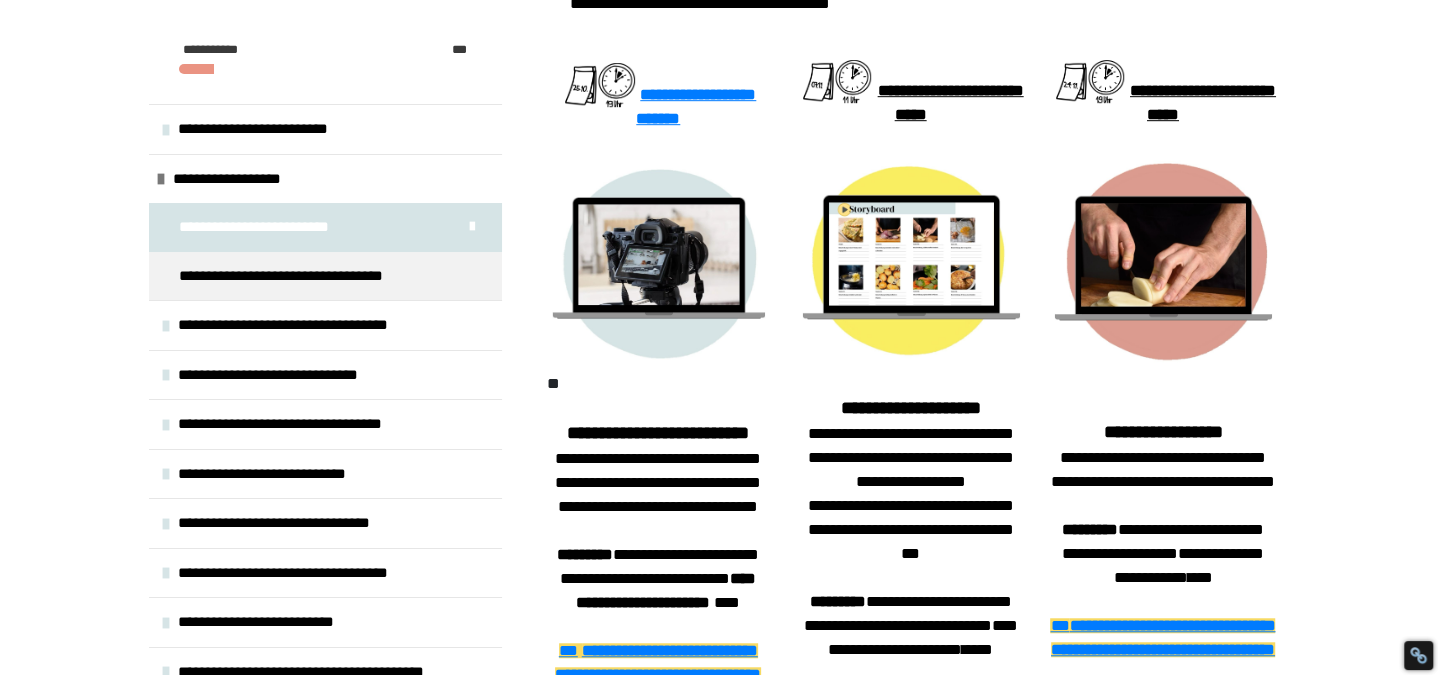 scroll, scrollTop: 861, scrollLeft: 0, axis: vertical 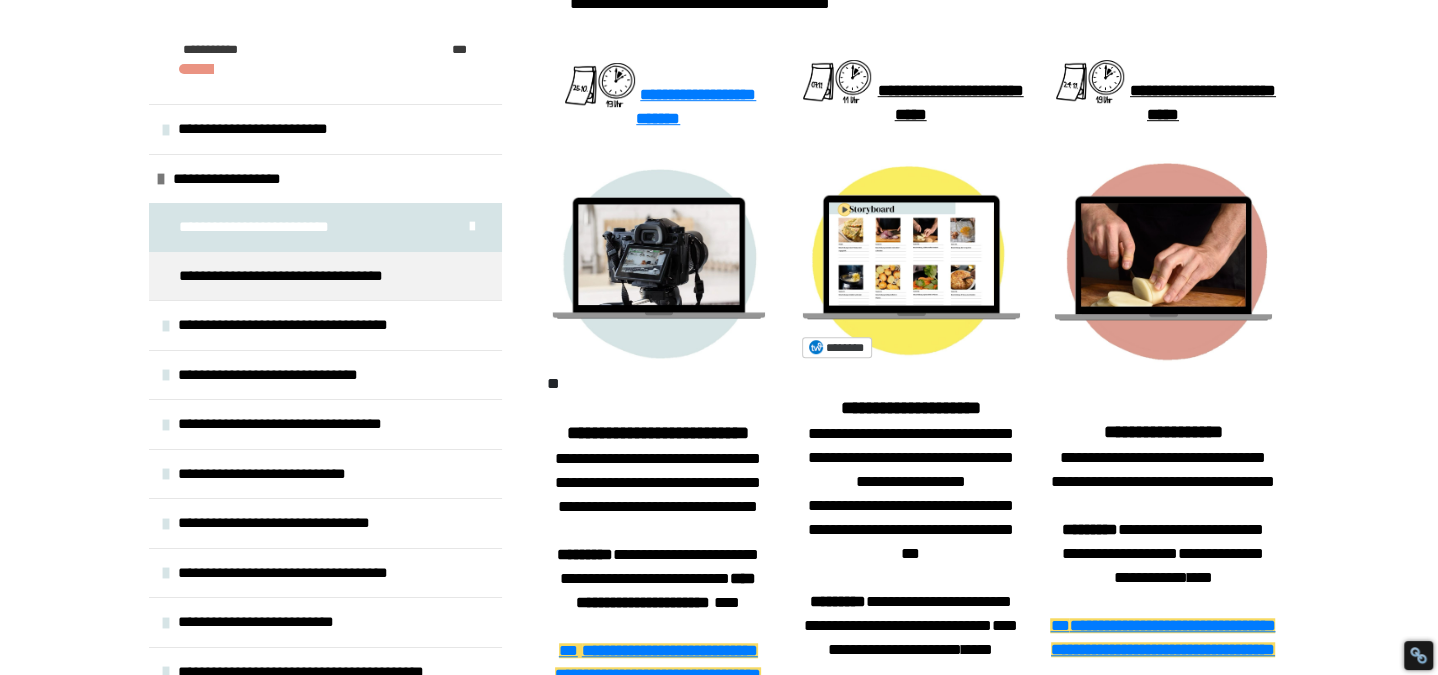 click at bounding box center (910, 261) 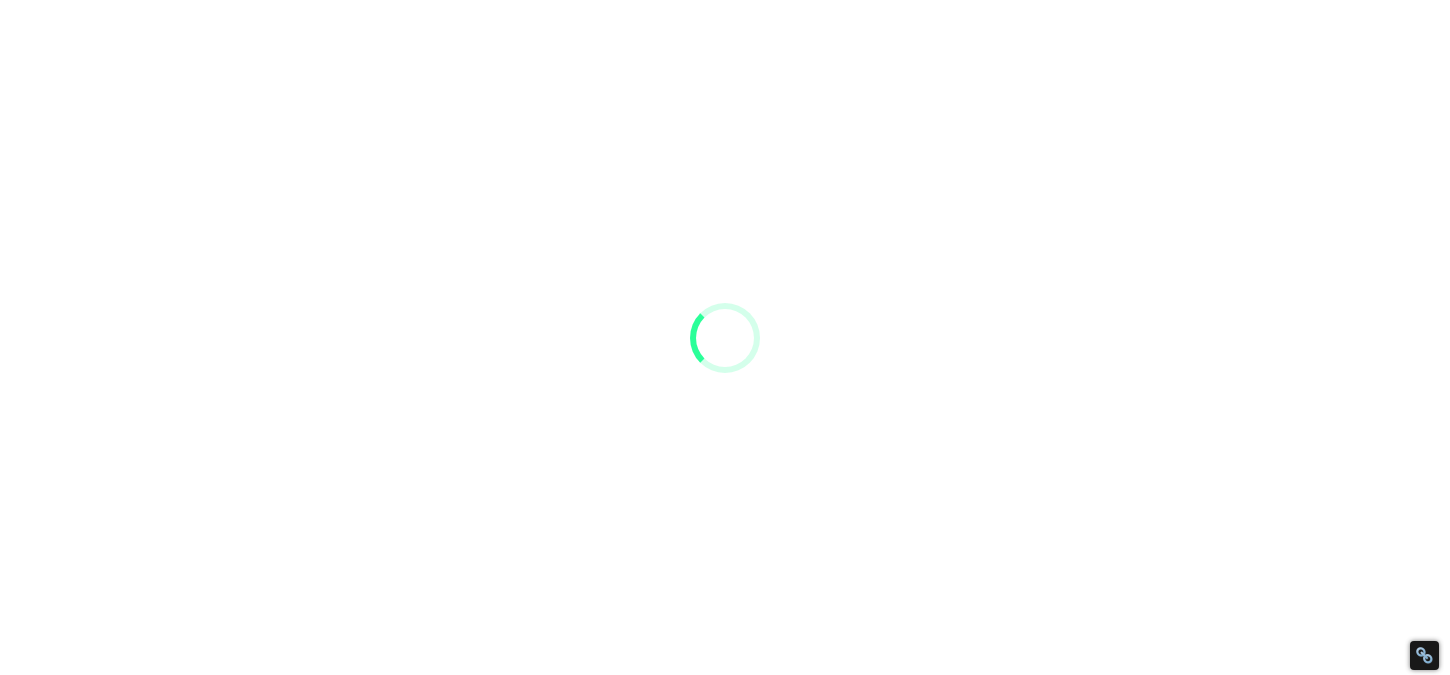 scroll, scrollTop: 0, scrollLeft: 0, axis: both 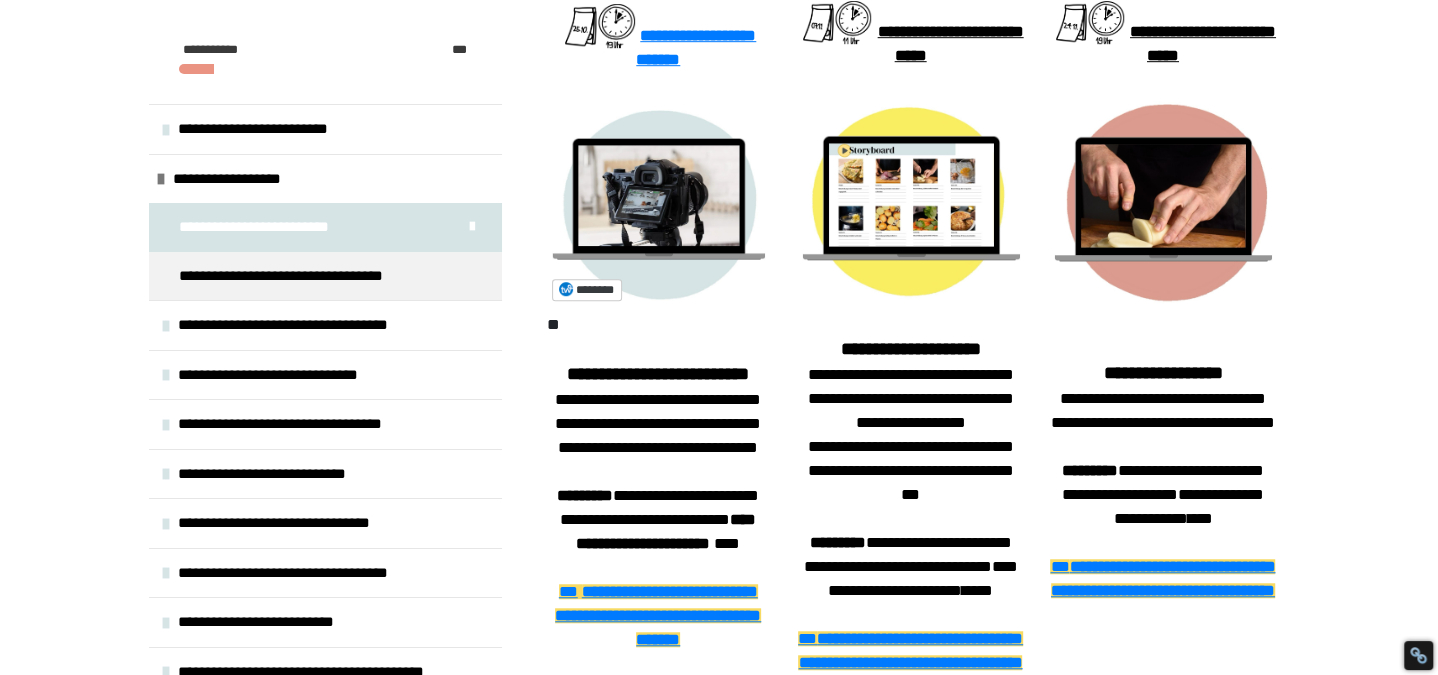 click at bounding box center [658, 205] 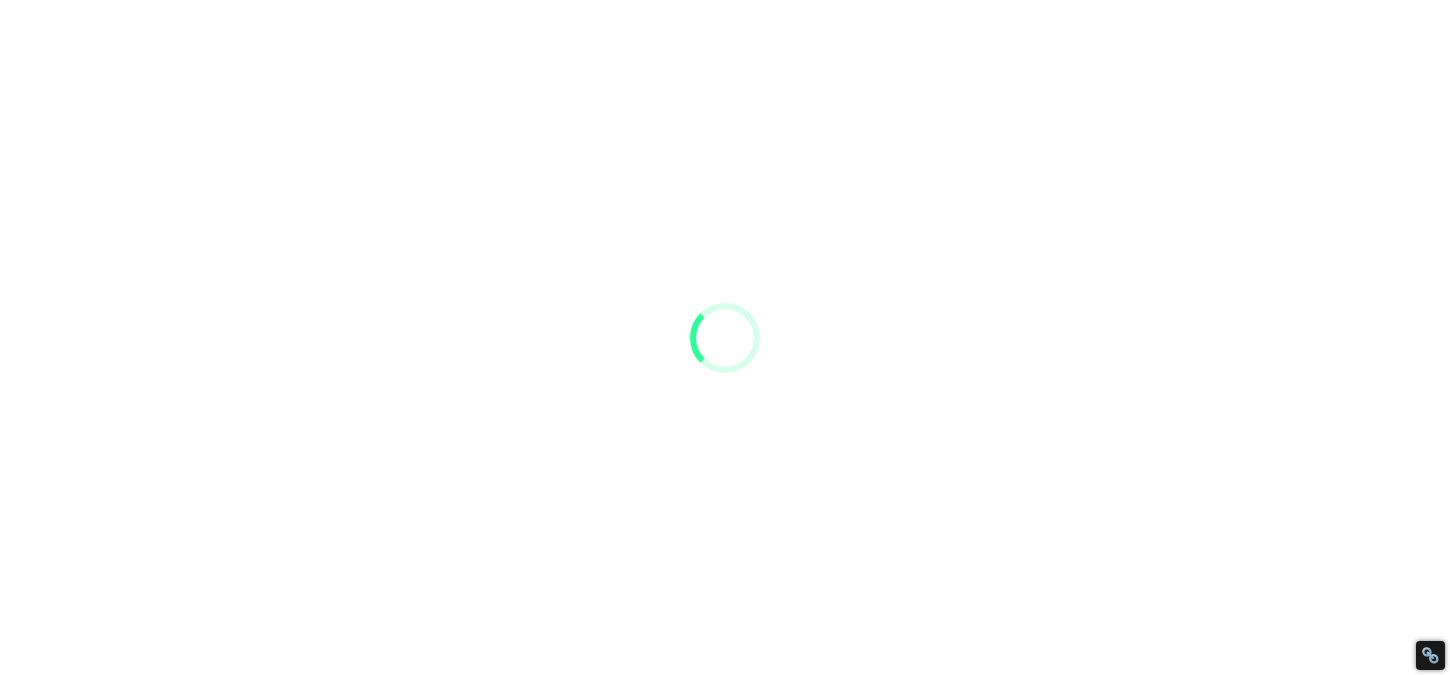scroll, scrollTop: 0, scrollLeft: 0, axis: both 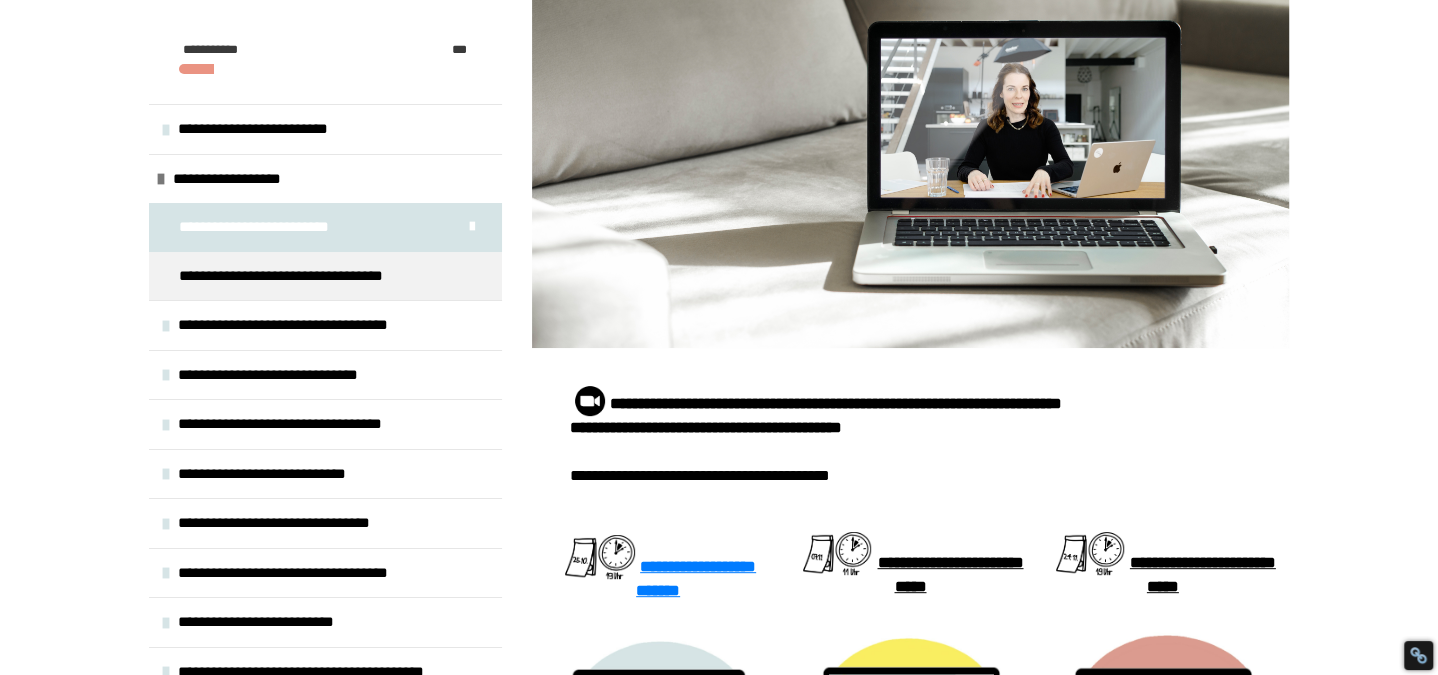 click on "**********" at bounding box center (310, 276) 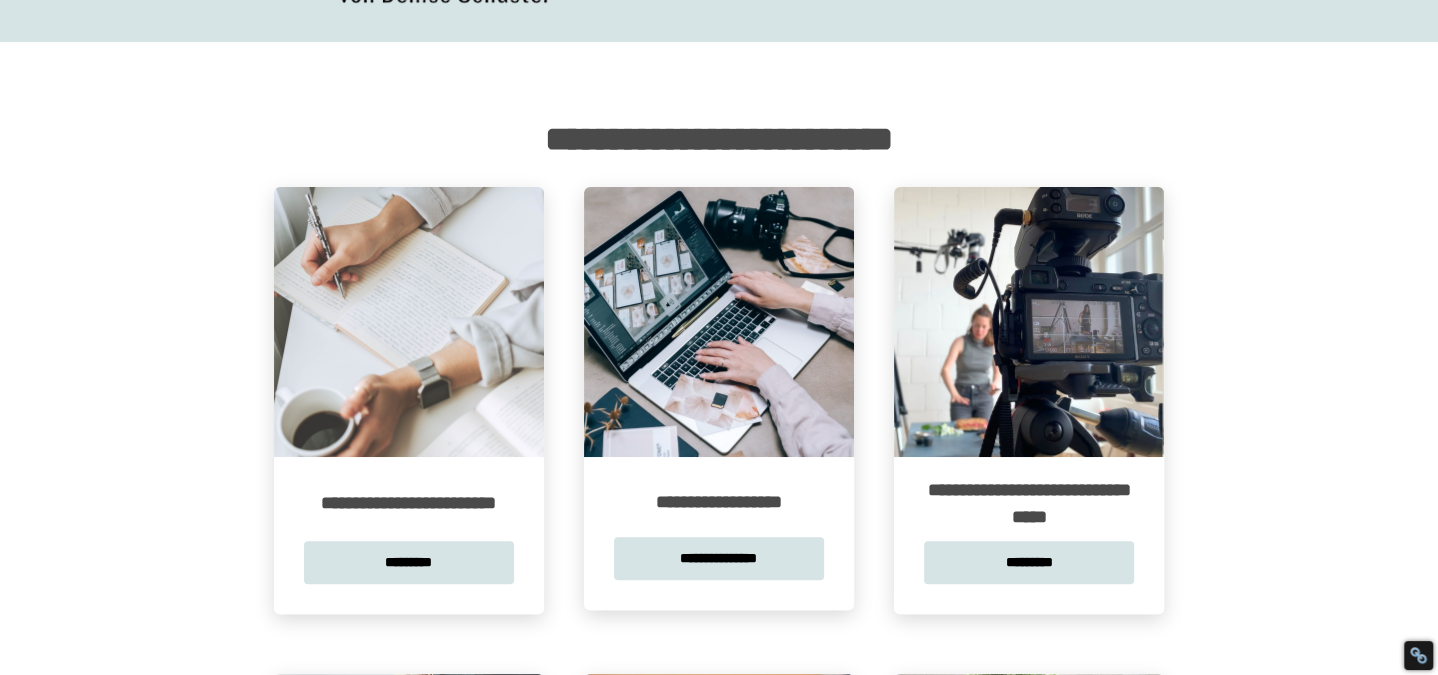 scroll, scrollTop: 206, scrollLeft: 0, axis: vertical 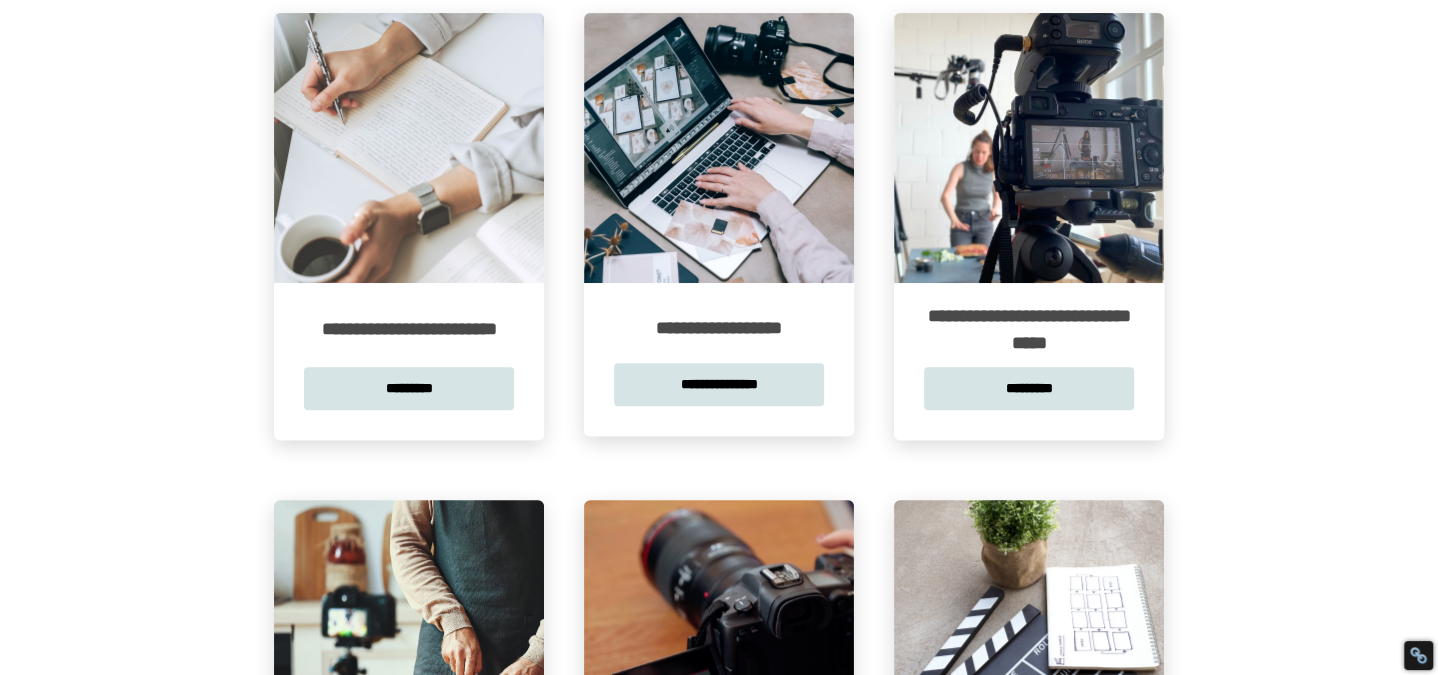 click on "**********" at bounding box center [719, 384] 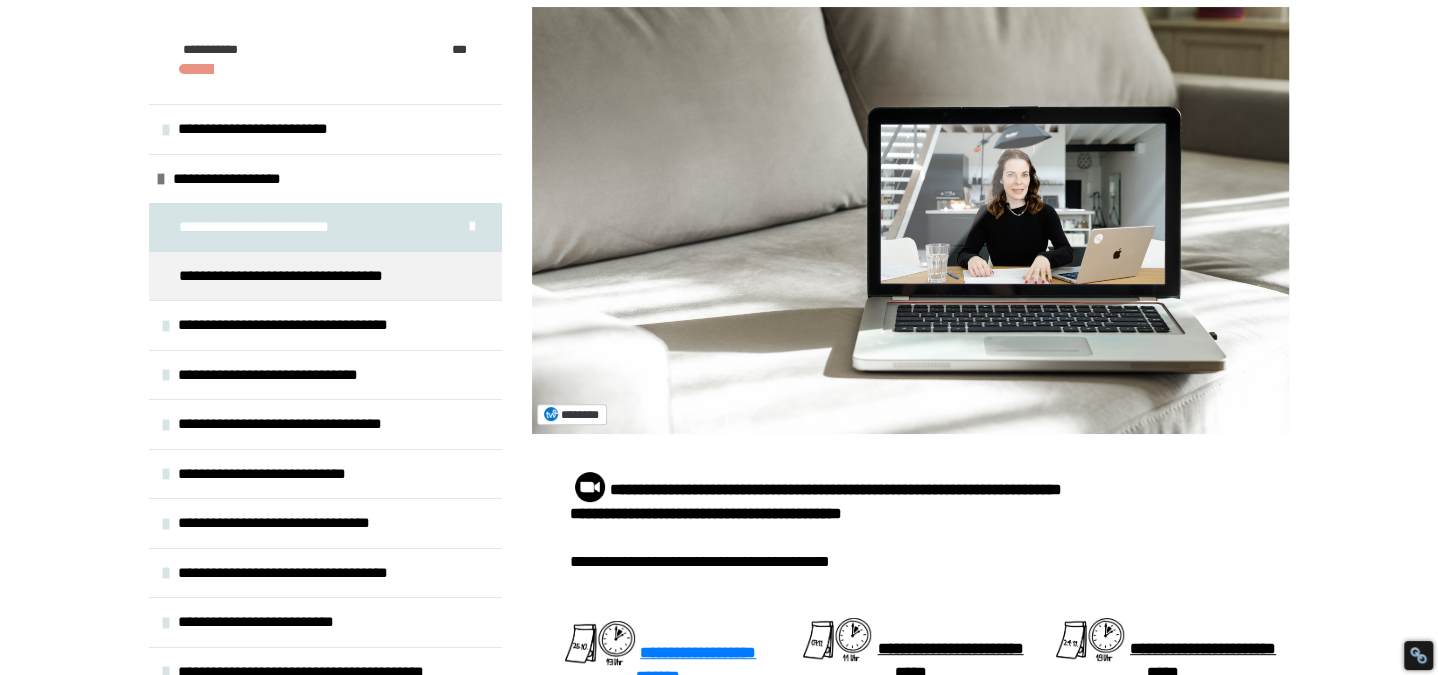 scroll, scrollTop: 304, scrollLeft: 0, axis: vertical 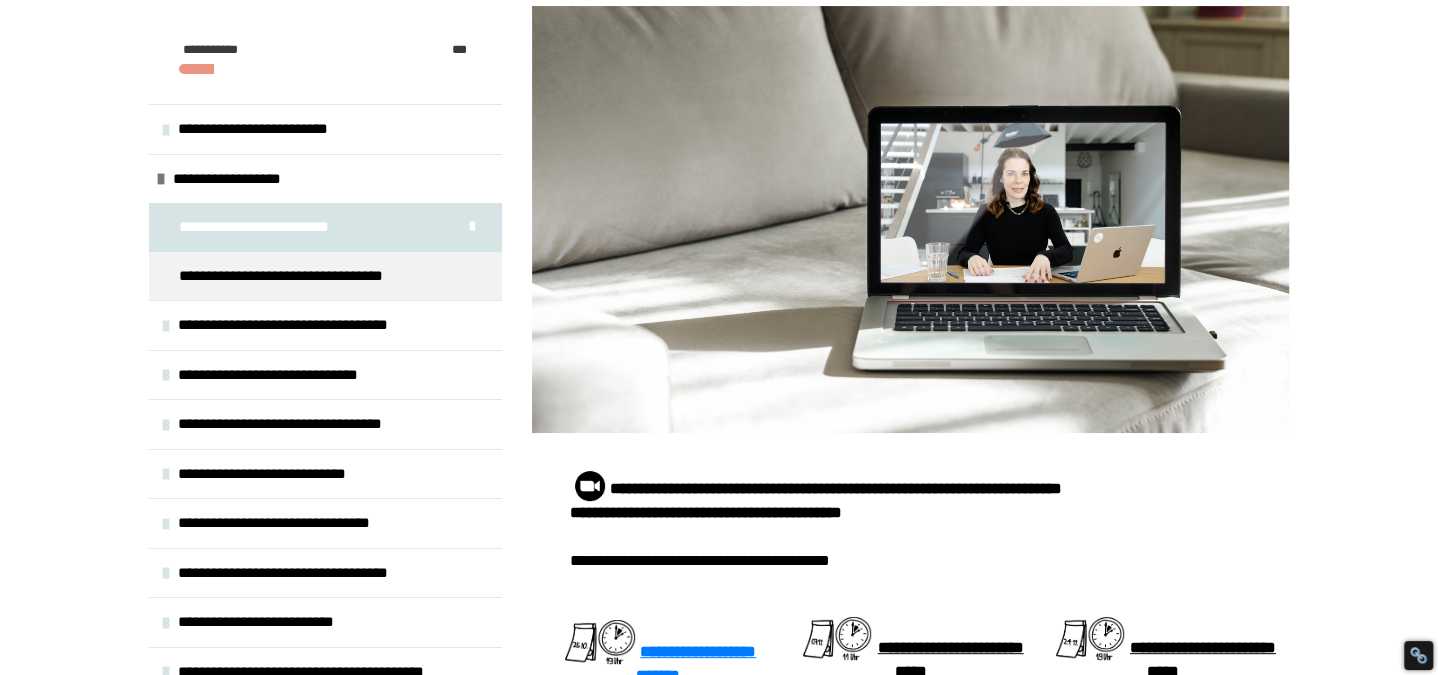 click on "**********" at bounding box center (305, 325) 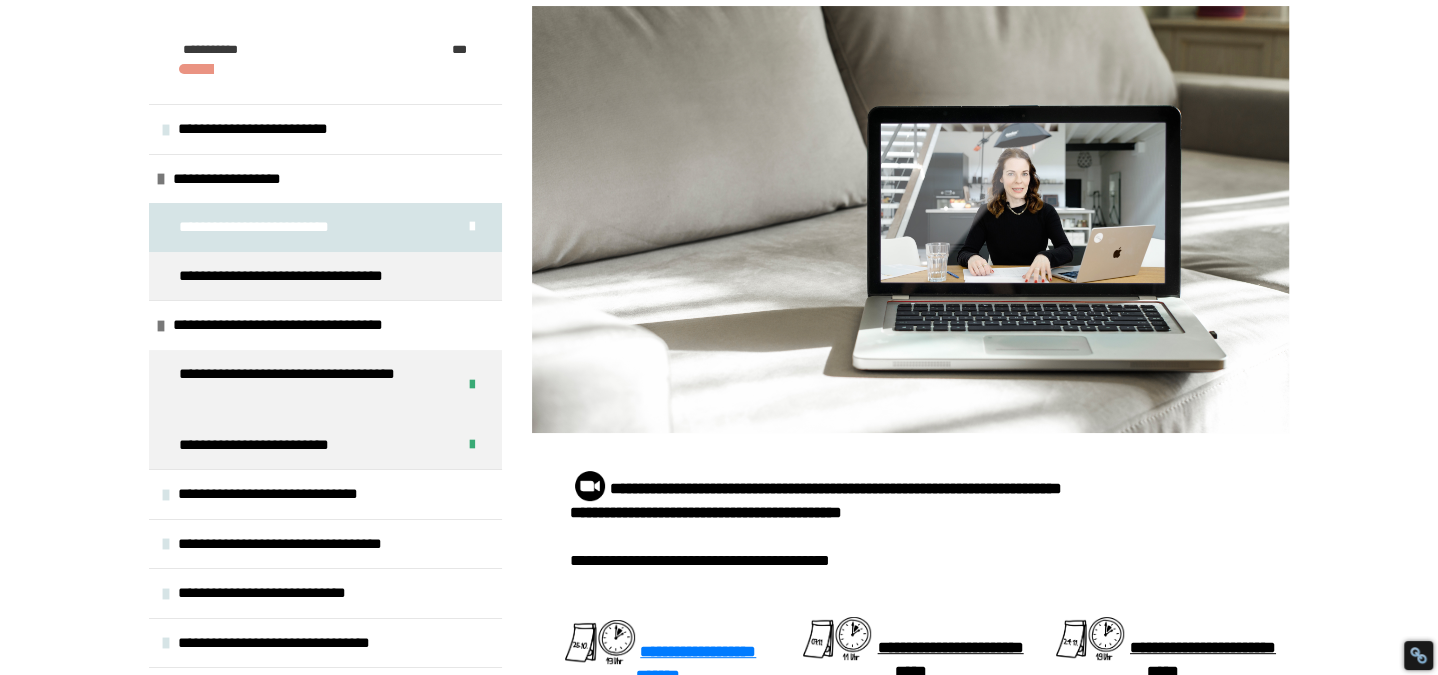 click on "**********" at bounding box center [300, 325] 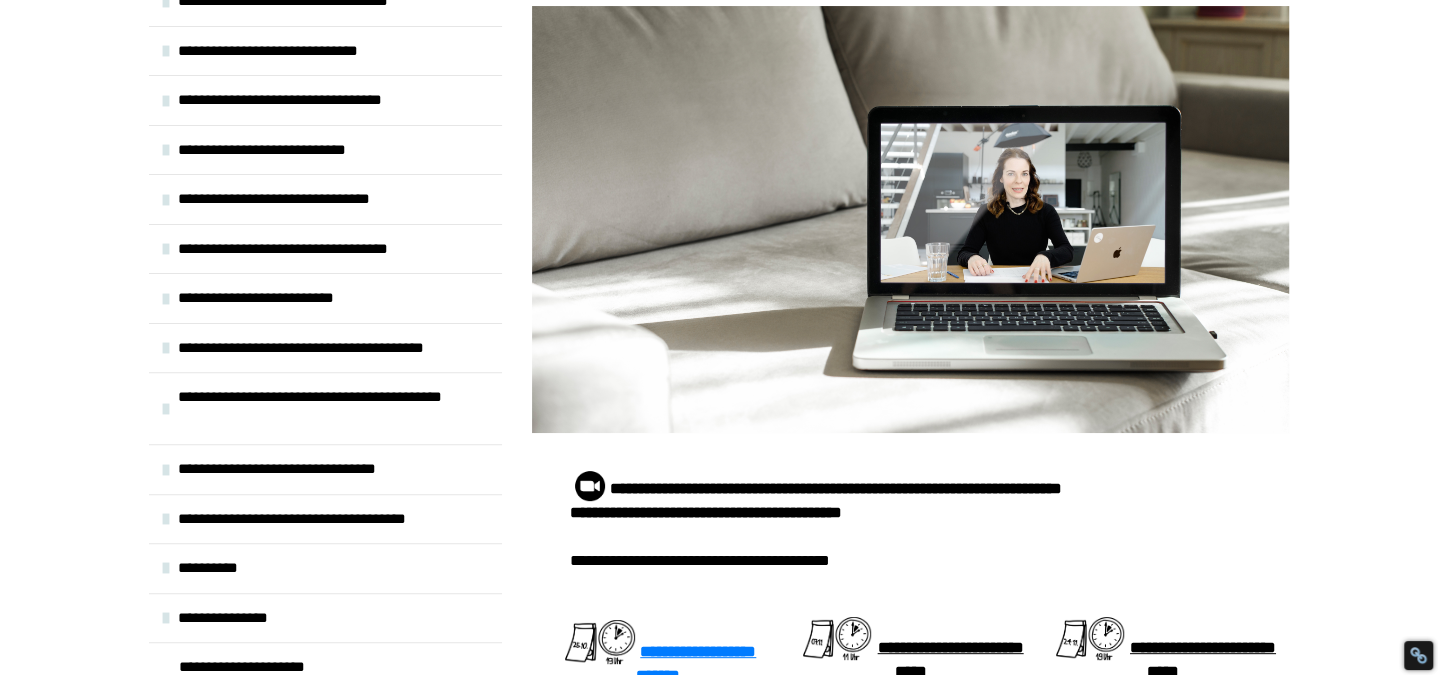 scroll, scrollTop: 331, scrollLeft: 0, axis: vertical 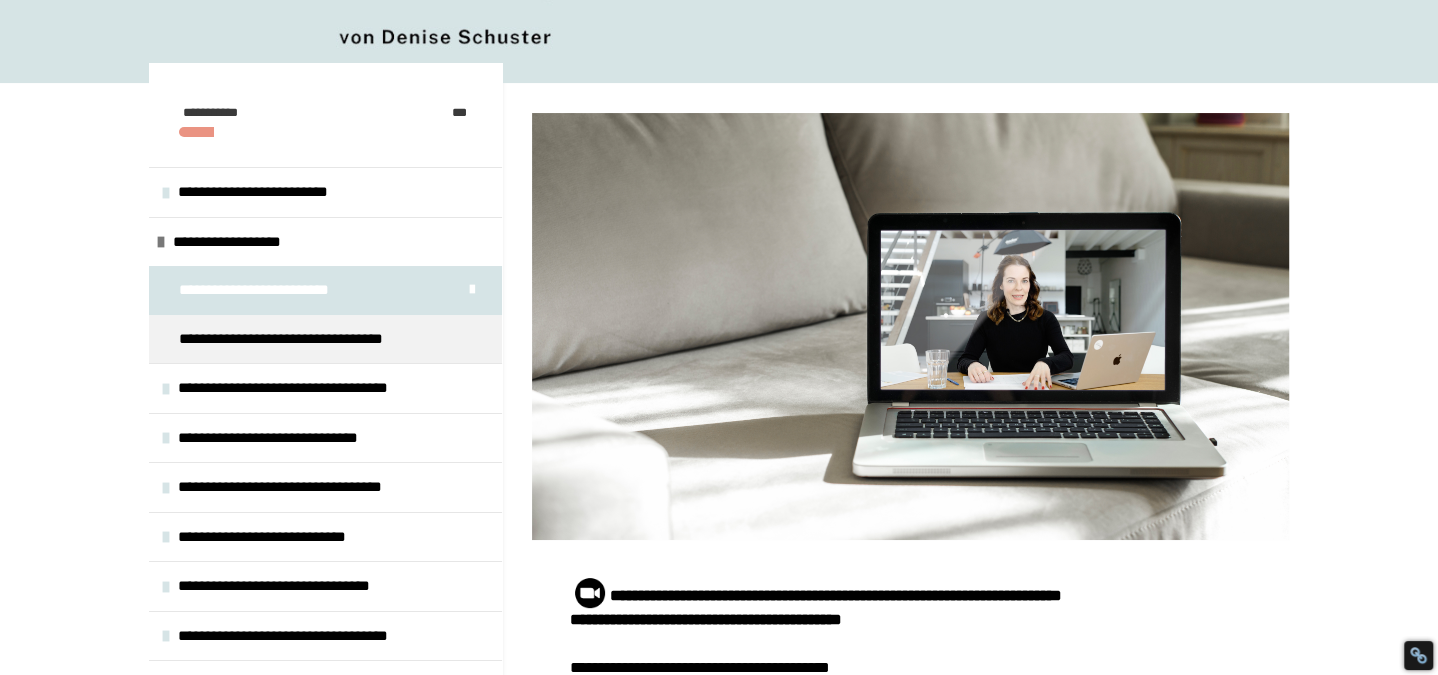 click at bounding box center [161, 242] 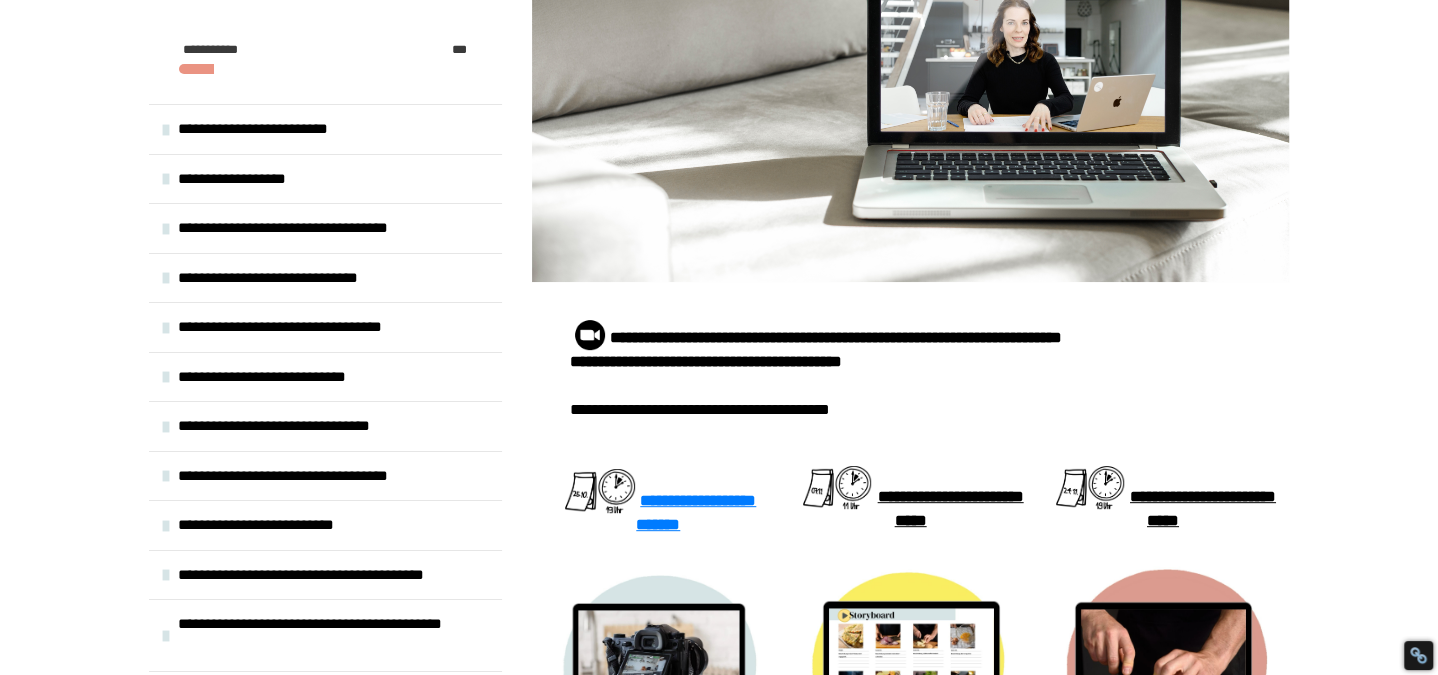 scroll, scrollTop: 454, scrollLeft: 0, axis: vertical 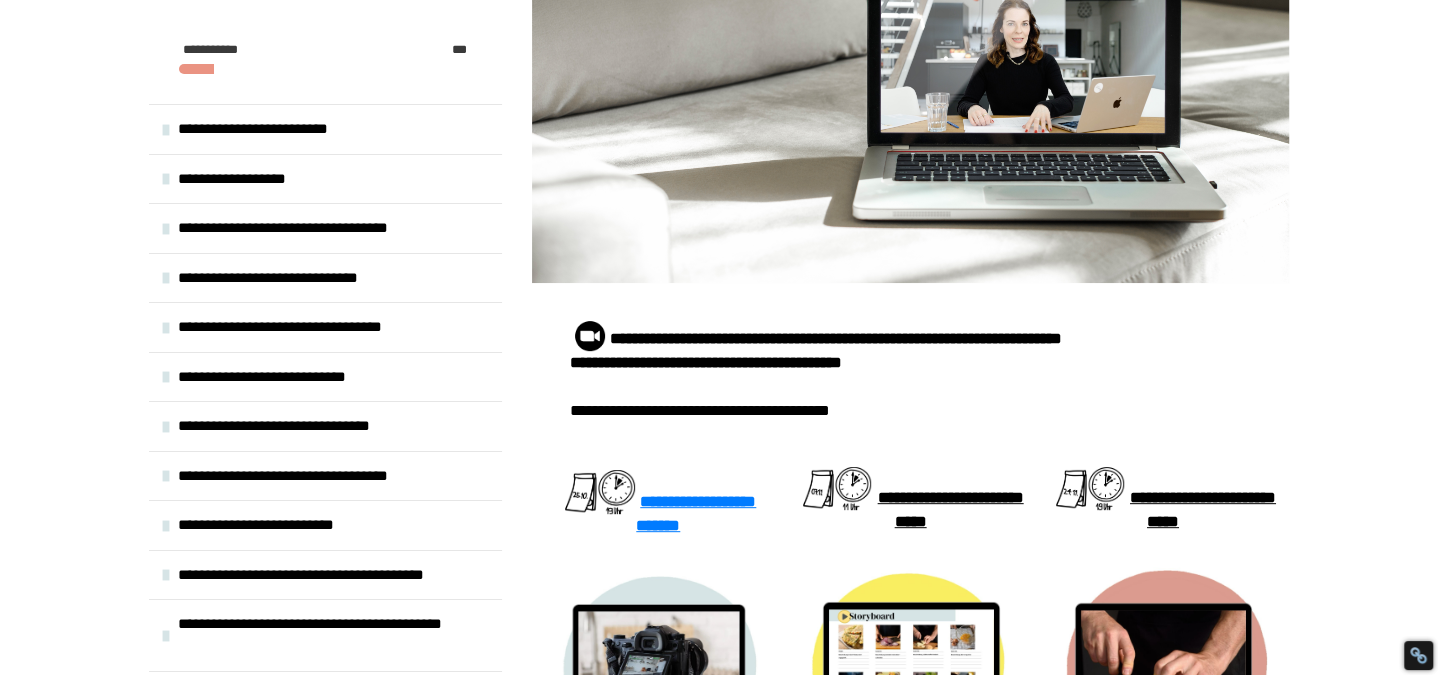 click on "**********" at bounding box center [246, 179] 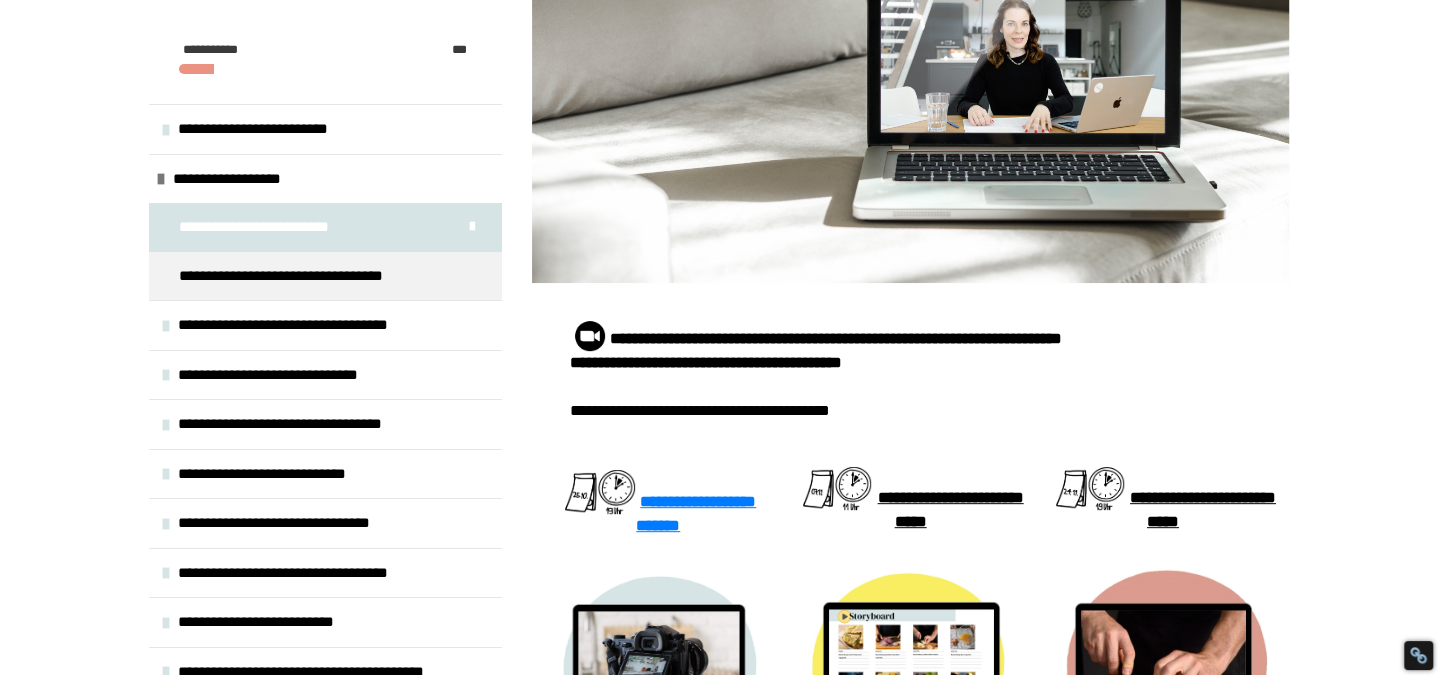 click on "**********" at bounding box center (273, 227) 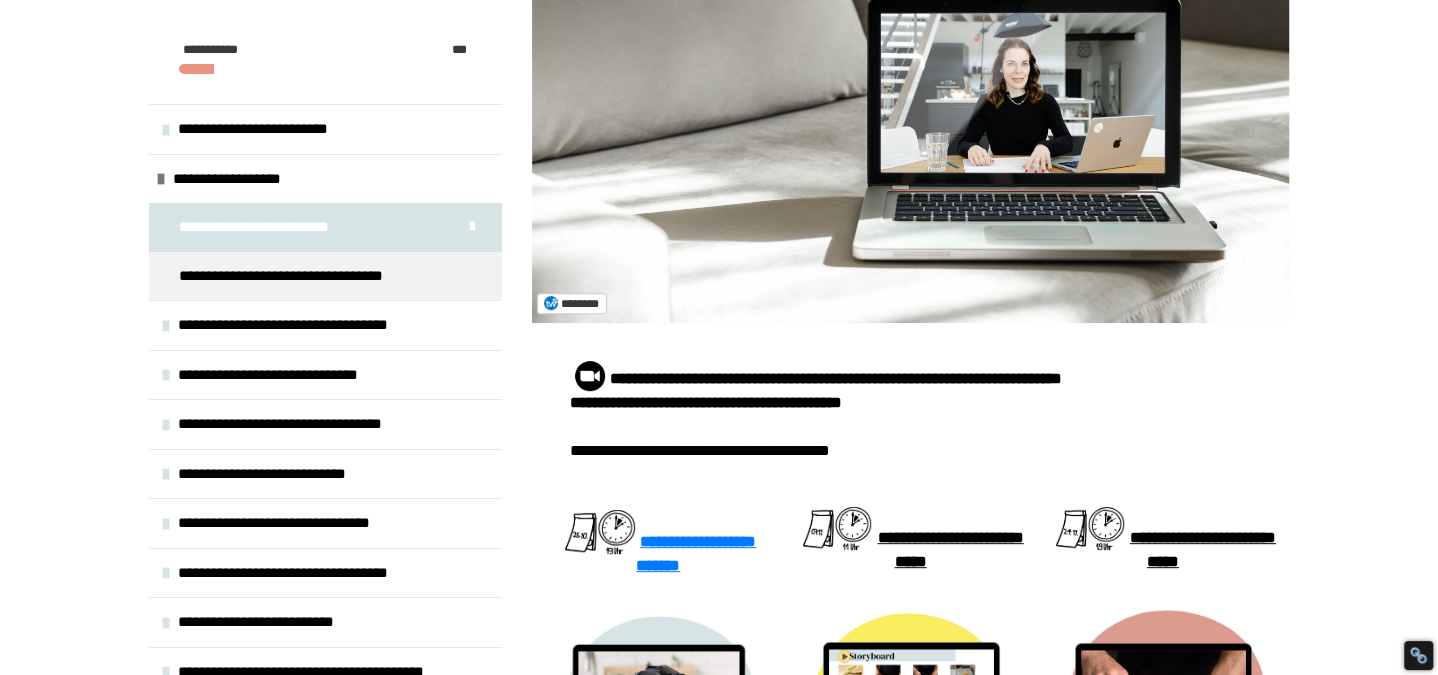 scroll, scrollTop: 415, scrollLeft: 0, axis: vertical 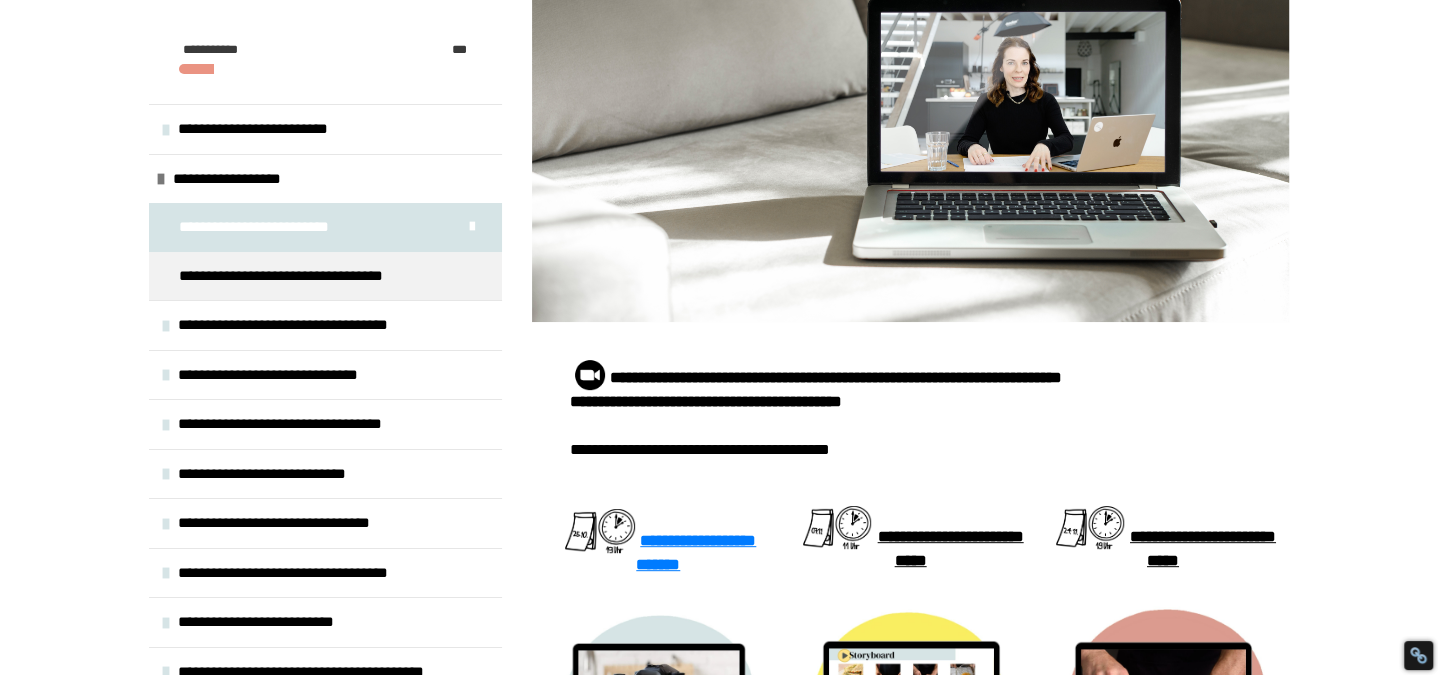 click on "**********" at bounding box center [310, 276] 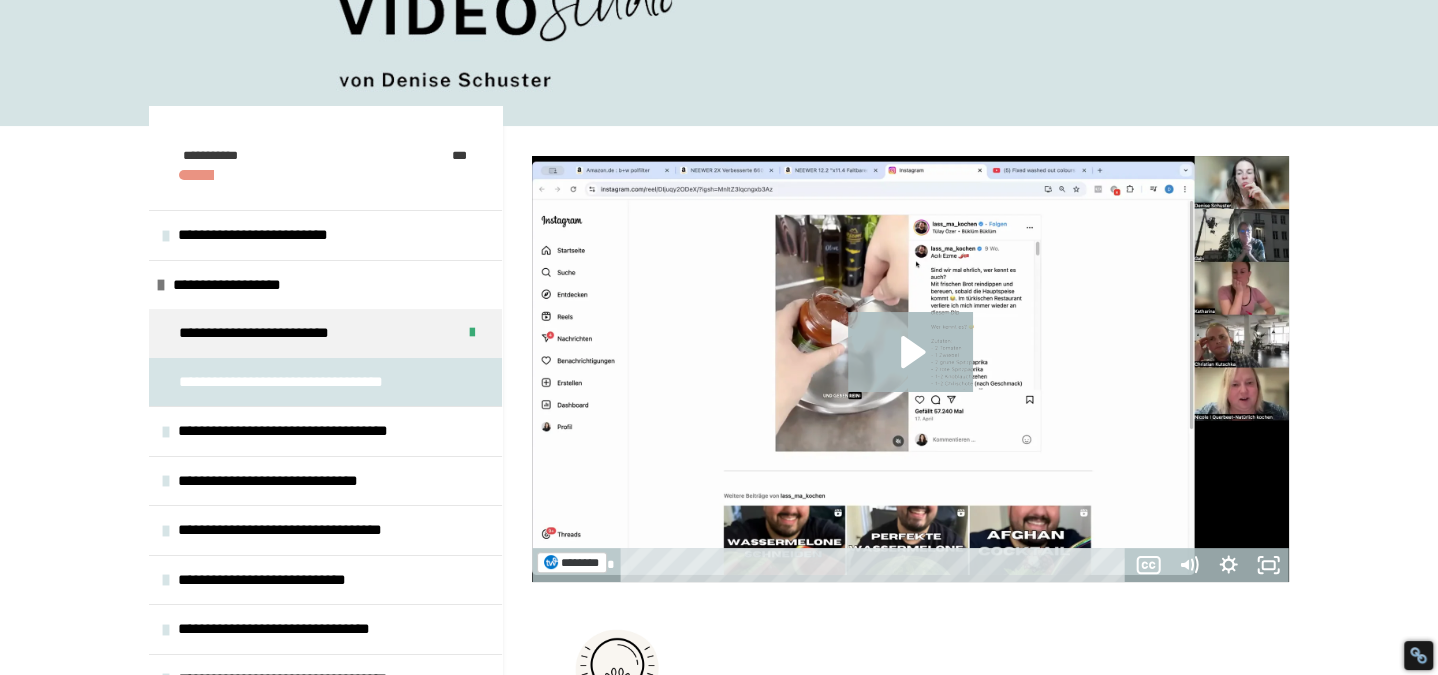 scroll, scrollTop: 152, scrollLeft: 0, axis: vertical 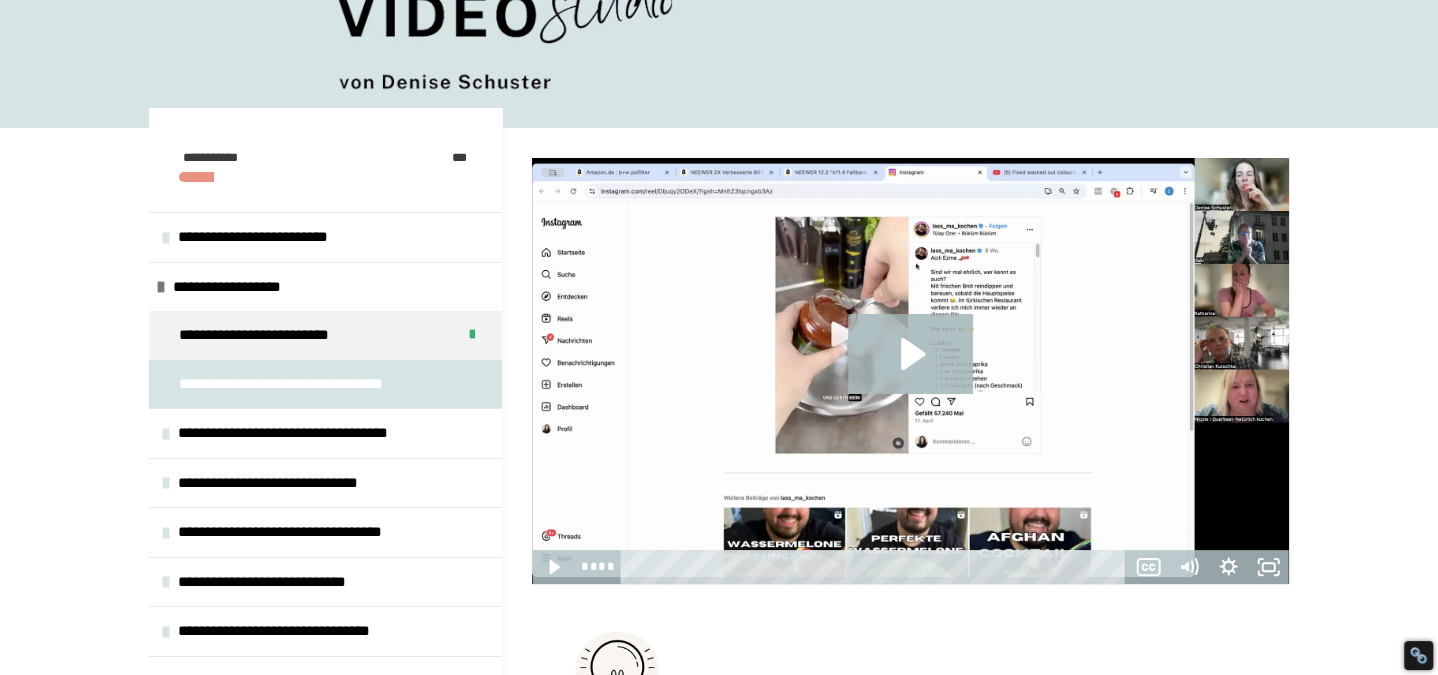 click on "**********" at bounding box center [273, 335] 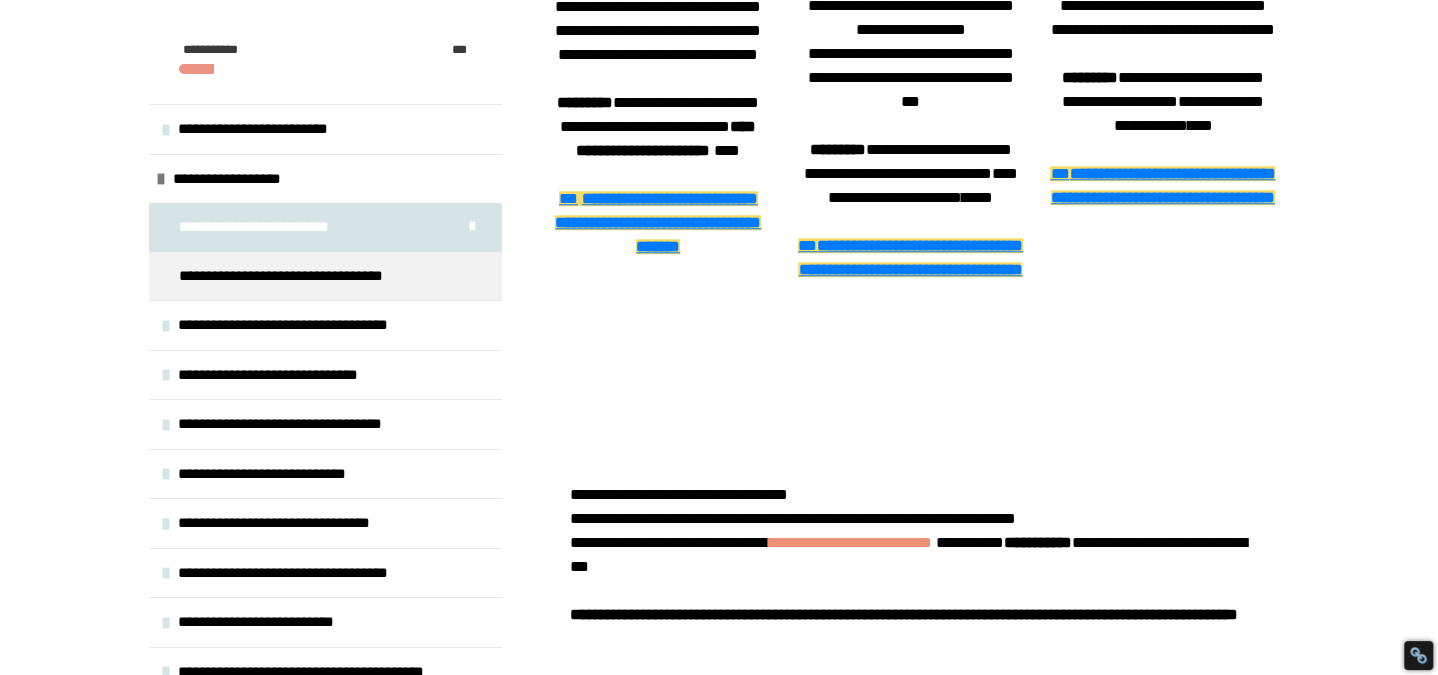 scroll, scrollTop: 1313, scrollLeft: 0, axis: vertical 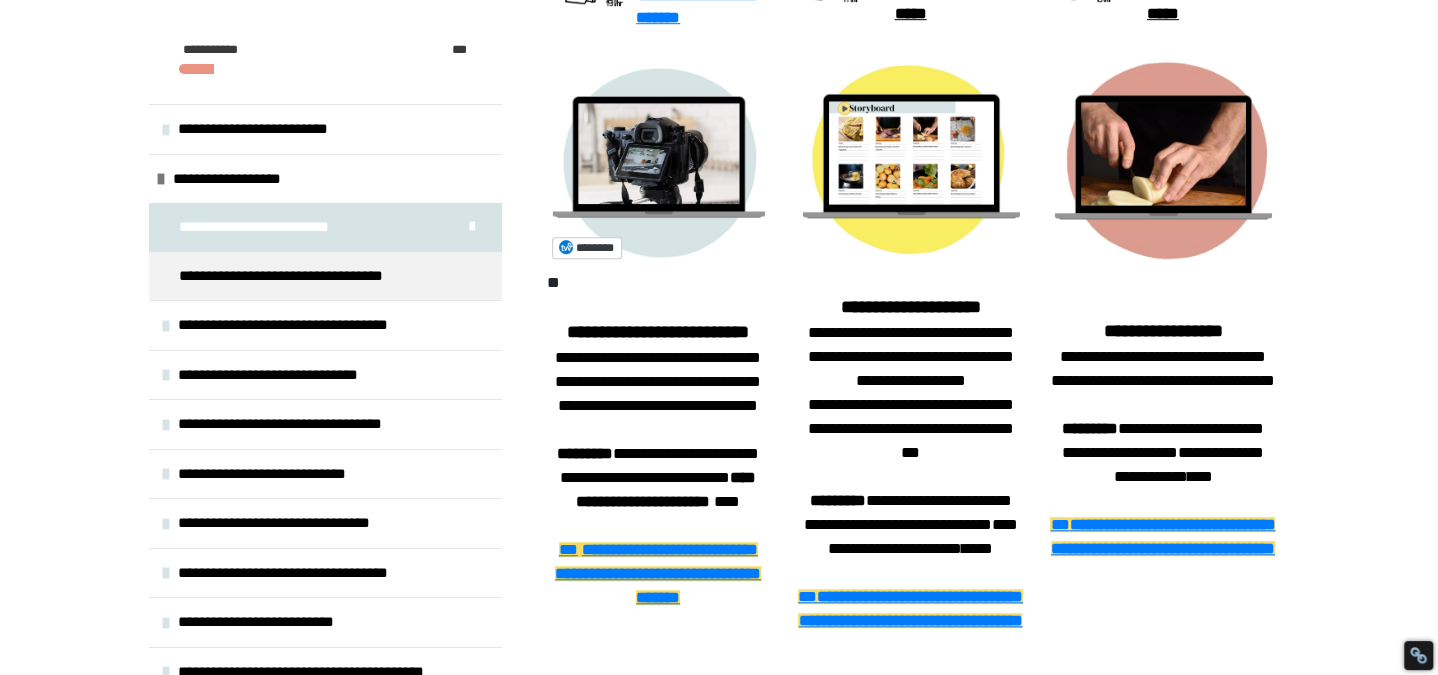 click at bounding box center (658, 163) 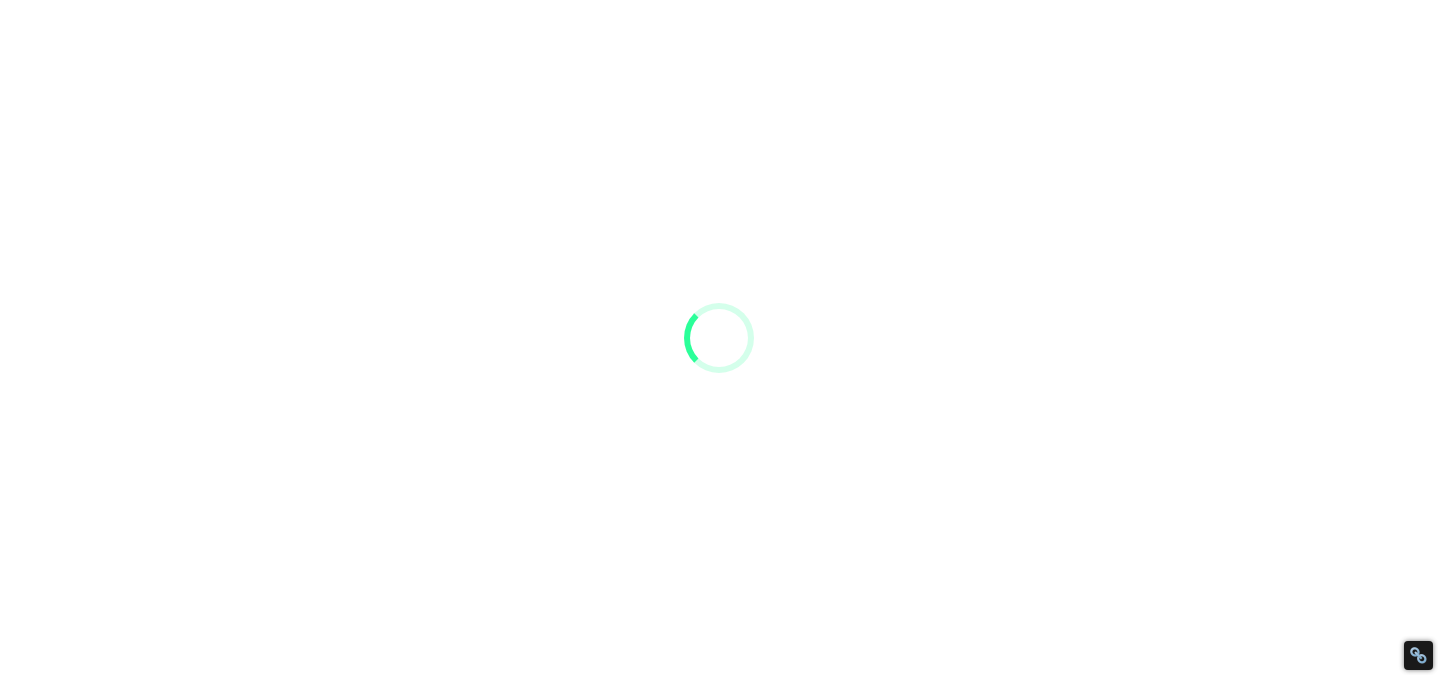 scroll, scrollTop: 0, scrollLeft: 0, axis: both 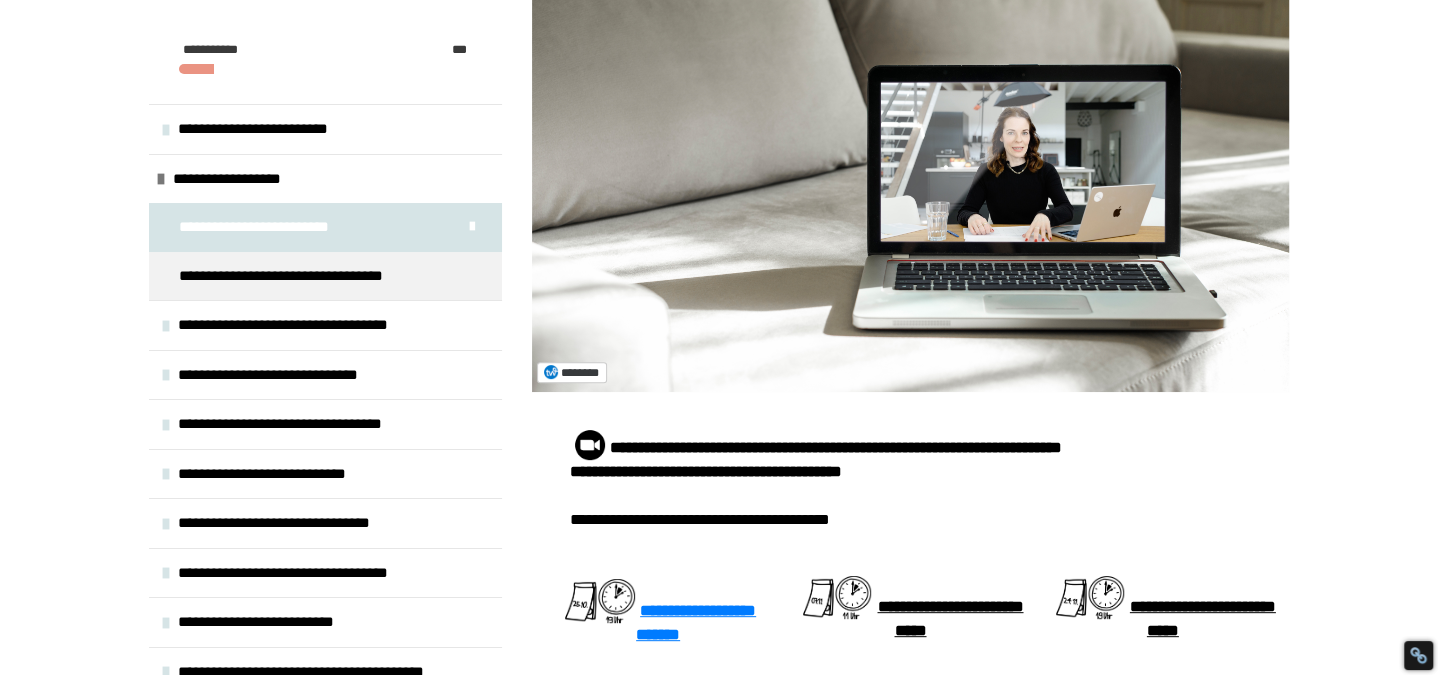 click at bounding box center (910, 178) 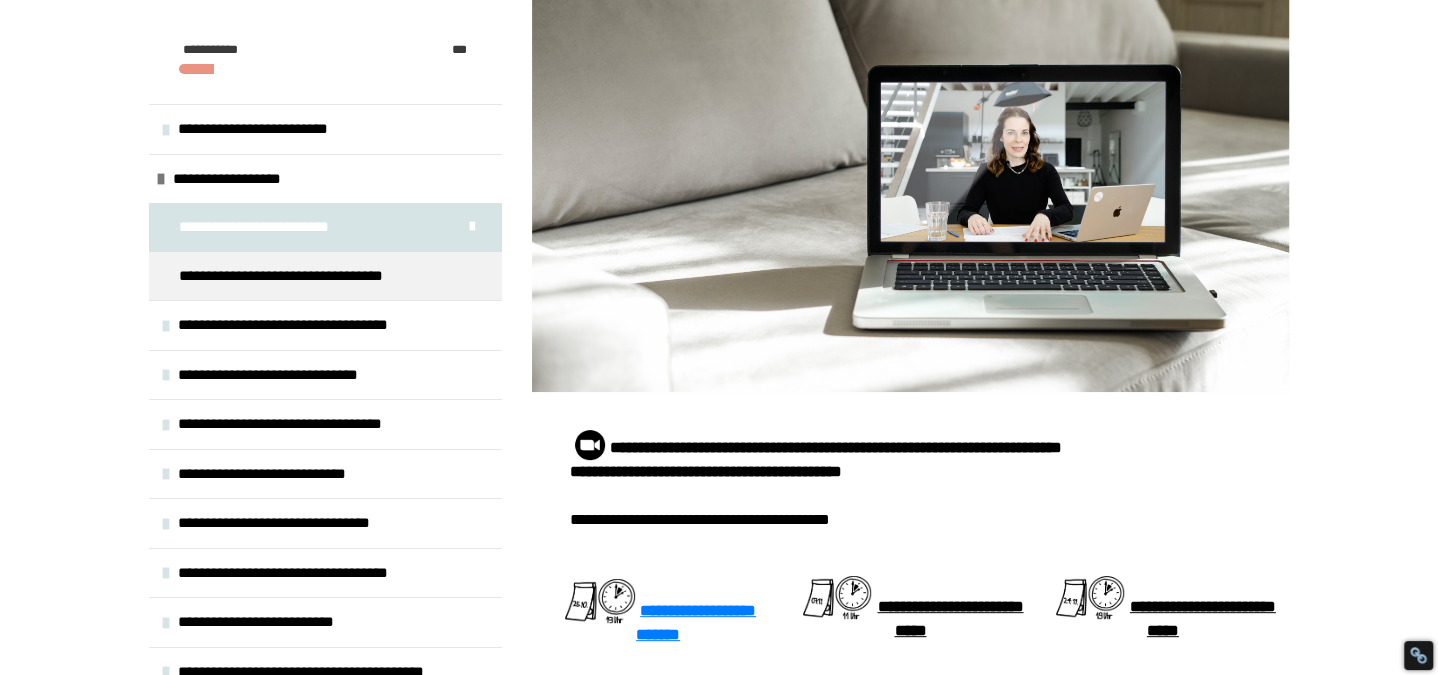 click on "**********" at bounding box center [310, 276] 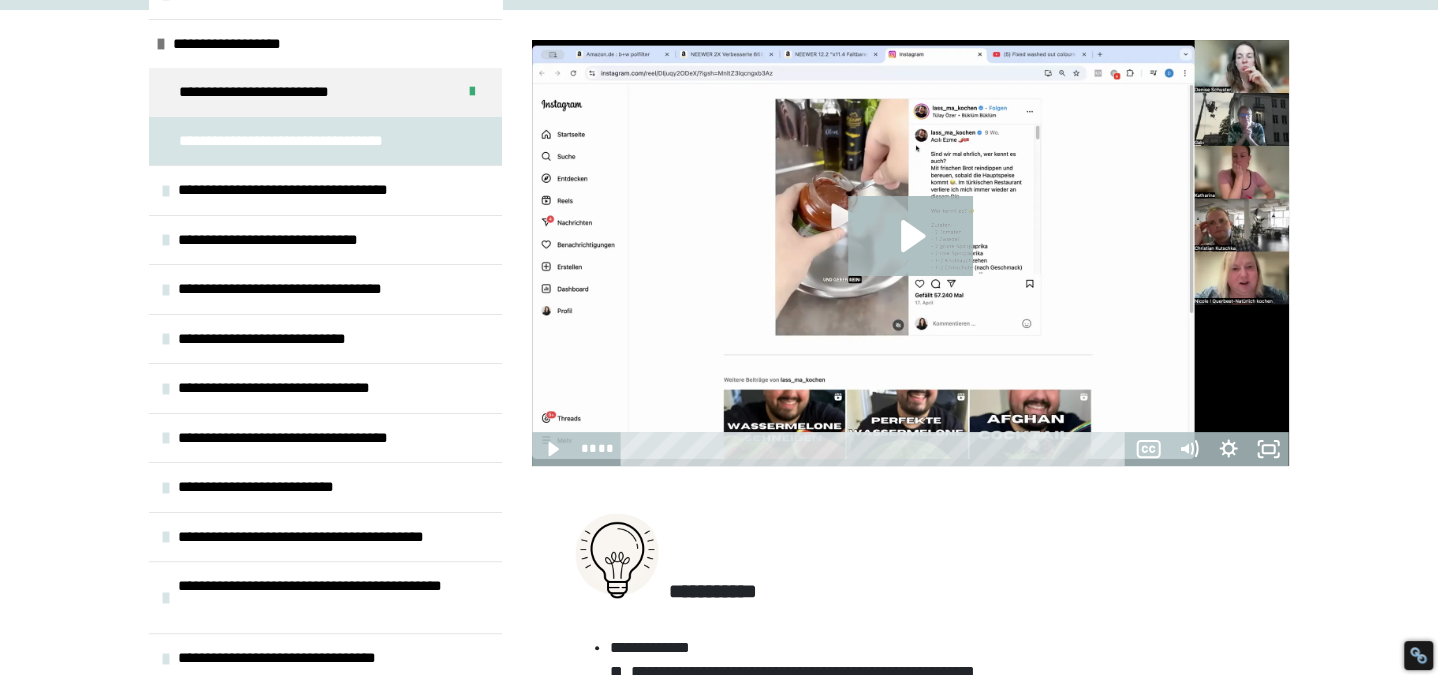 scroll, scrollTop: 143, scrollLeft: 0, axis: vertical 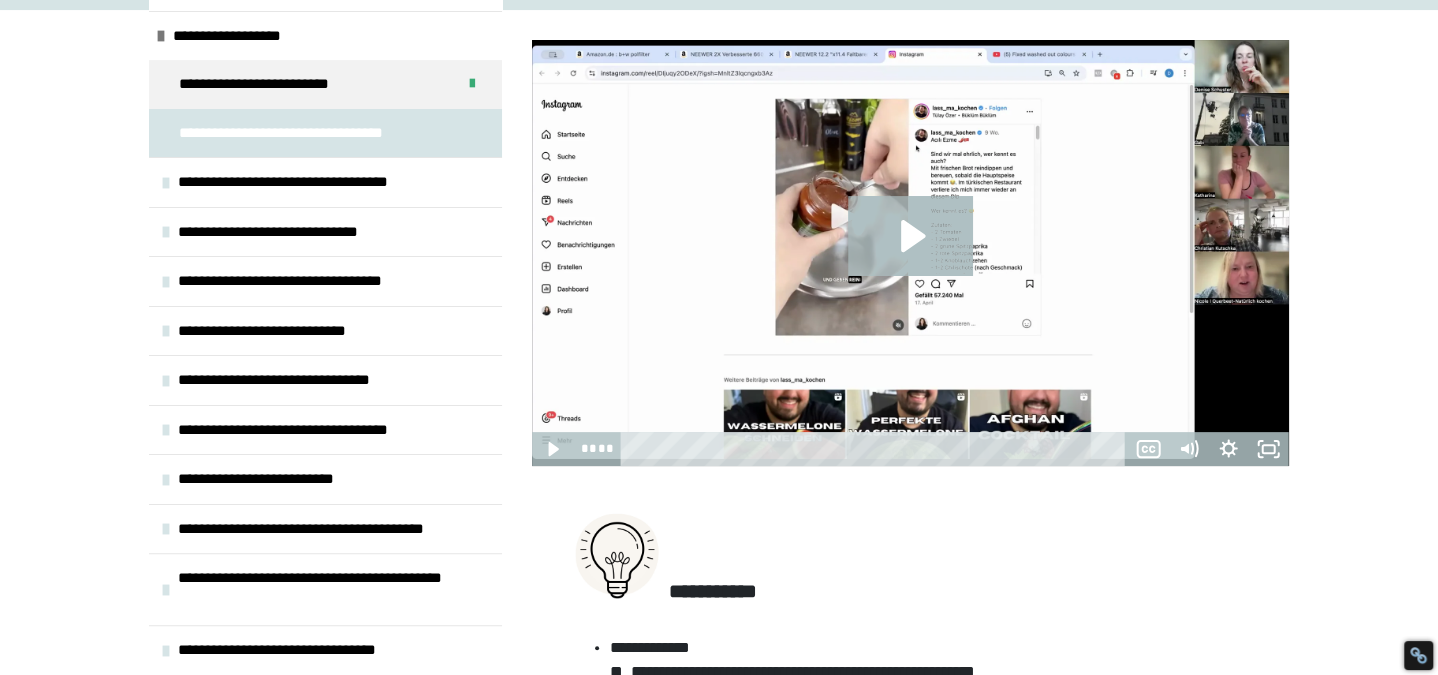 click at bounding box center [166, 381] 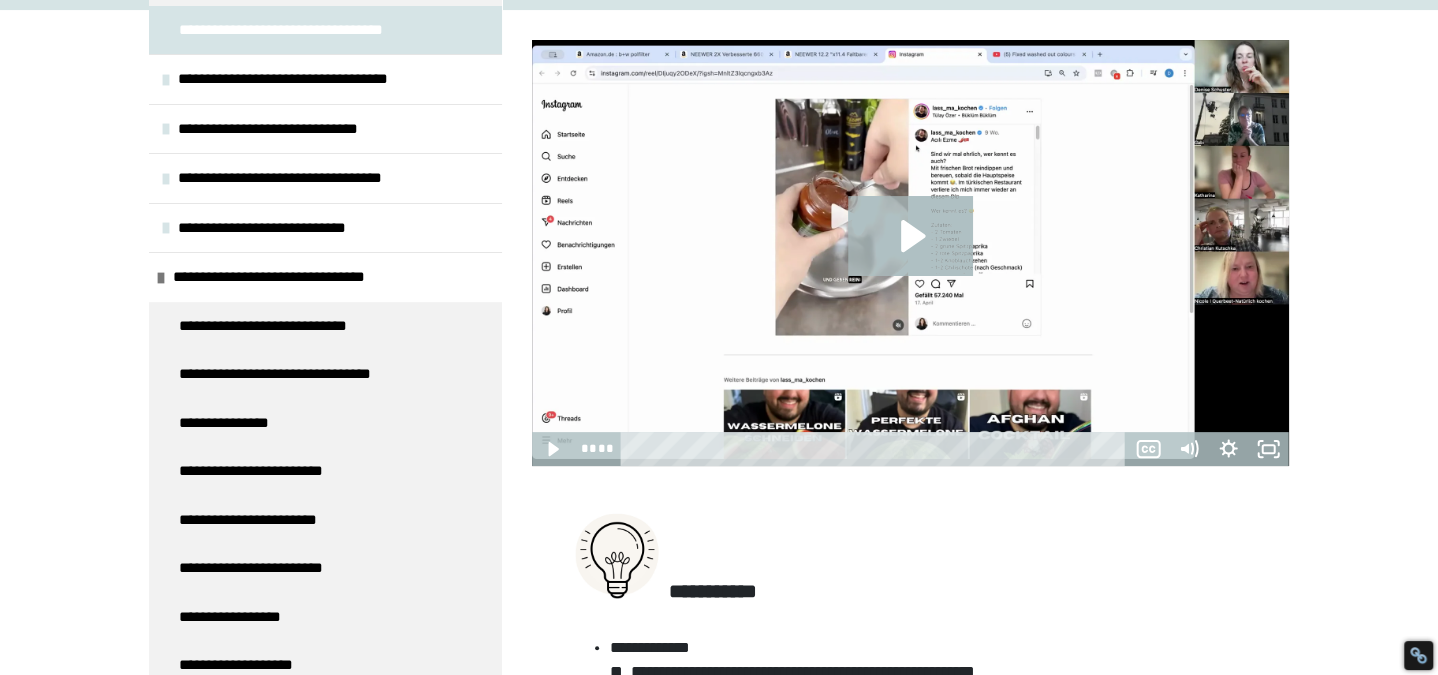 scroll, scrollTop: 249, scrollLeft: 0, axis: vertical 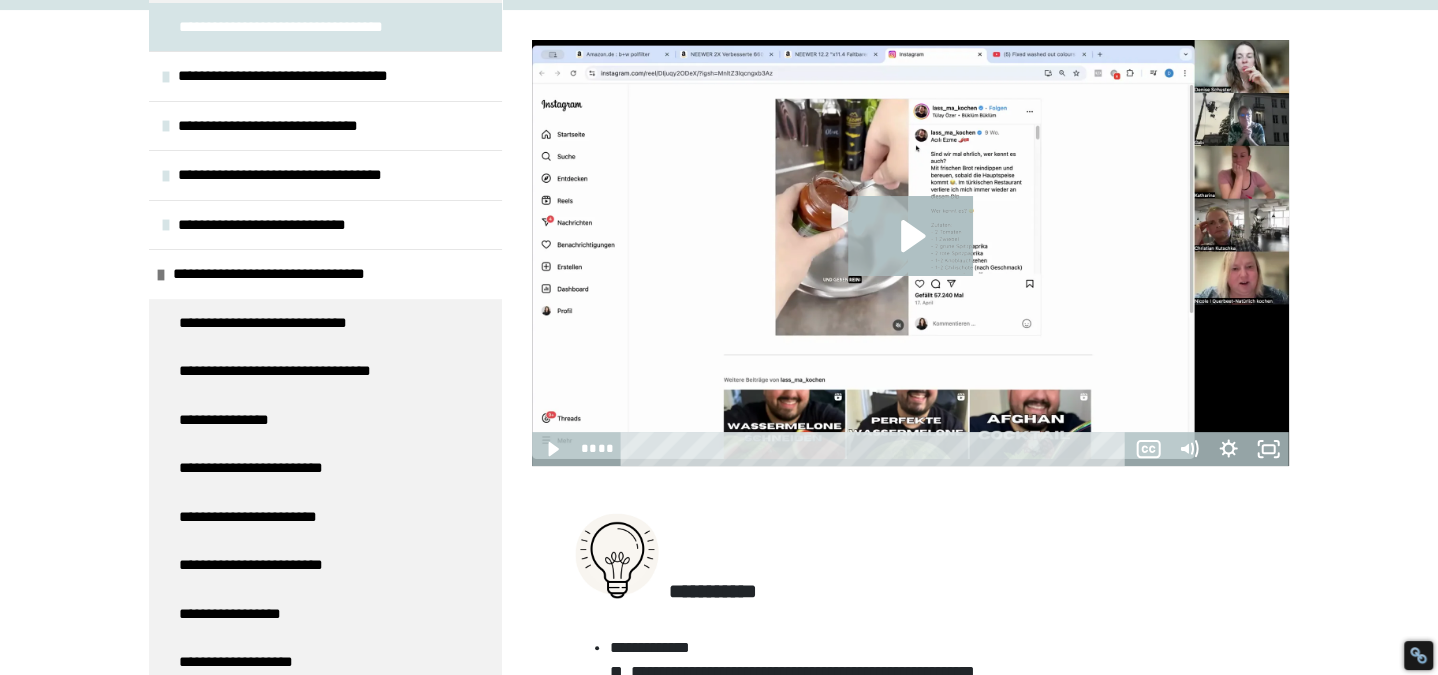 click on "**********" at bounding box center (291, 274) 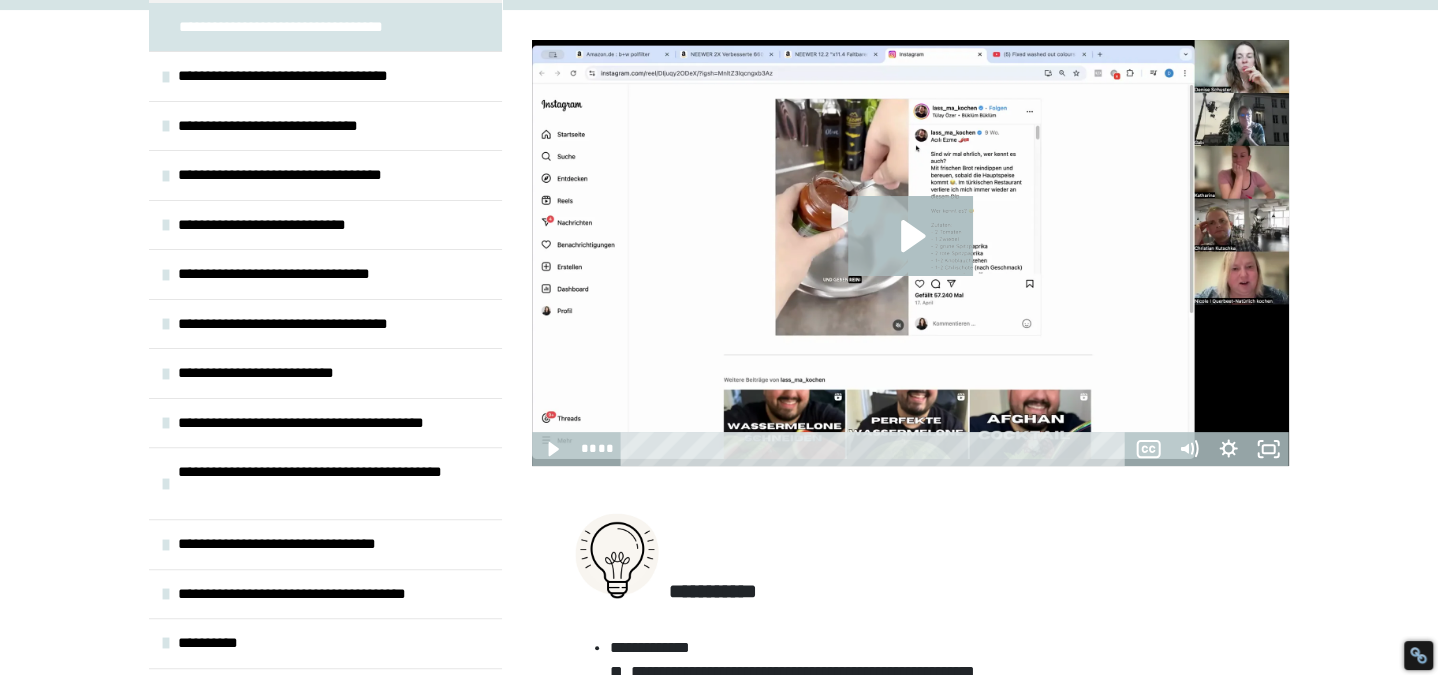 click on "**********" at bounding box center [296, 274] 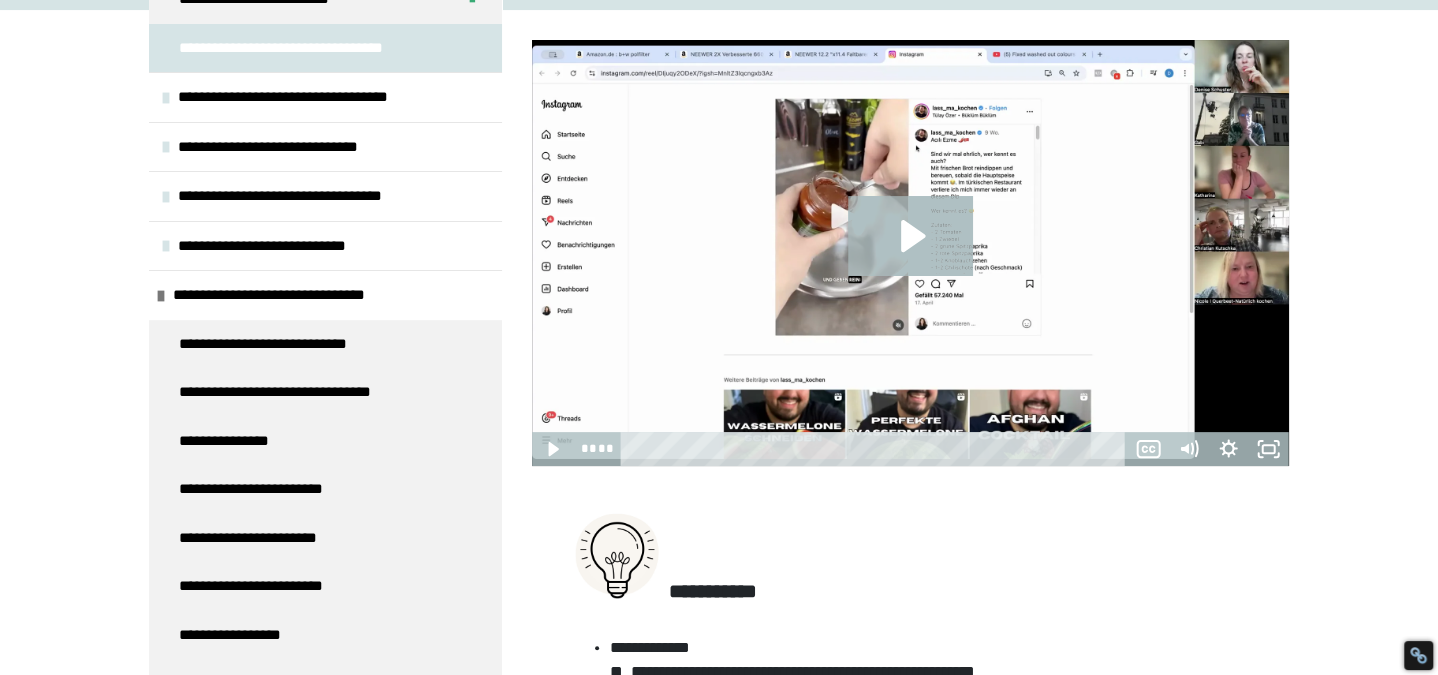 scroll, scrollTop: 227, scrollLeft: 0, axis: vertical 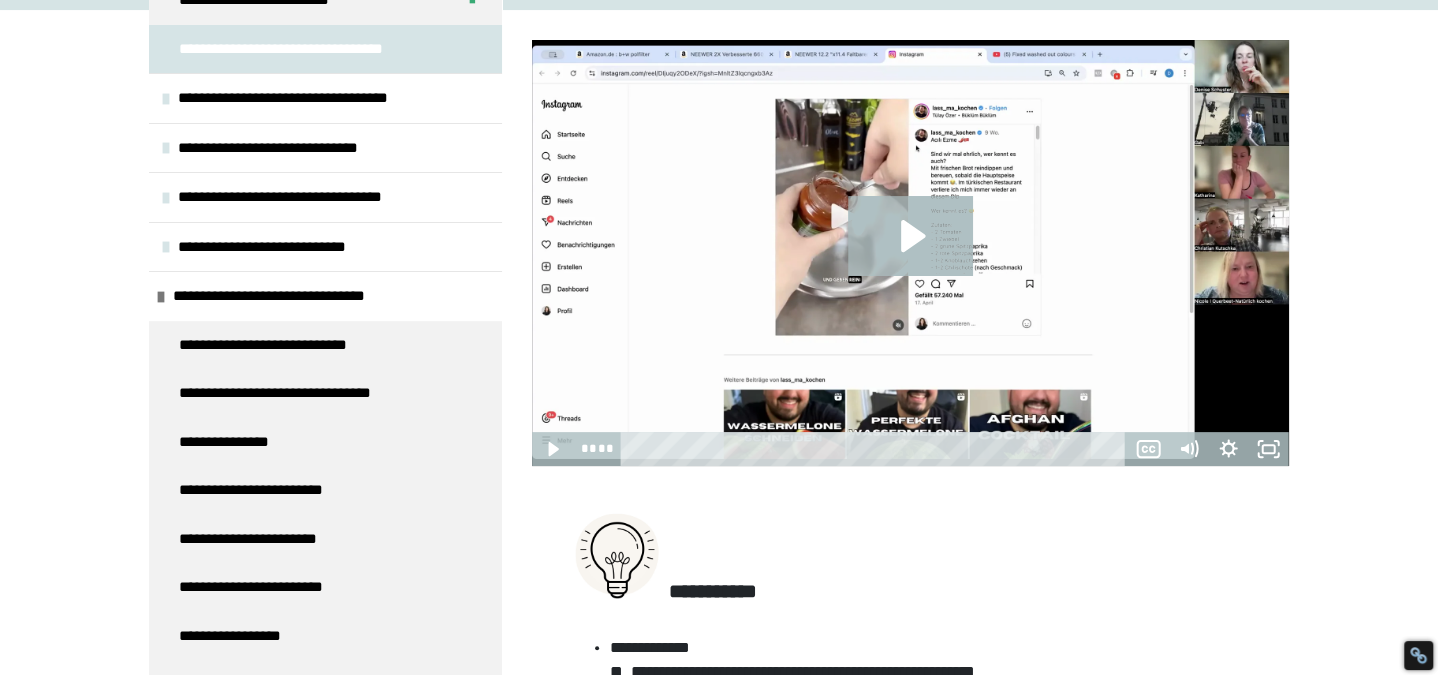 click on "**********" at bounding box center (282, 345) 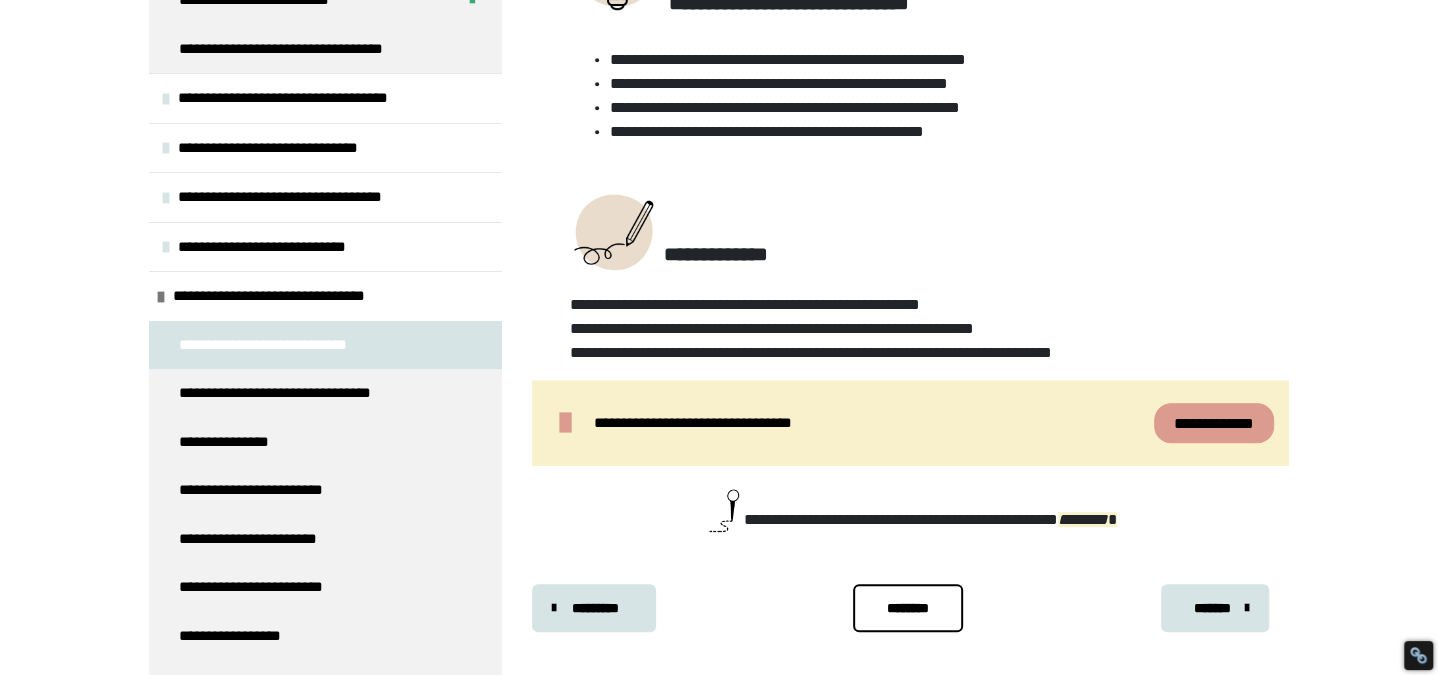 scroll, scrollTop: 875, scrollLeft: 0, axis: vertical 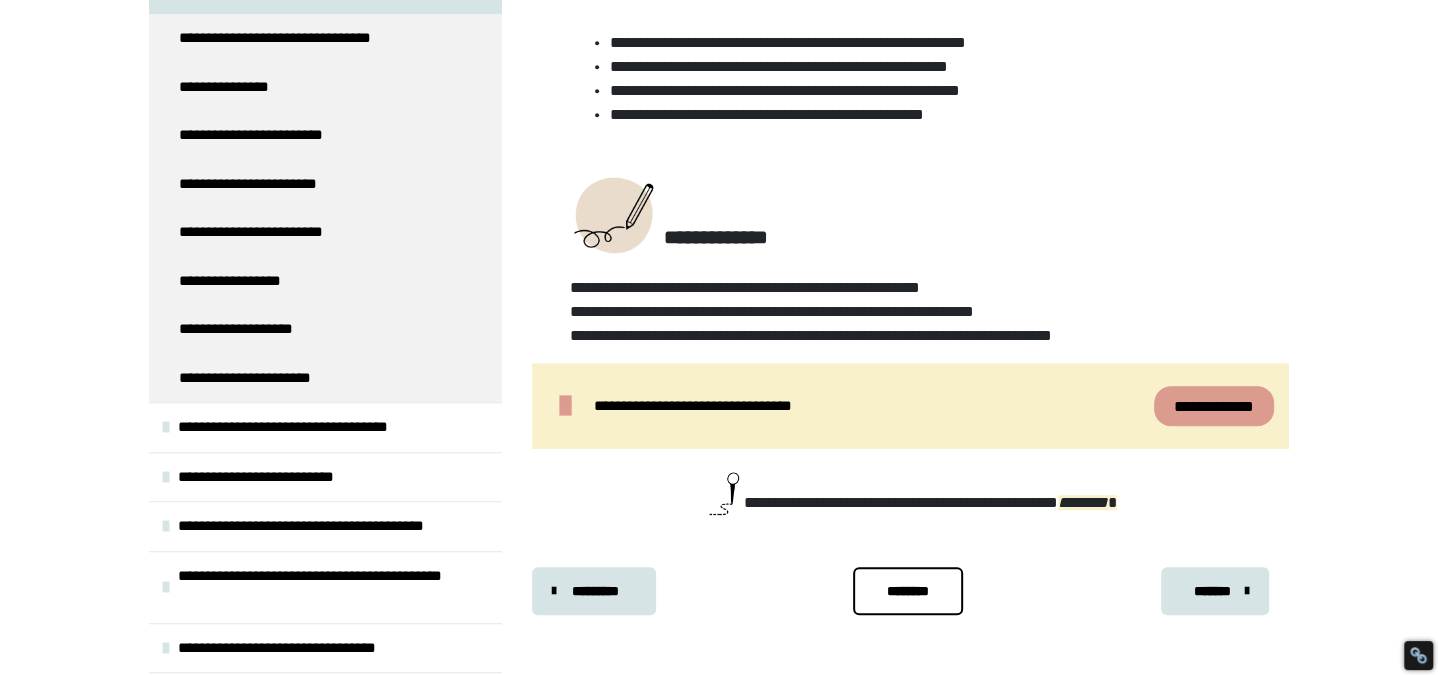 click at bounding box center (166, 427) 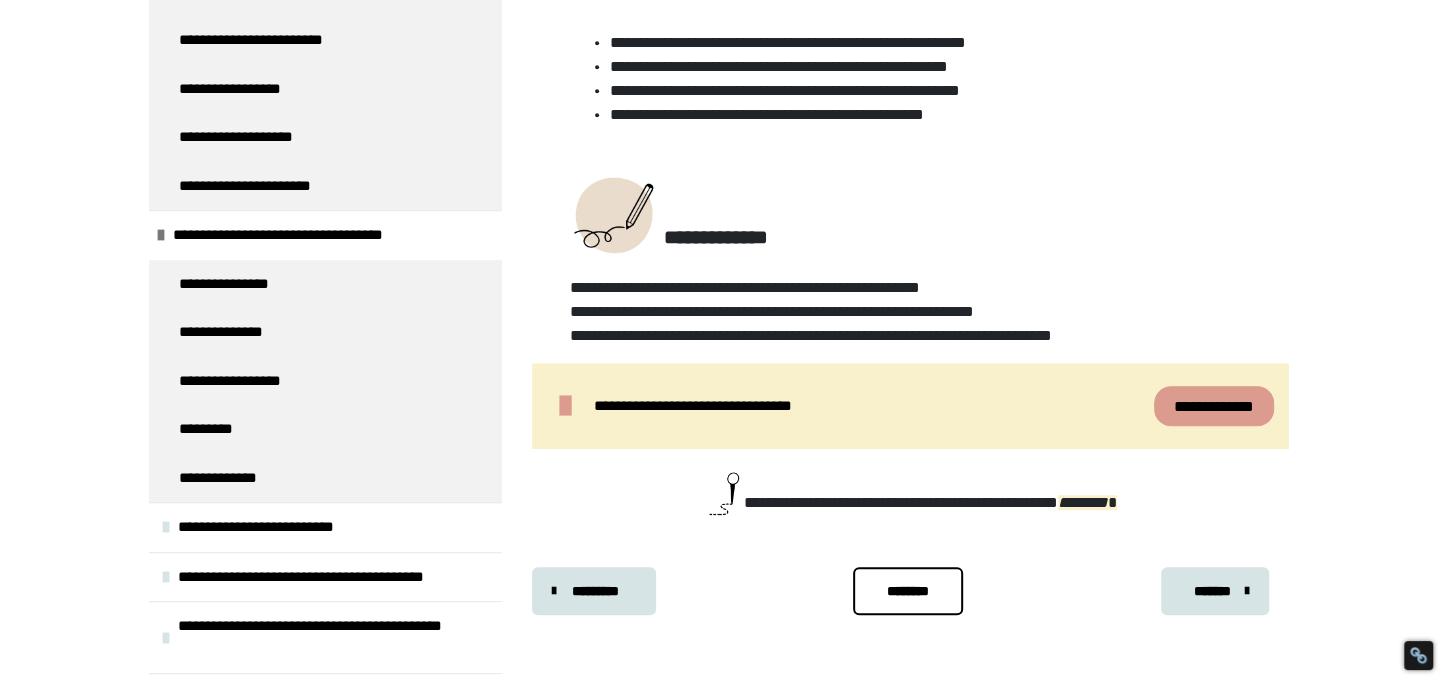 scroll, scrollTop: 772, scrollLeft: 0, axis: vertical 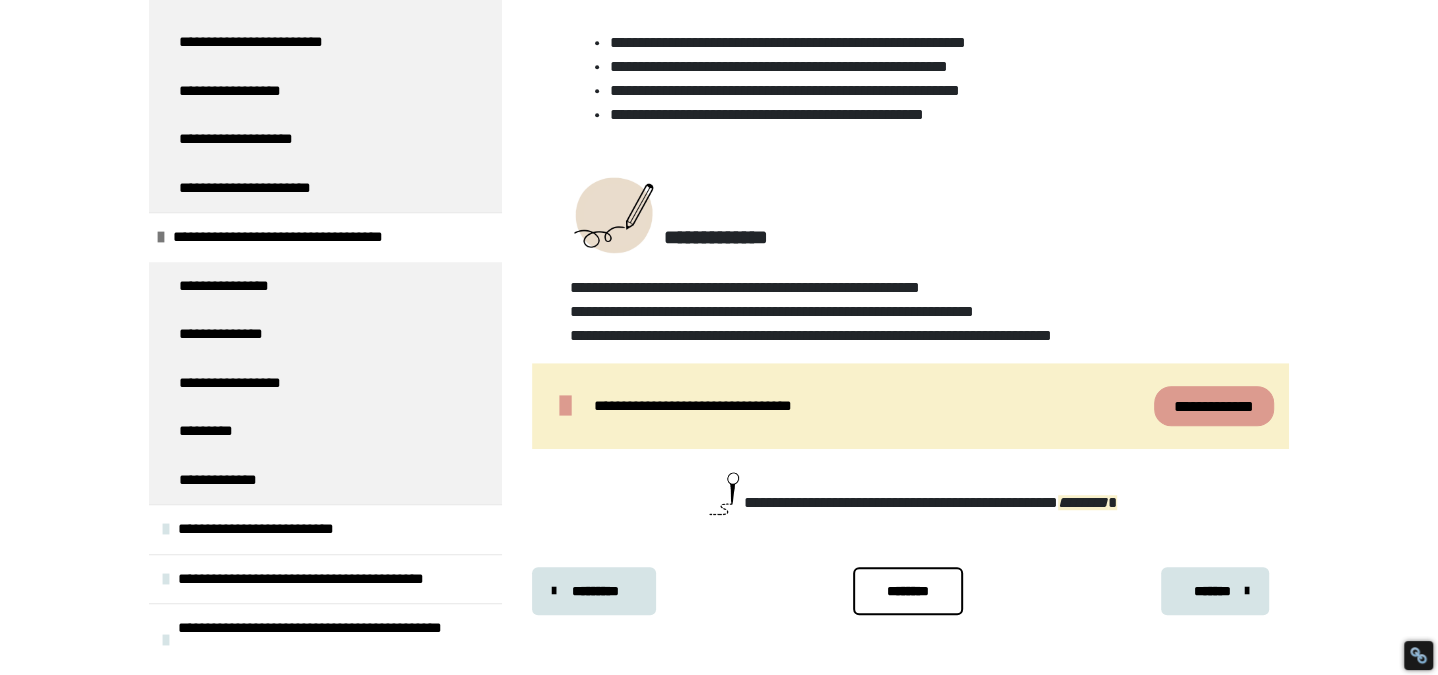 click on "**********" at bounding box center (325, 528) 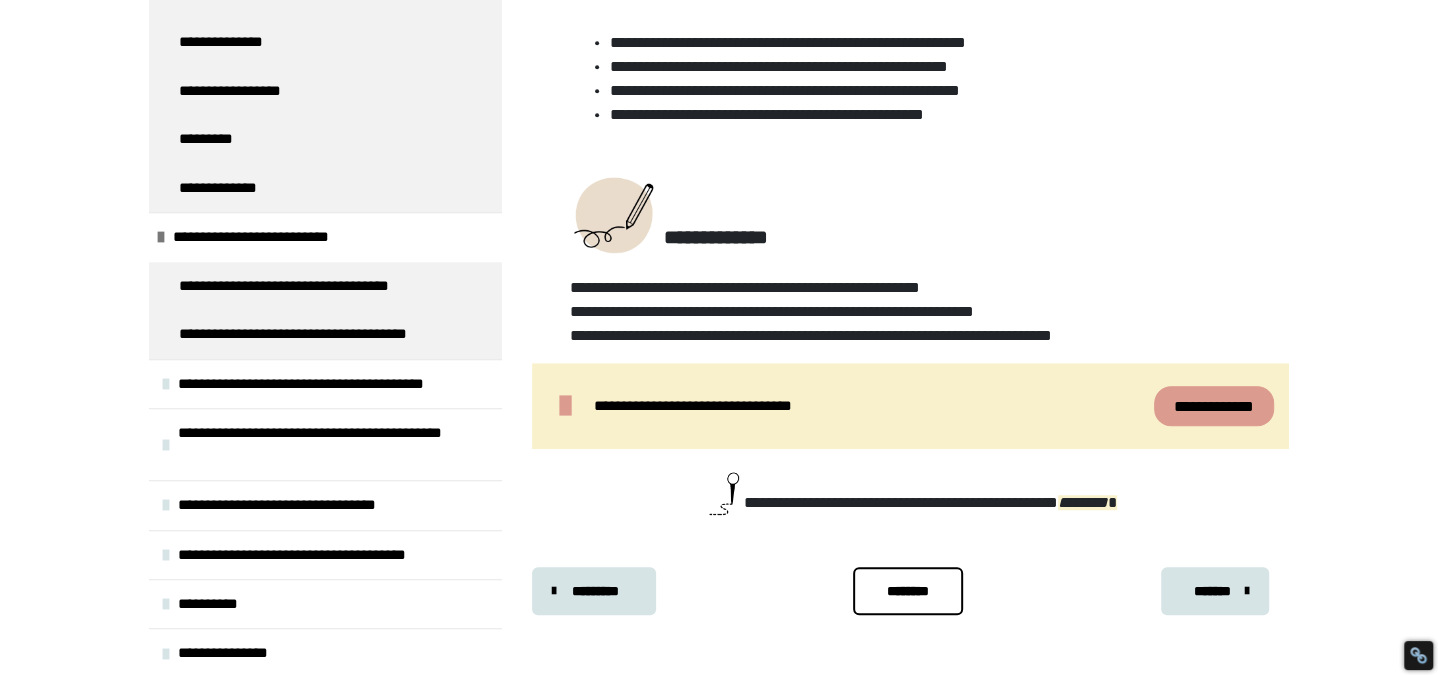 scroll, scrollTop: 1107, scrollLeft: 0, axis: vertical 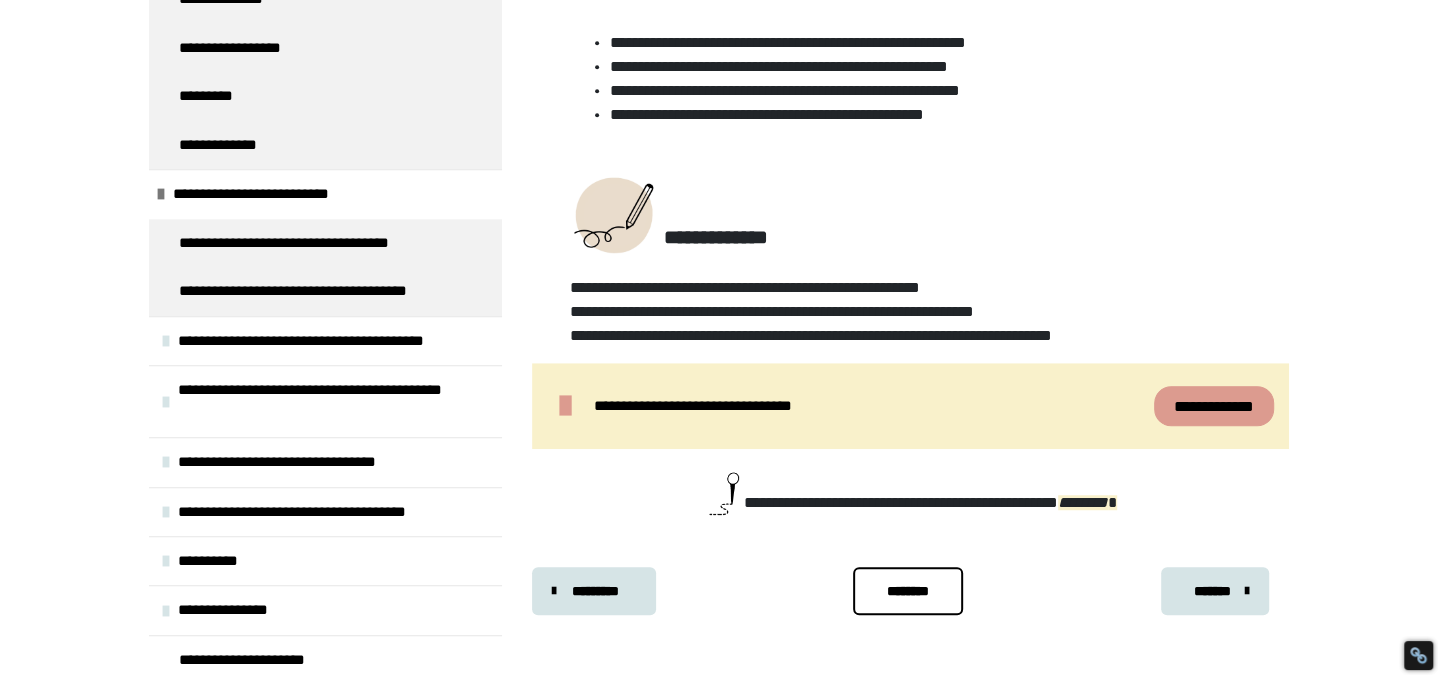 click at bounding box center (166, 611) 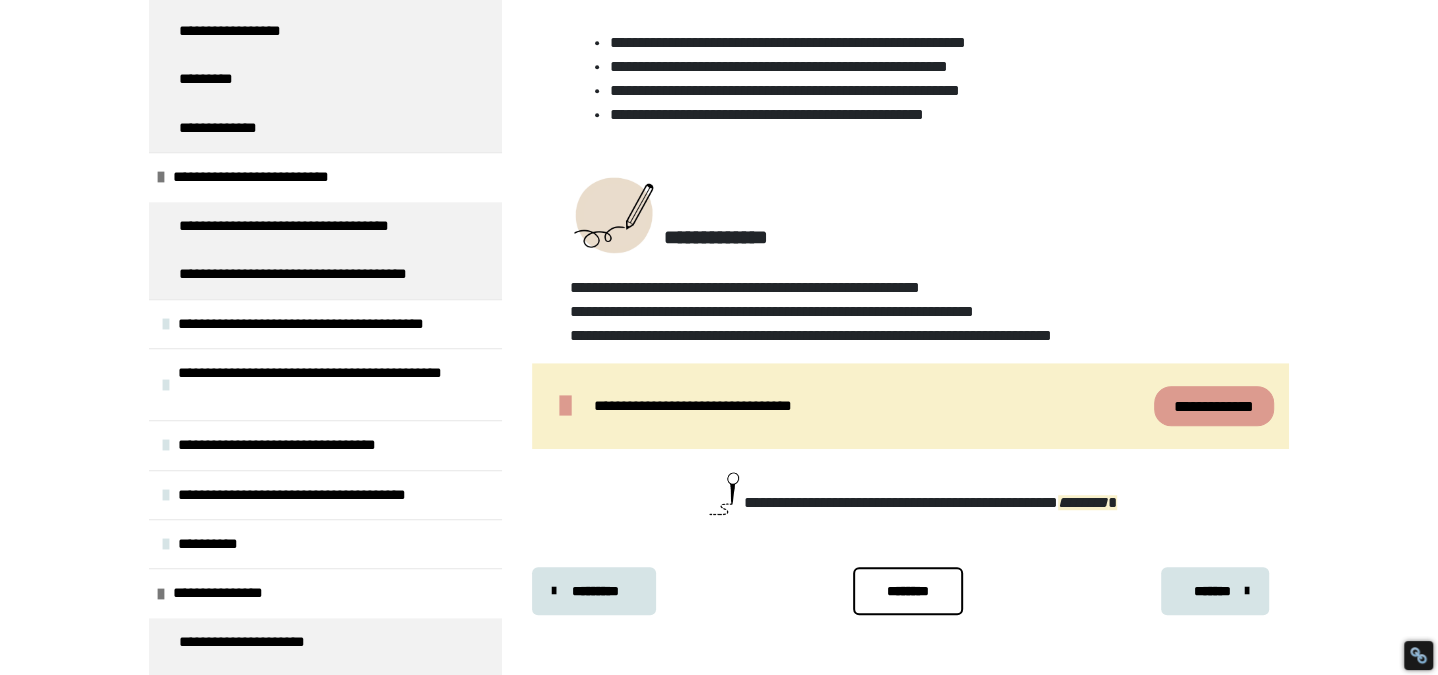 scroll, scrollTop: 1117, scrollLeft: 0, axis: vertical 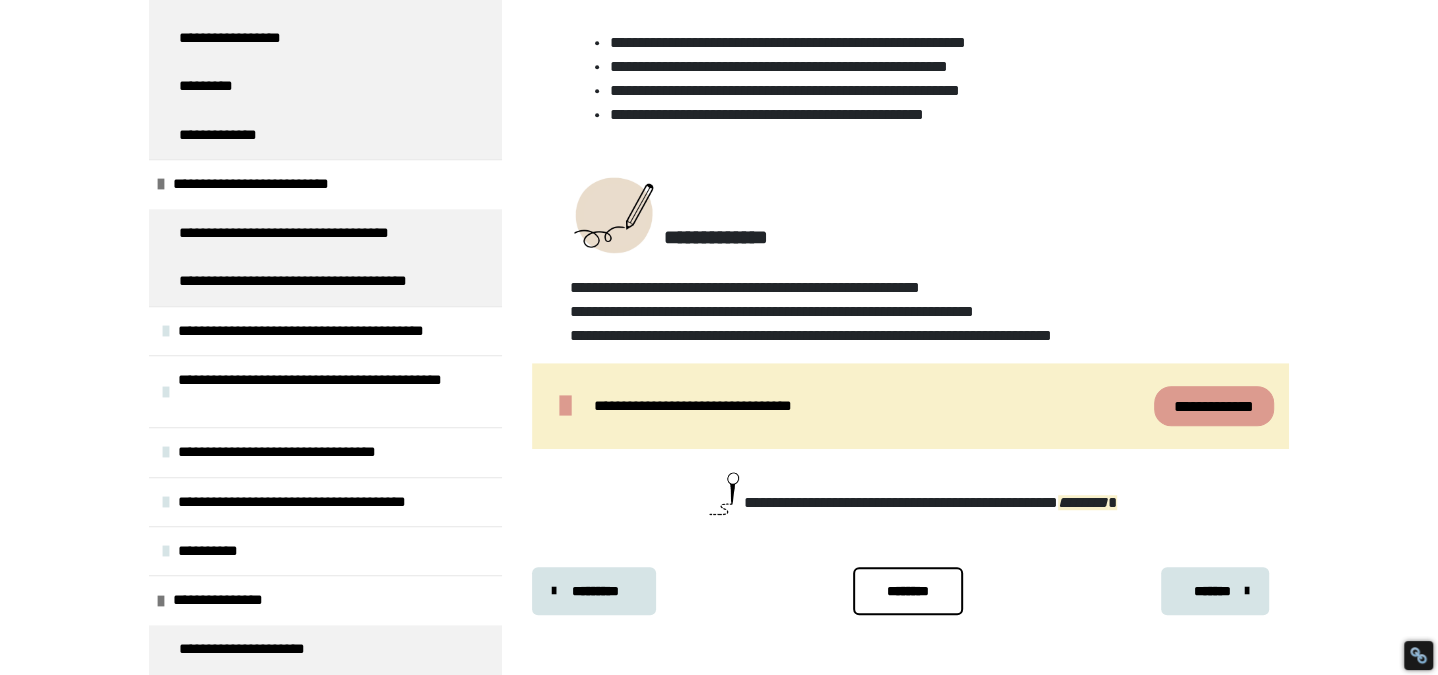 click on "**********" at bounding box center [325, 550] 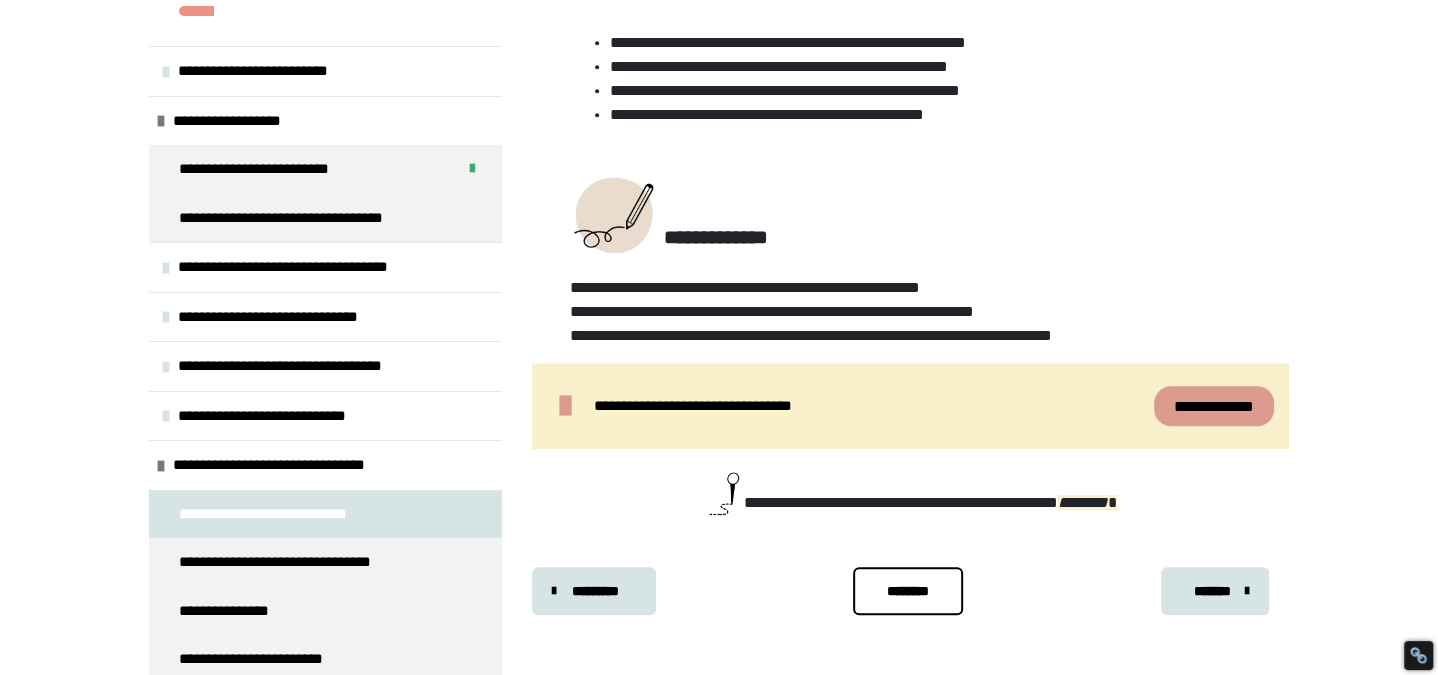 scroll, scrollTop: 0, scrollLeft: 0, axis: both 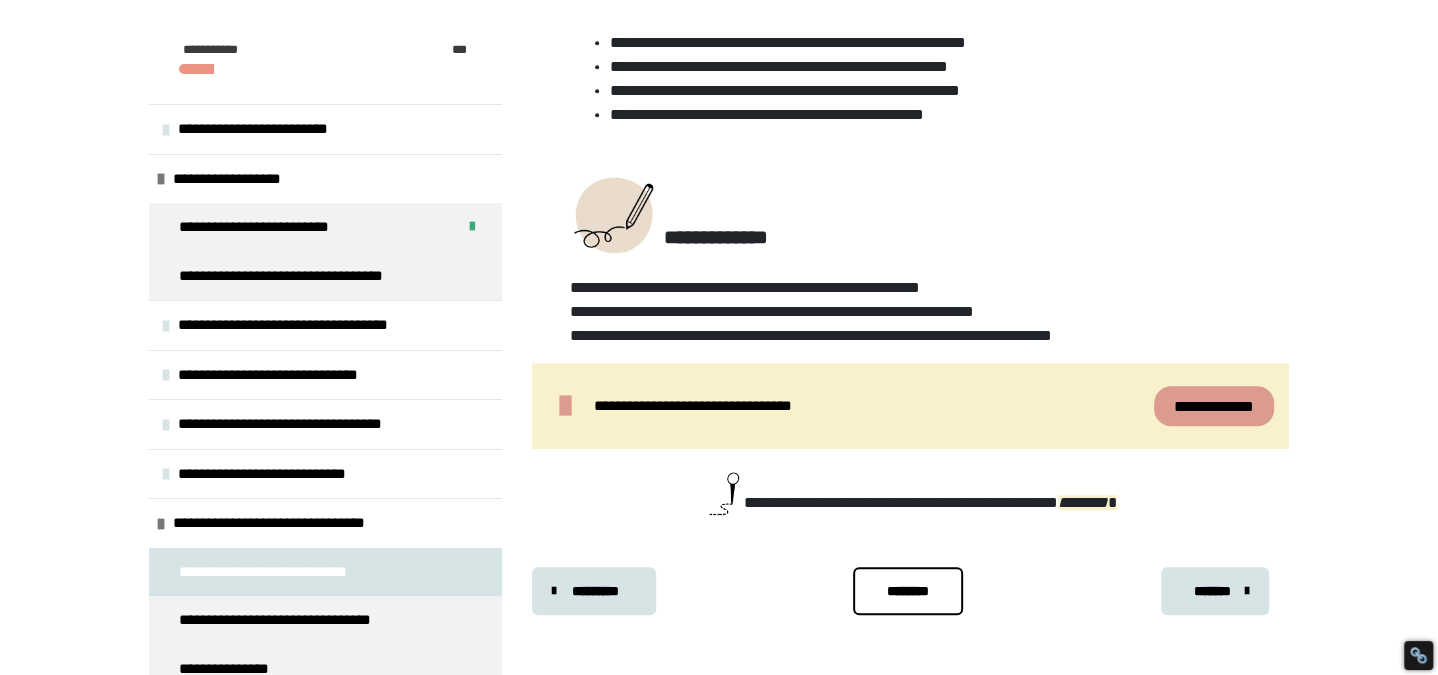 click on "**********" at bounding box center (273, 227) 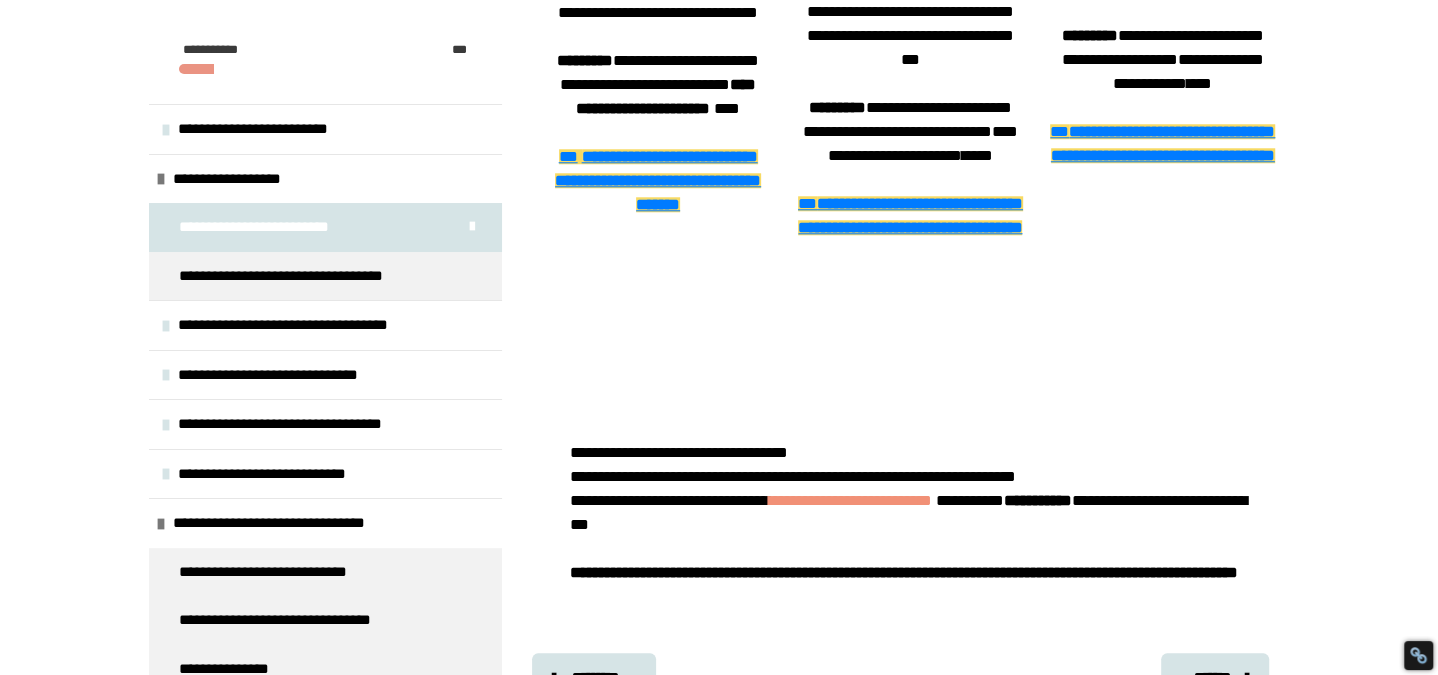 scroll, scrollTop: 1470, scrollLeft: 0, axis: vertical 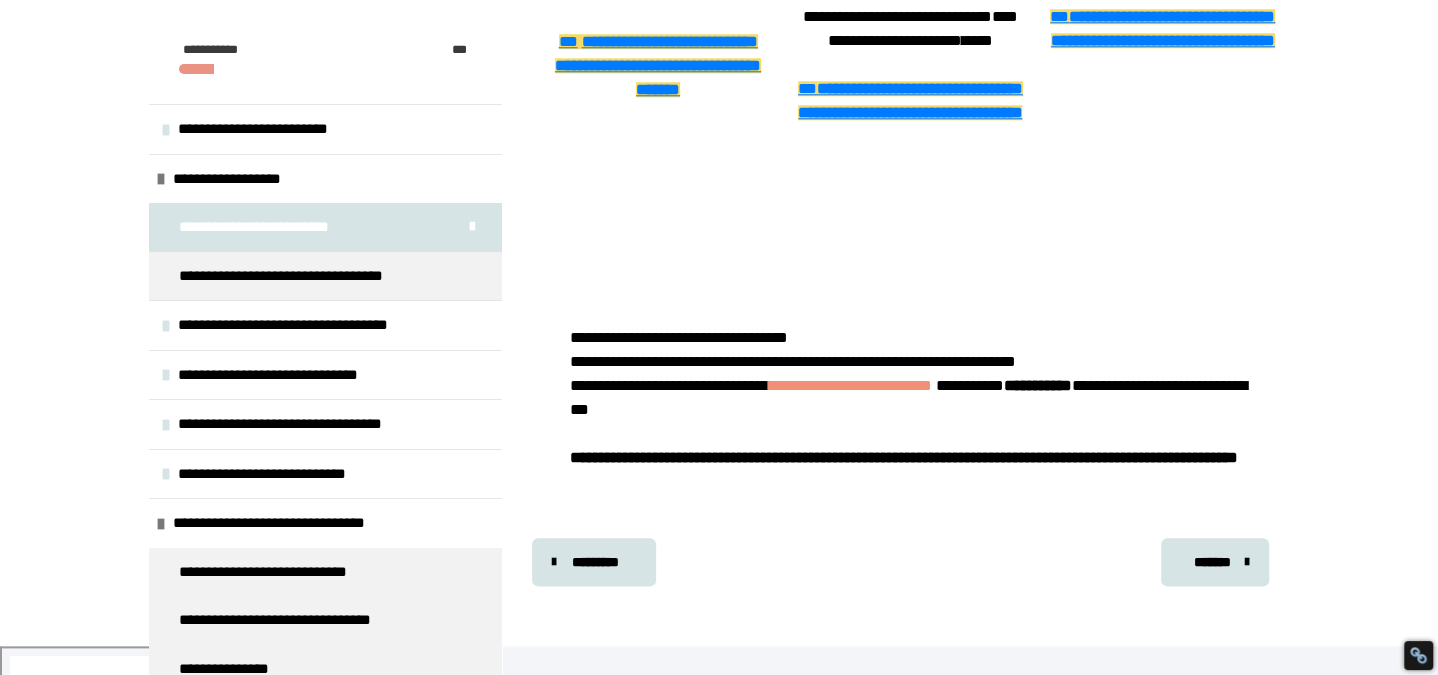 click on "**********" at bounding box center (273, 227) 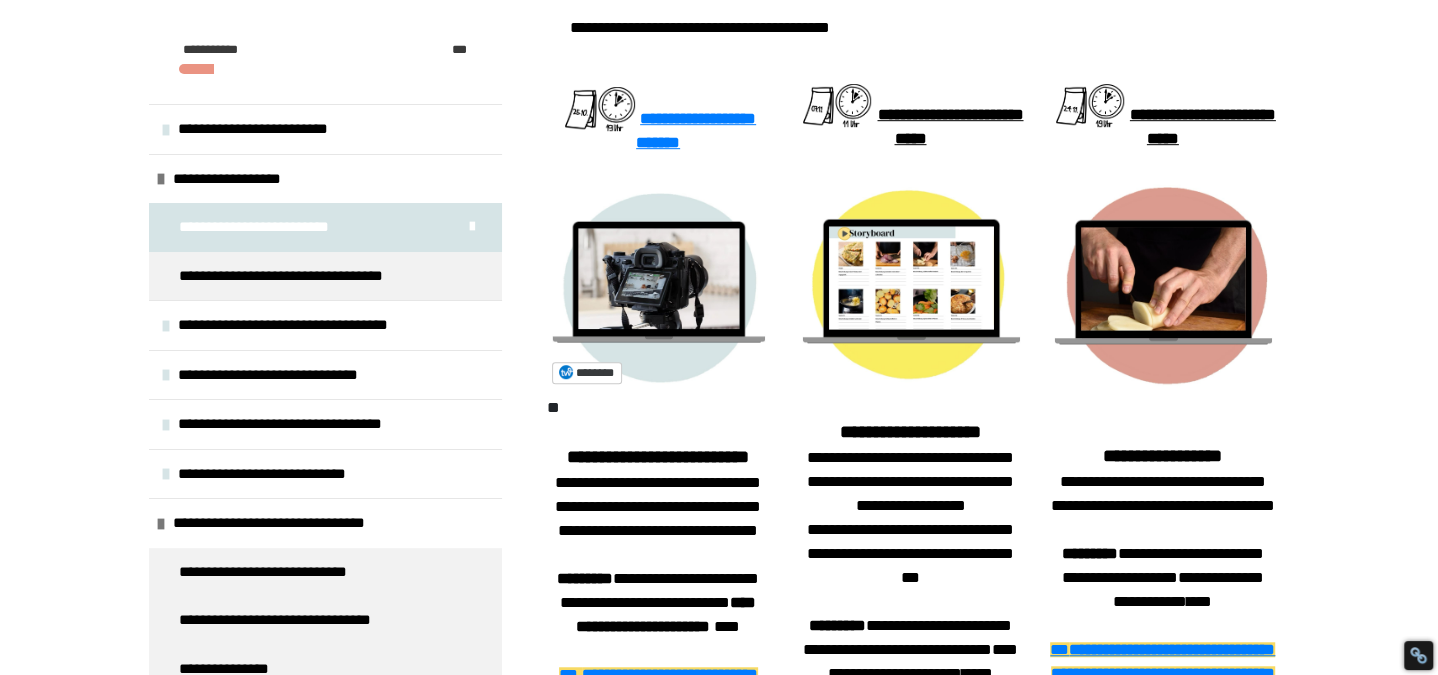 scroll, scrollTop: 821, scrollLeft: 0, axis: vertical 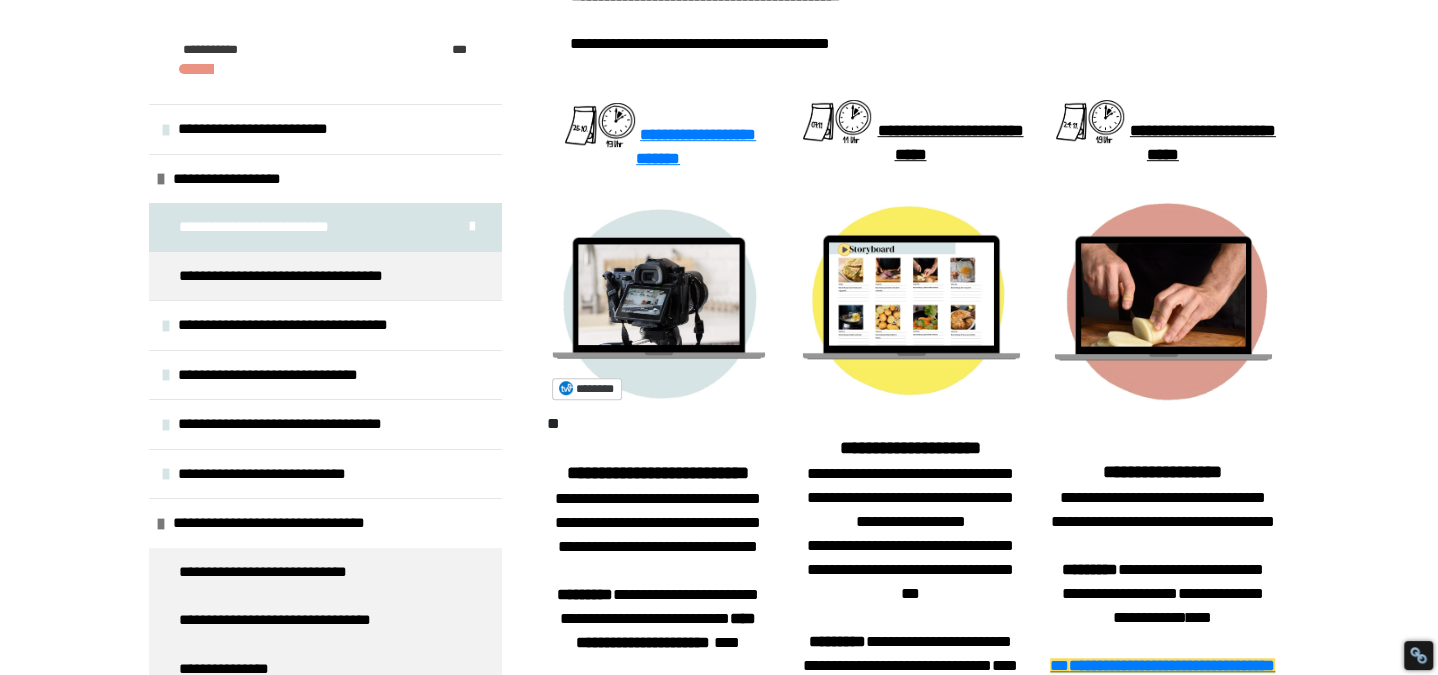 click at bounding box center [658, 304] 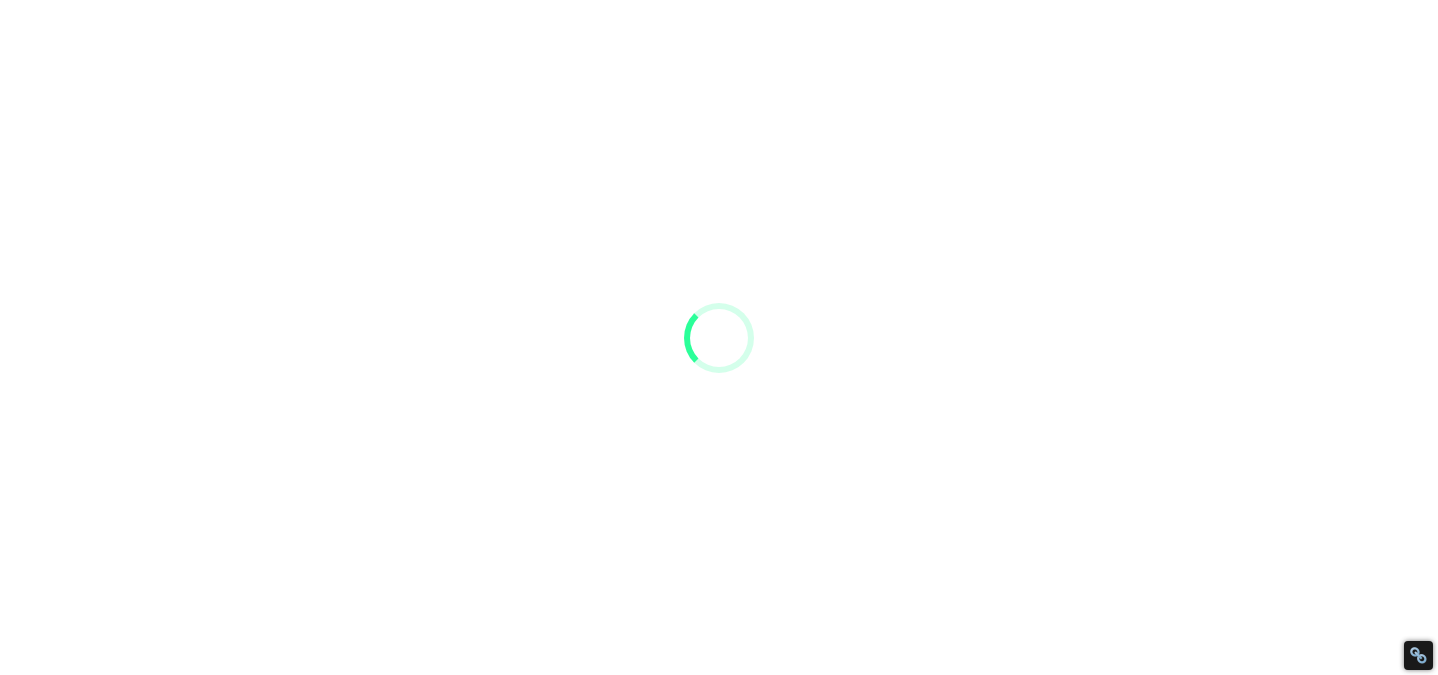 scroll, scrollTop: 0, scrollLeft: 0, axis: both 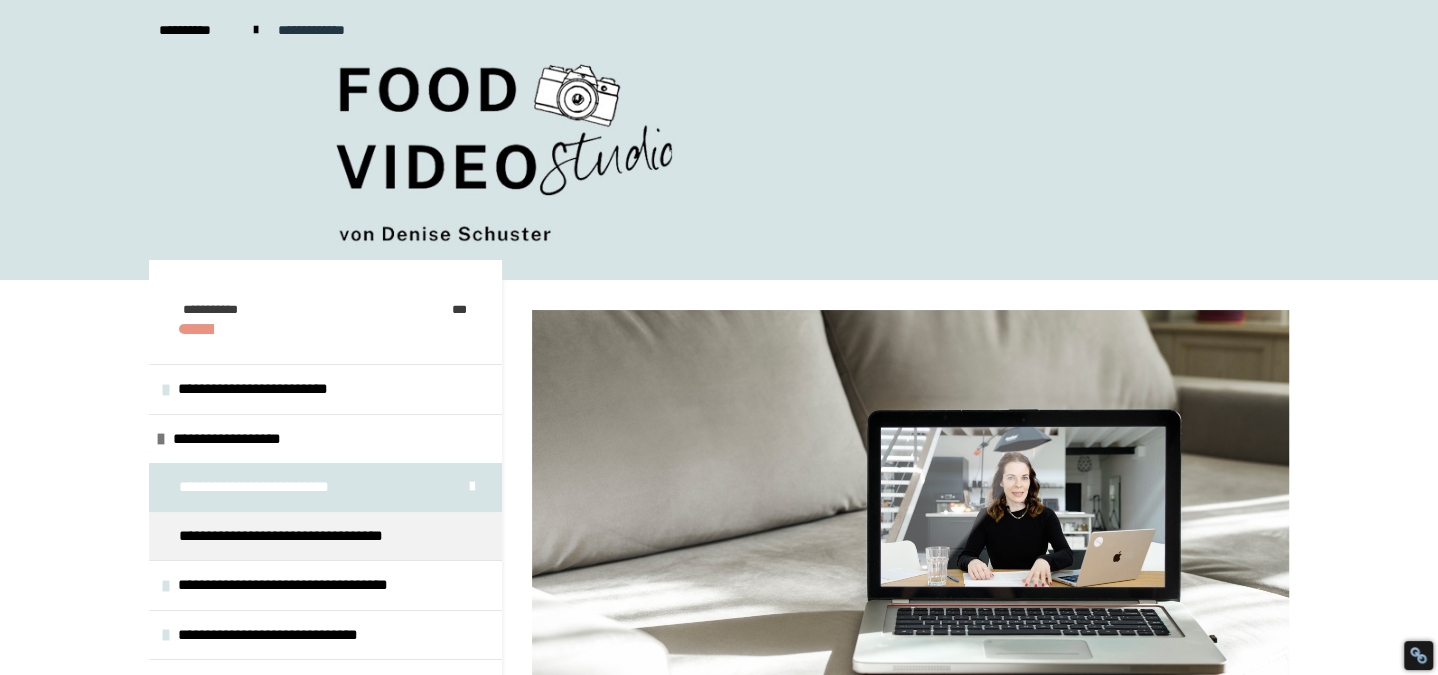 click on "**********" at bounding box center [241, 439] 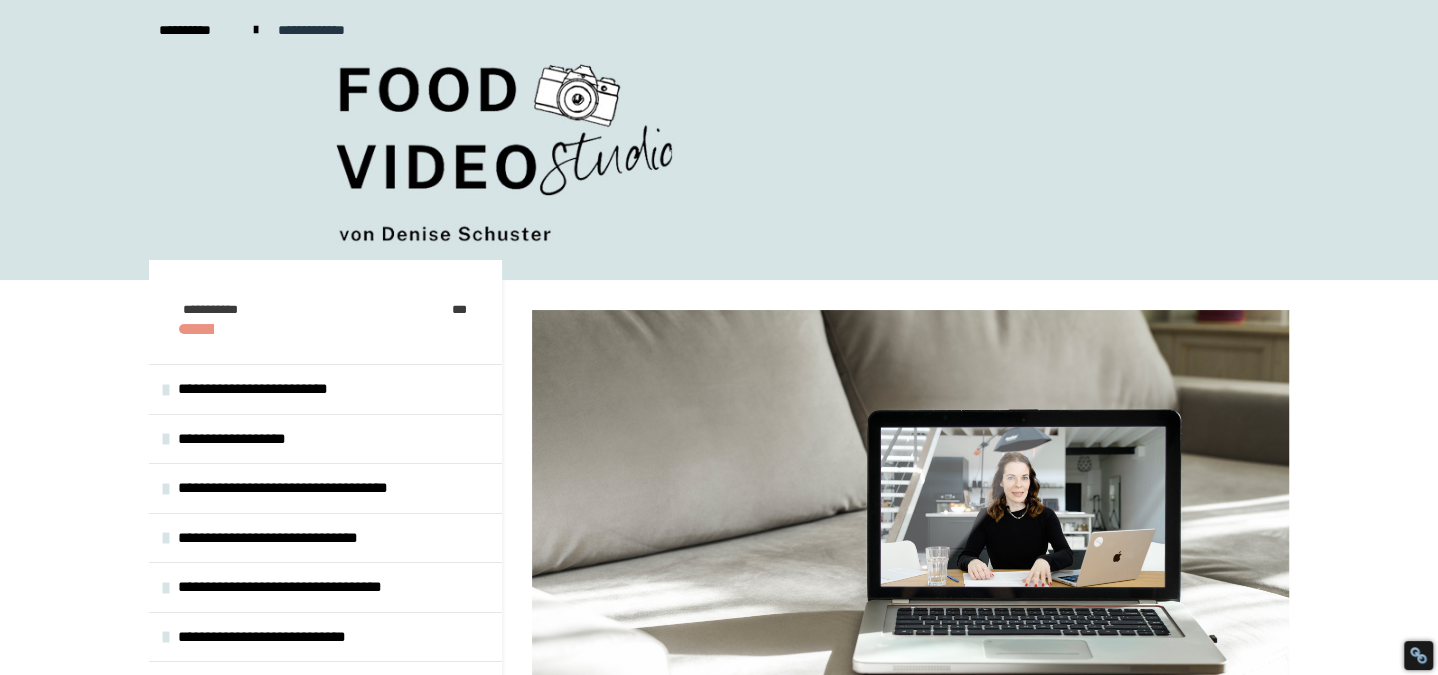 click at bounding box center (166, 439) 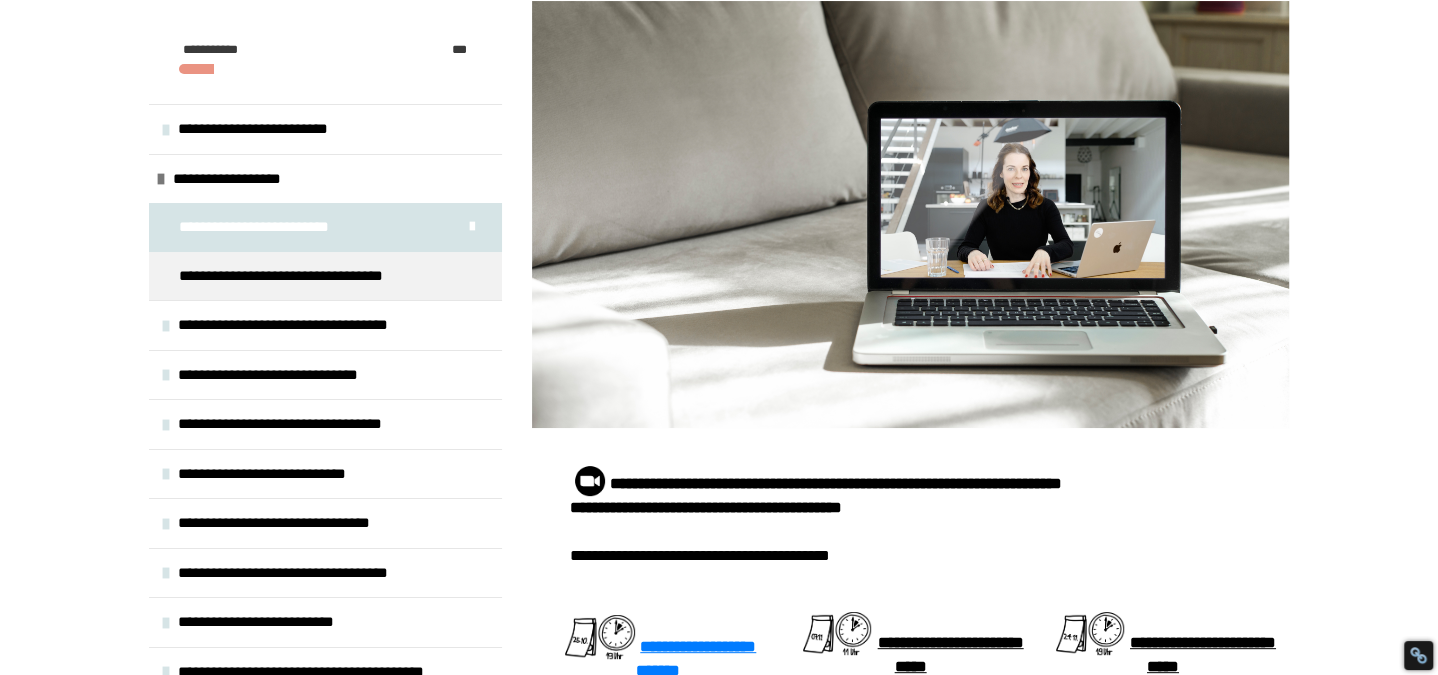 scroll, scrollTop: 310, scrollLeft: 0, axis: vertical 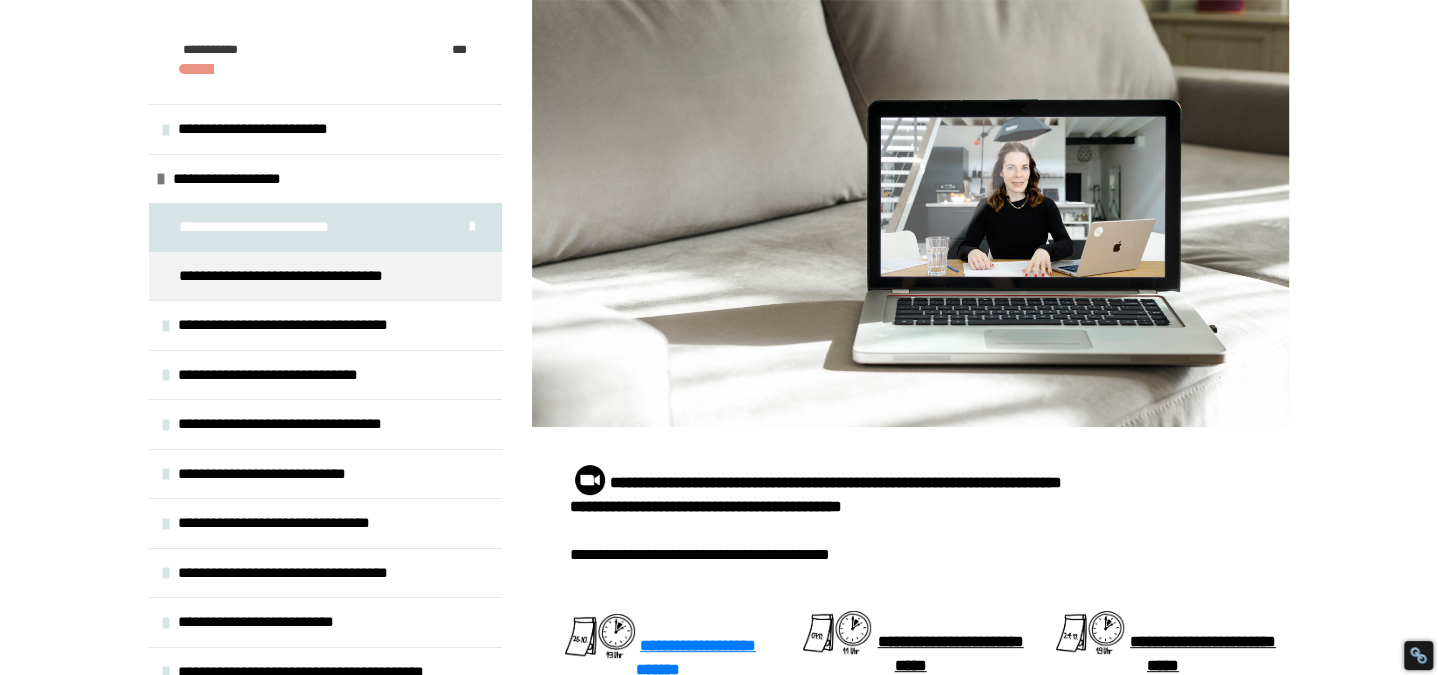 click at bounding box center [166, 425] 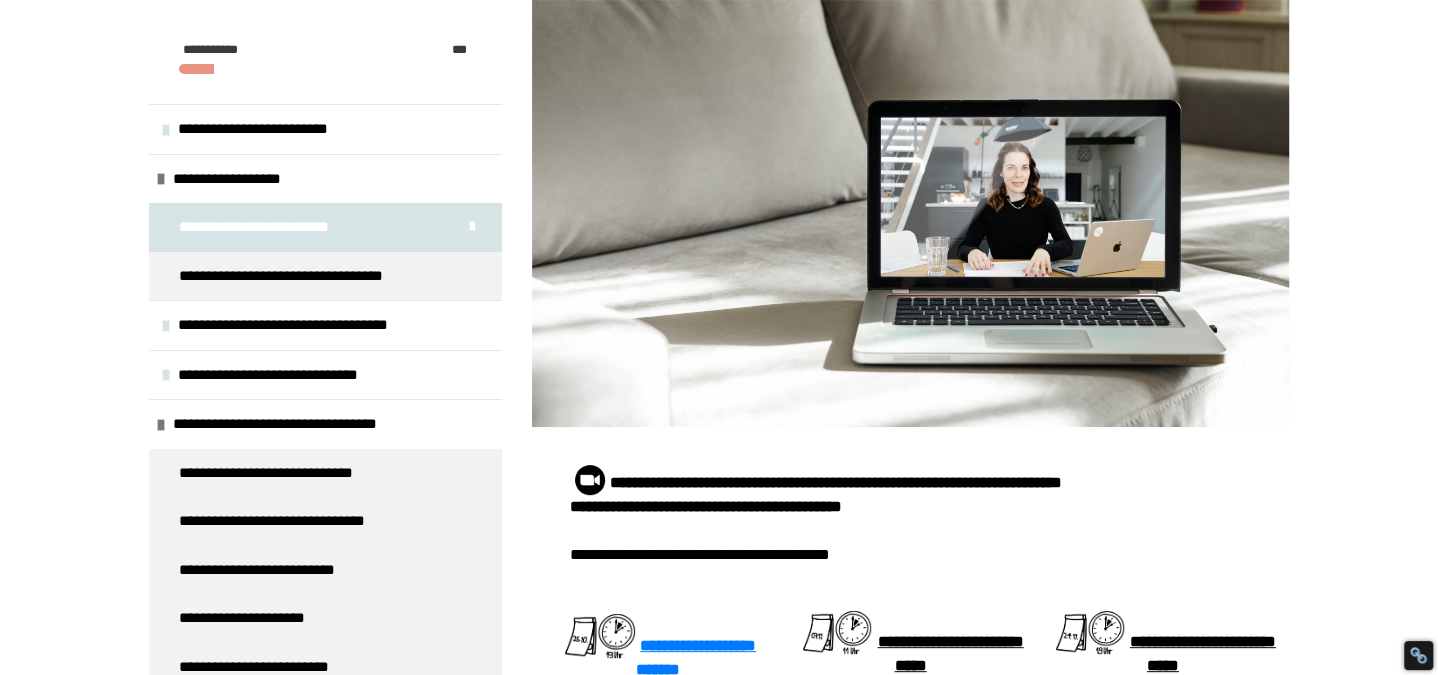 click on "**********" at bounding box center [298, 424] 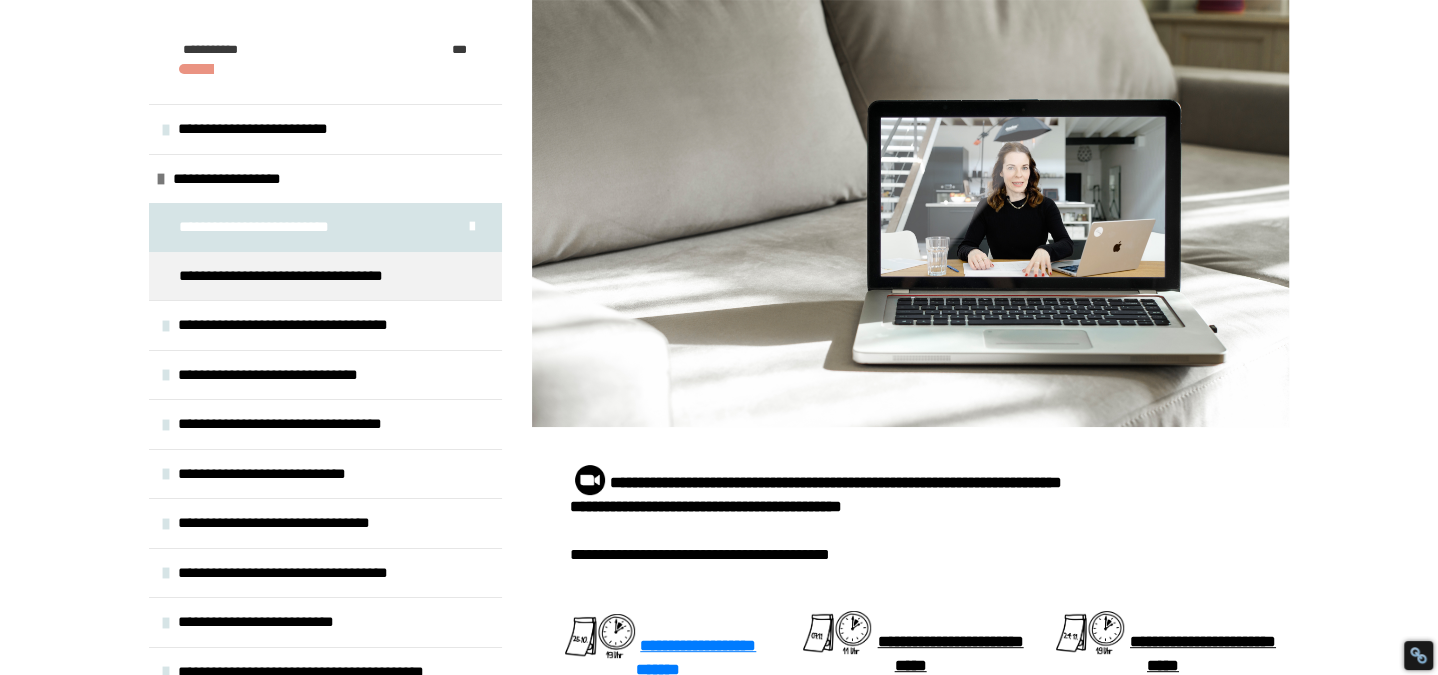 click on "**********" at bounding box center (303, 424) 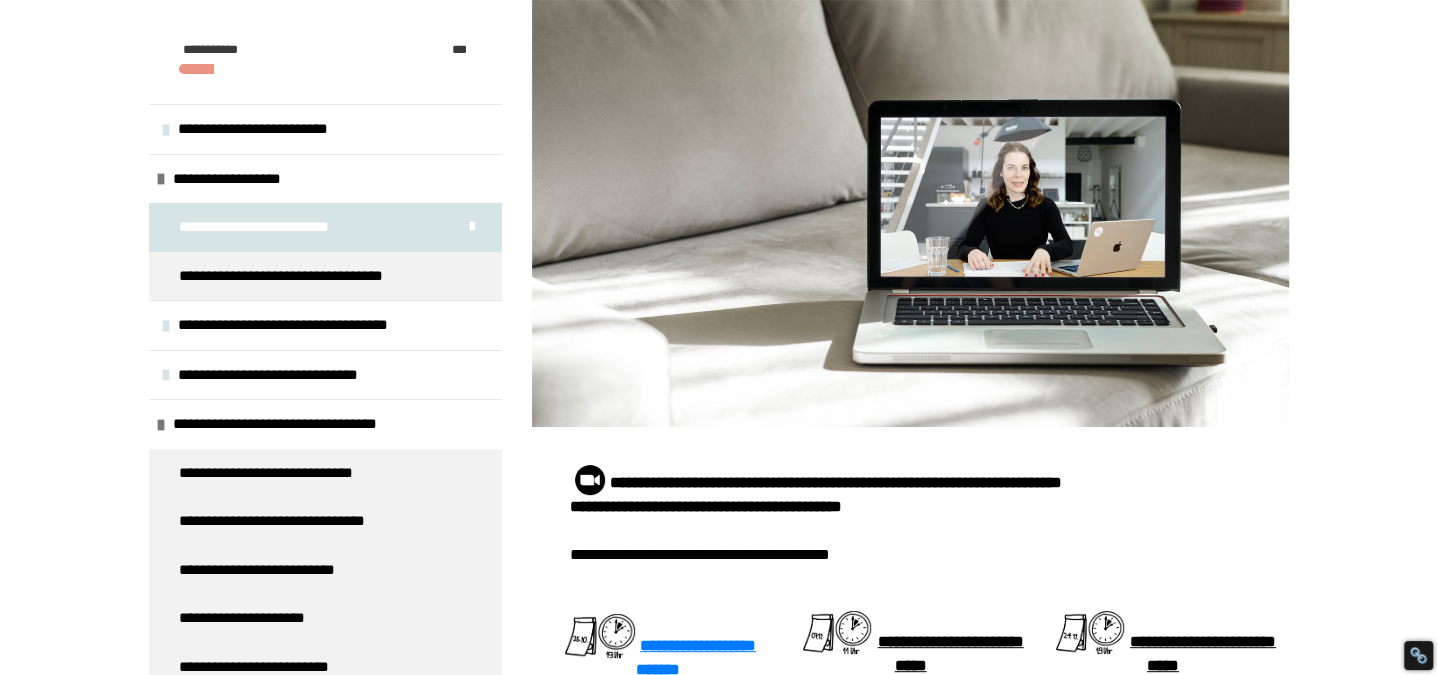 click on "**********" at bounding box center (298, 424) 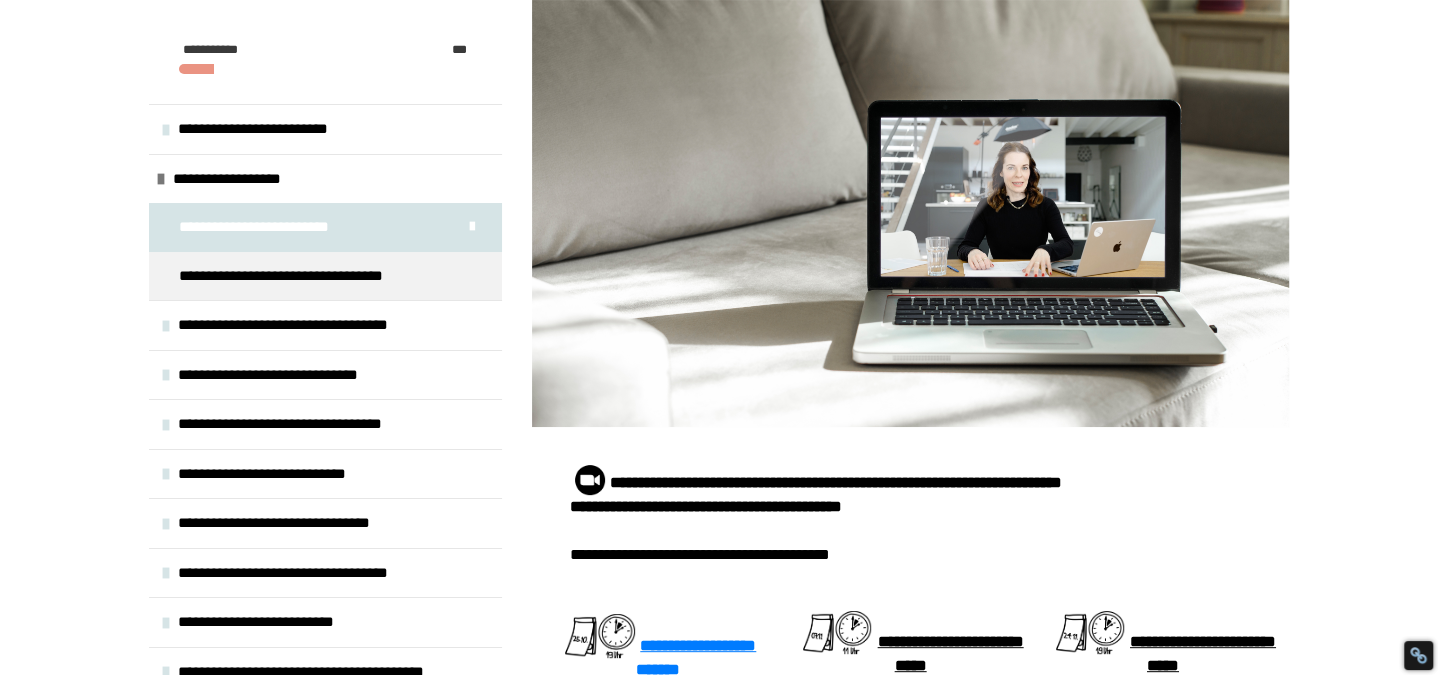 click on "**********" at bounding box center [279, 474] 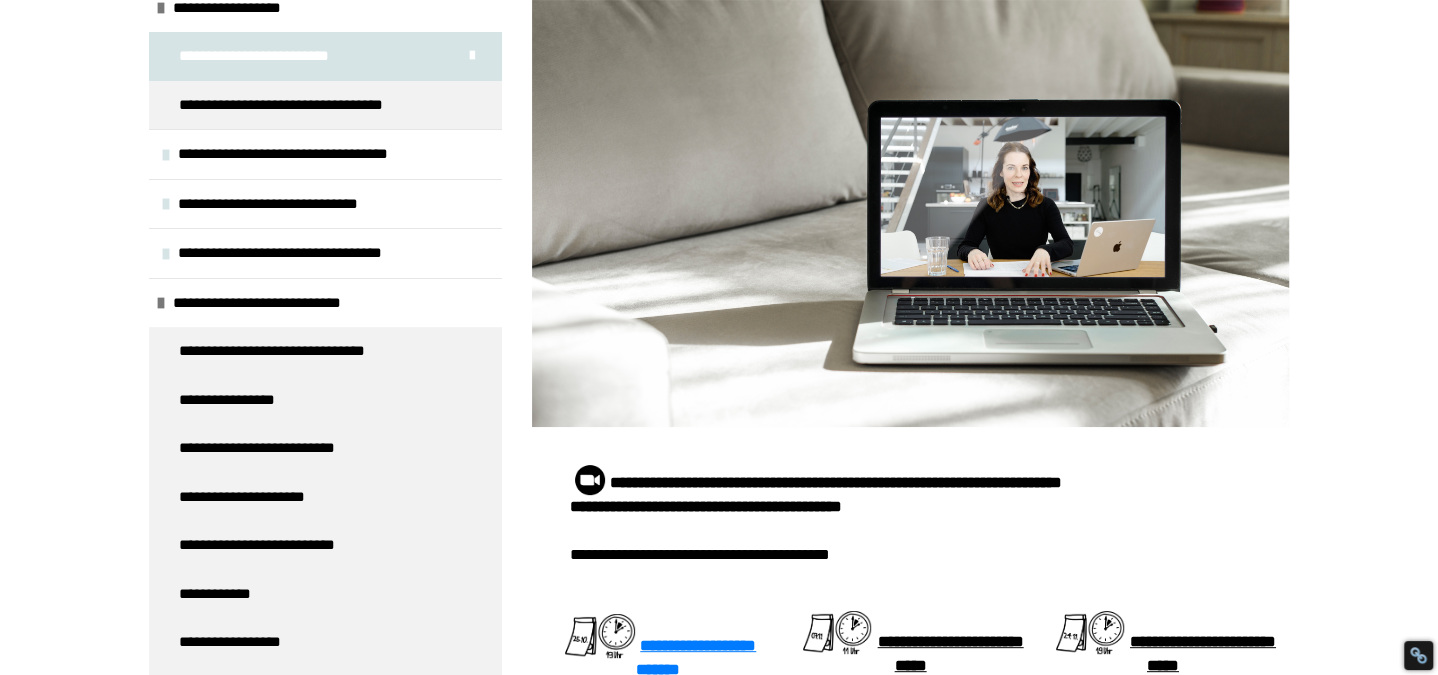 scroll, scrollTop: 172, scrollLeft: 0, axis: vertical 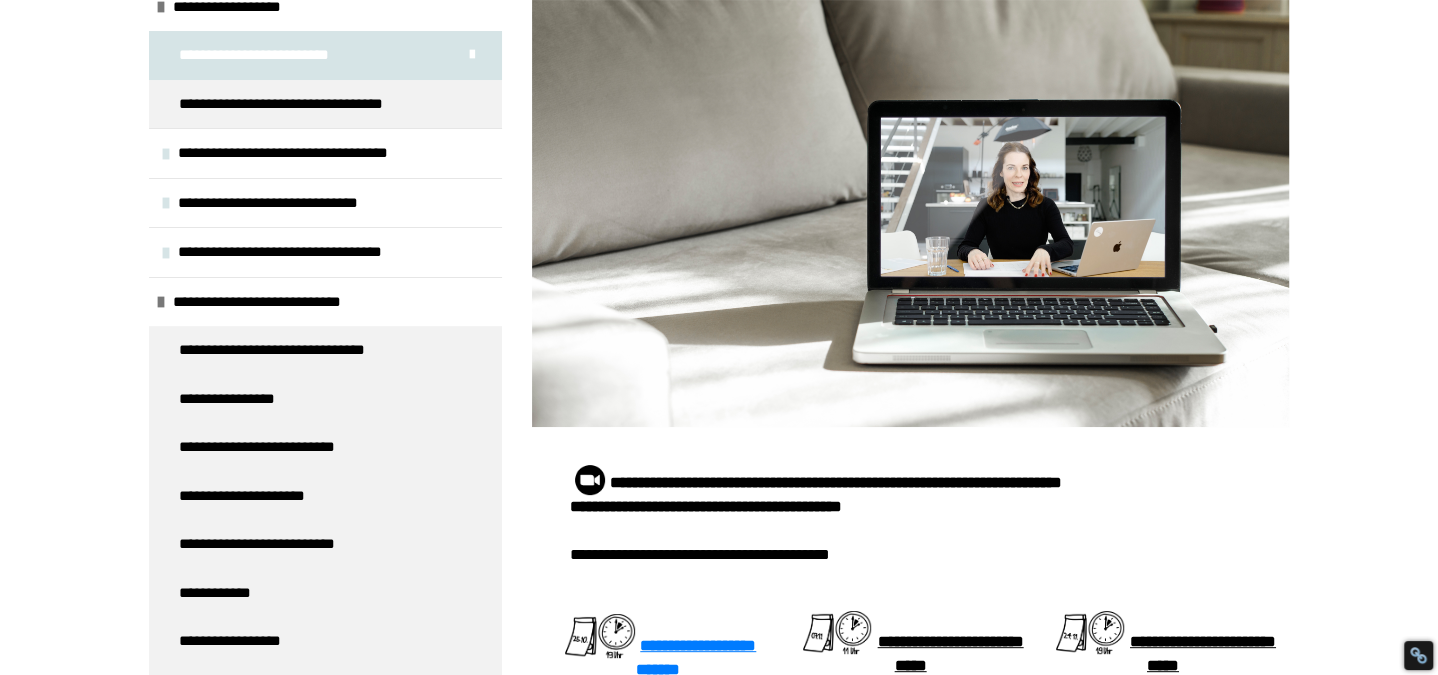 click on "**********" at bounding box center (274, 302) 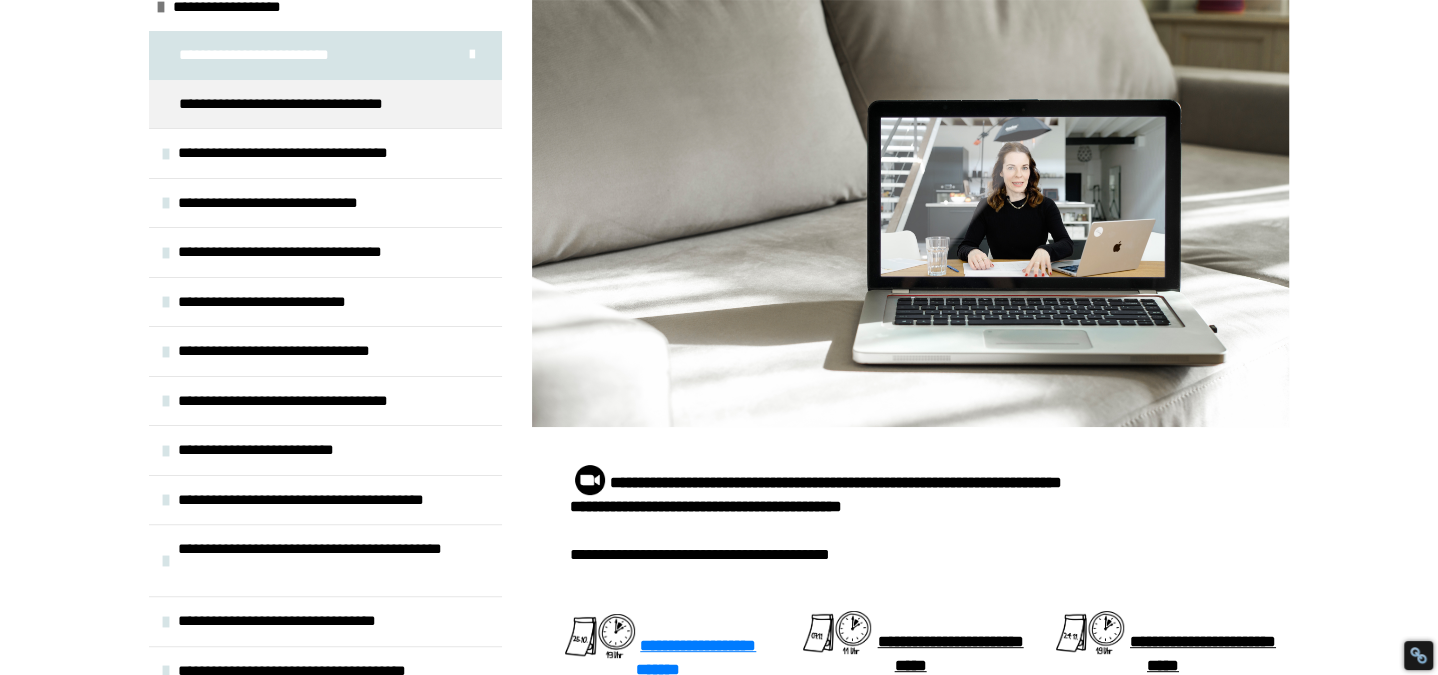 click on "**********" at bounding box center [279, 302] 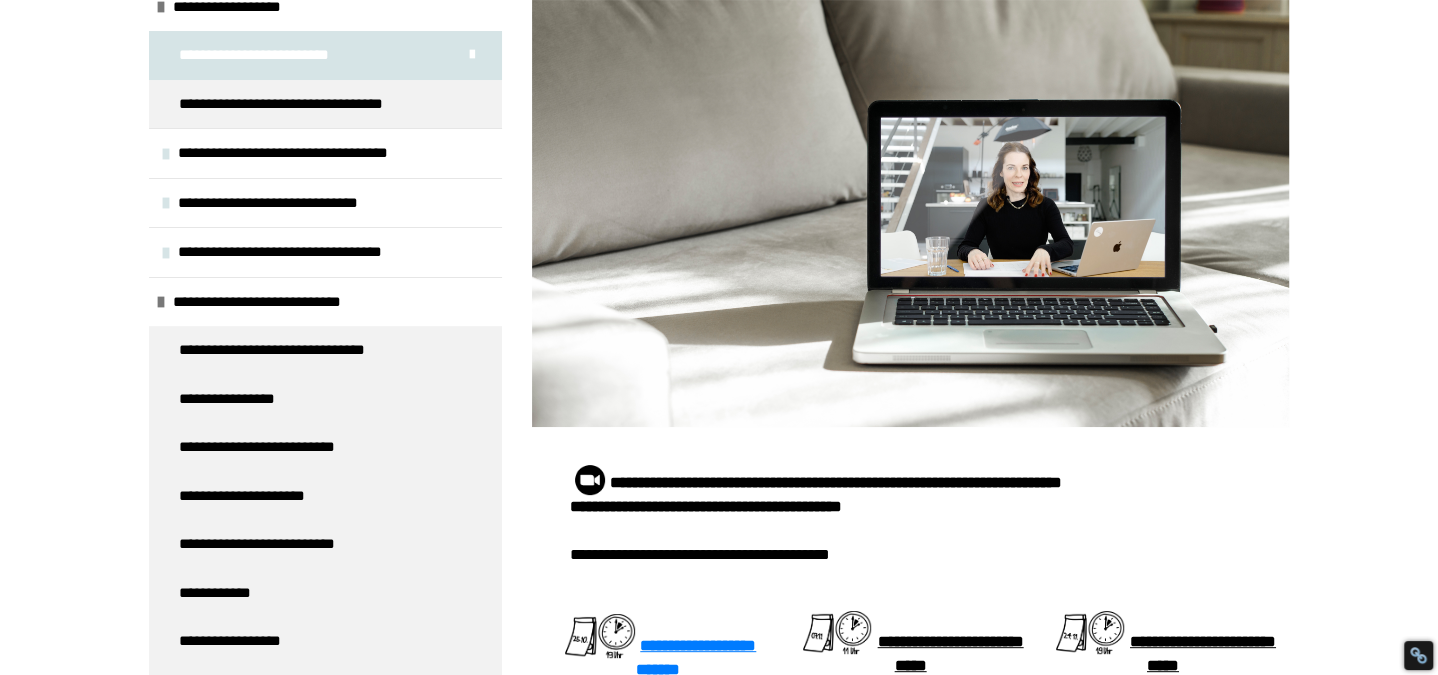 click on "**********" at bounding box center [289, 350] 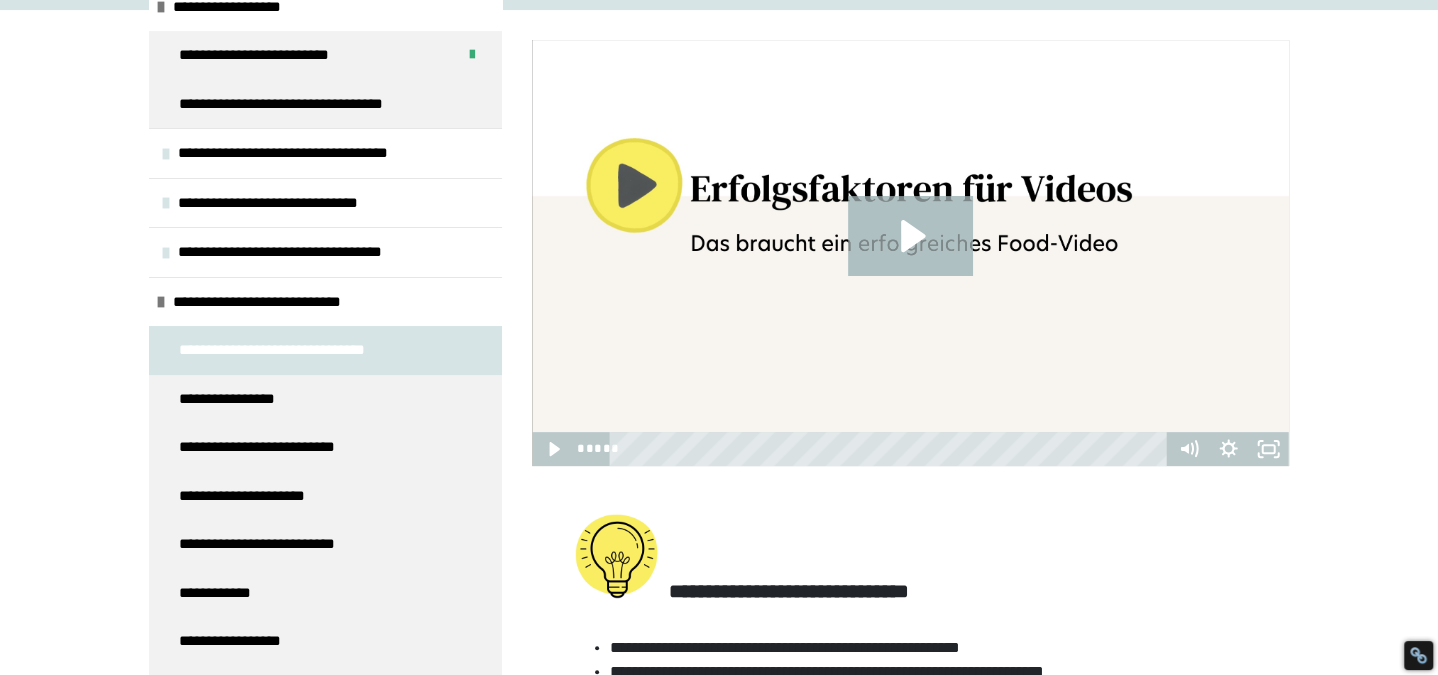 click on "**********" at bounding box center (240, 399) 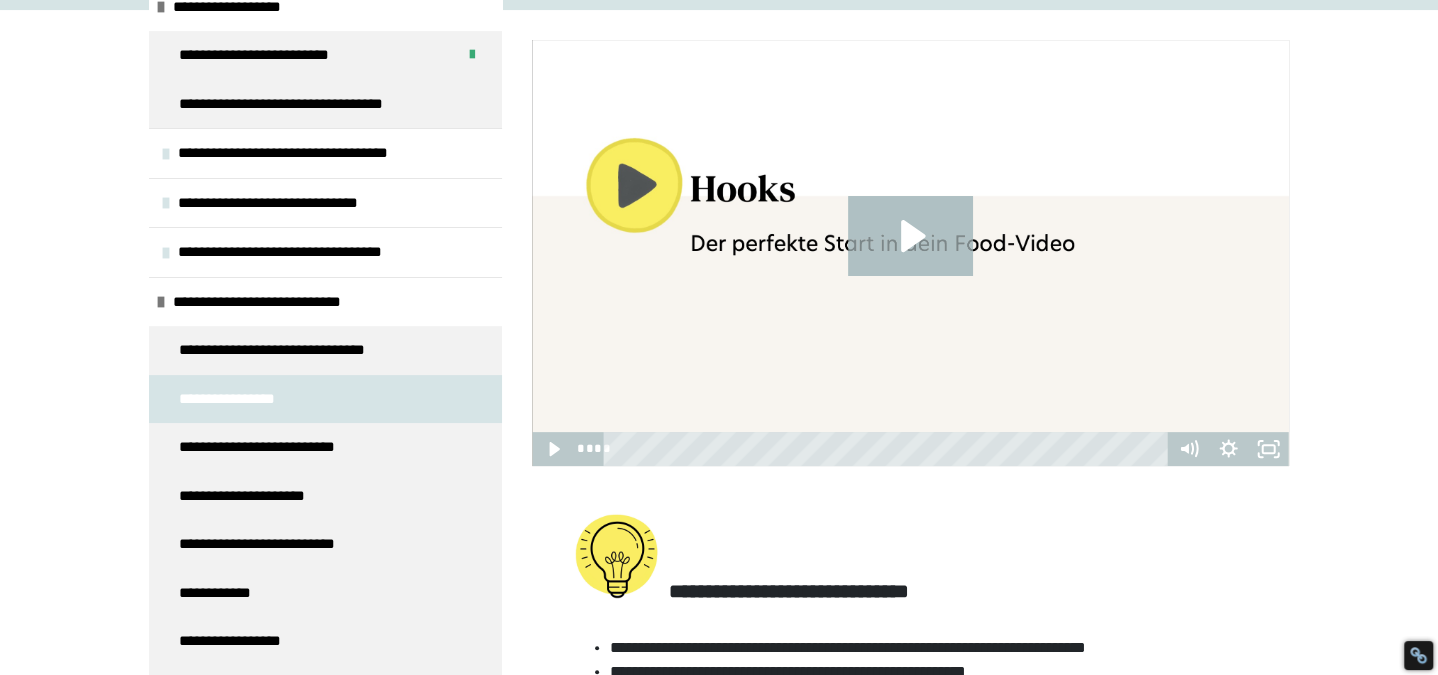 click on "**********" at bounding box center [268, 447] 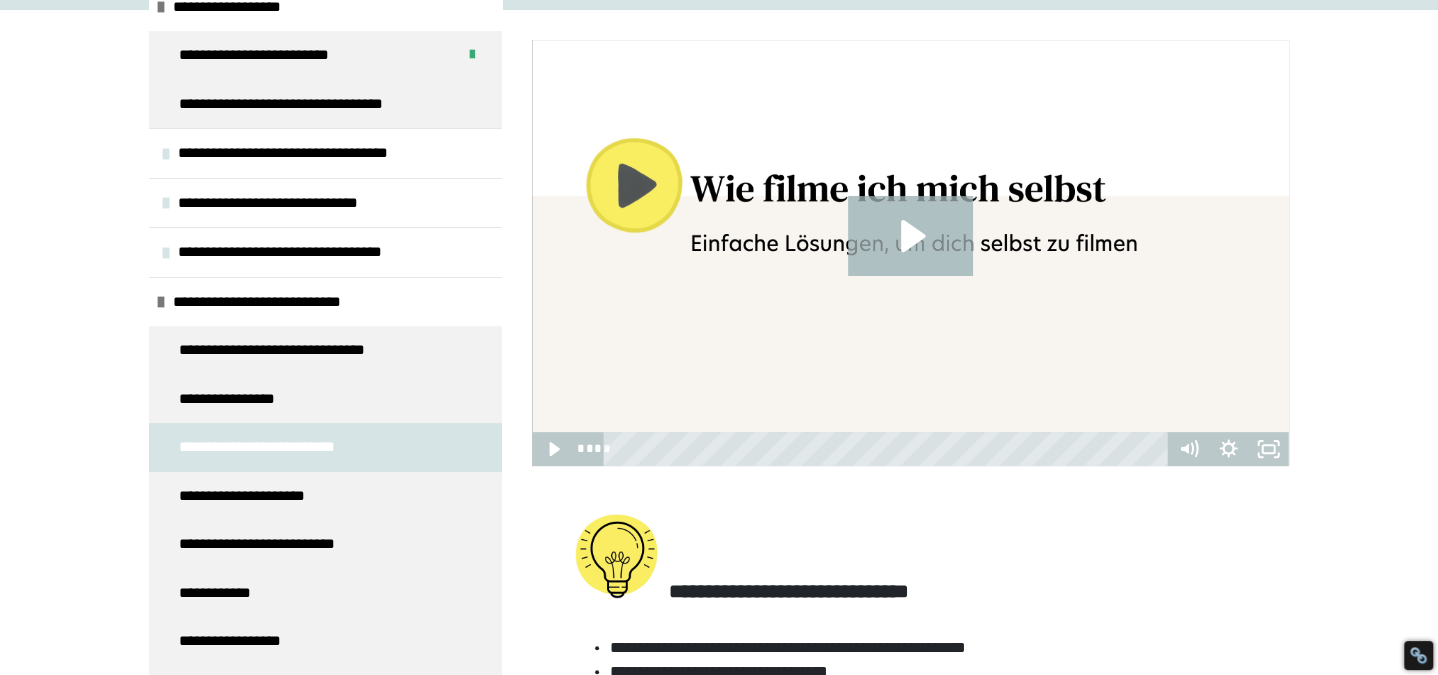 click on "**********" at bounding box center [257, 496] 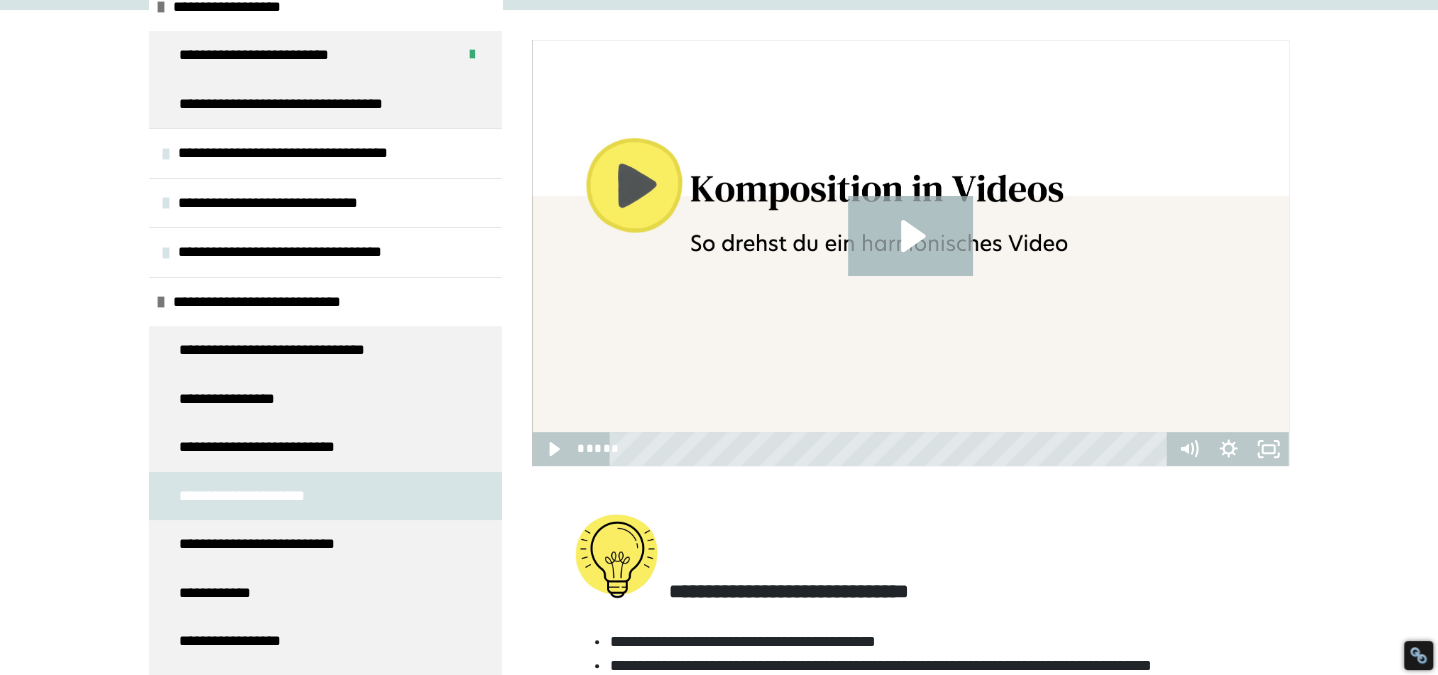 click on "**********" at bounding box center [270, 544] 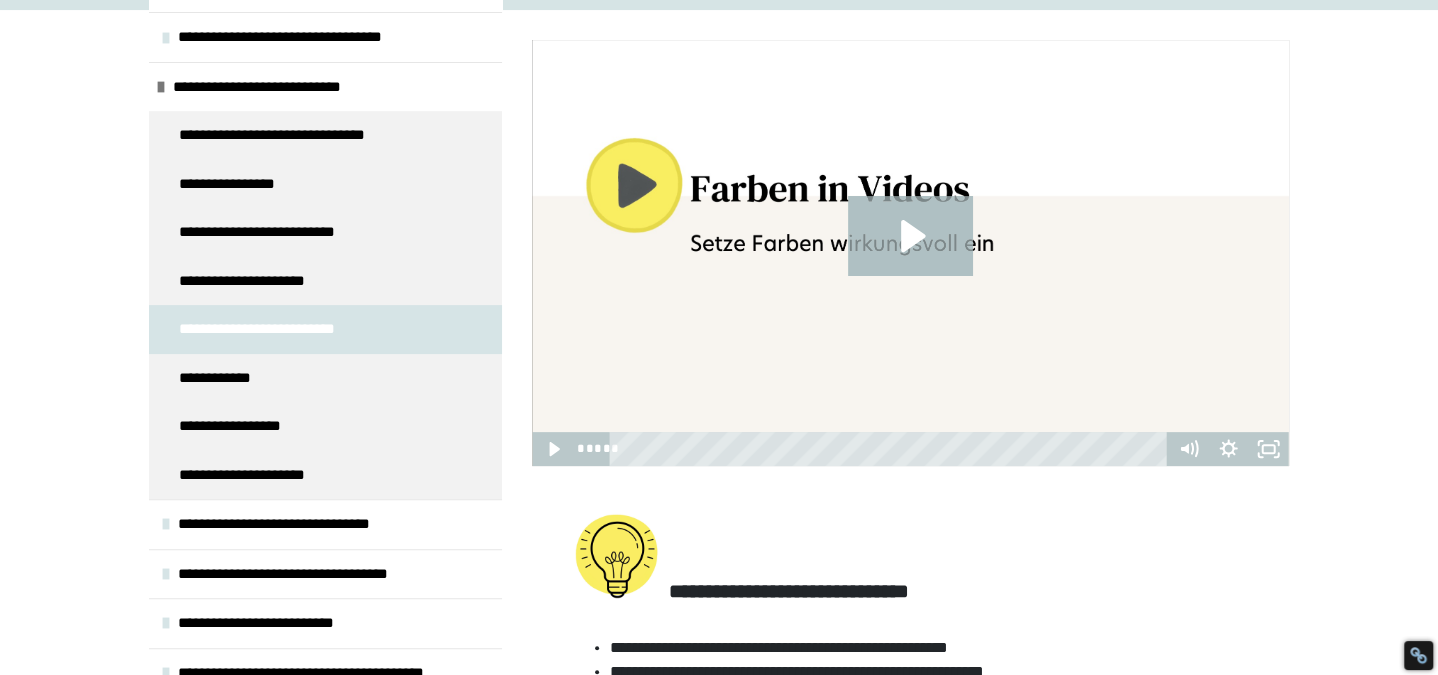 scroll, scrollTop: 392, scrollLeft: 0, axis: vertical 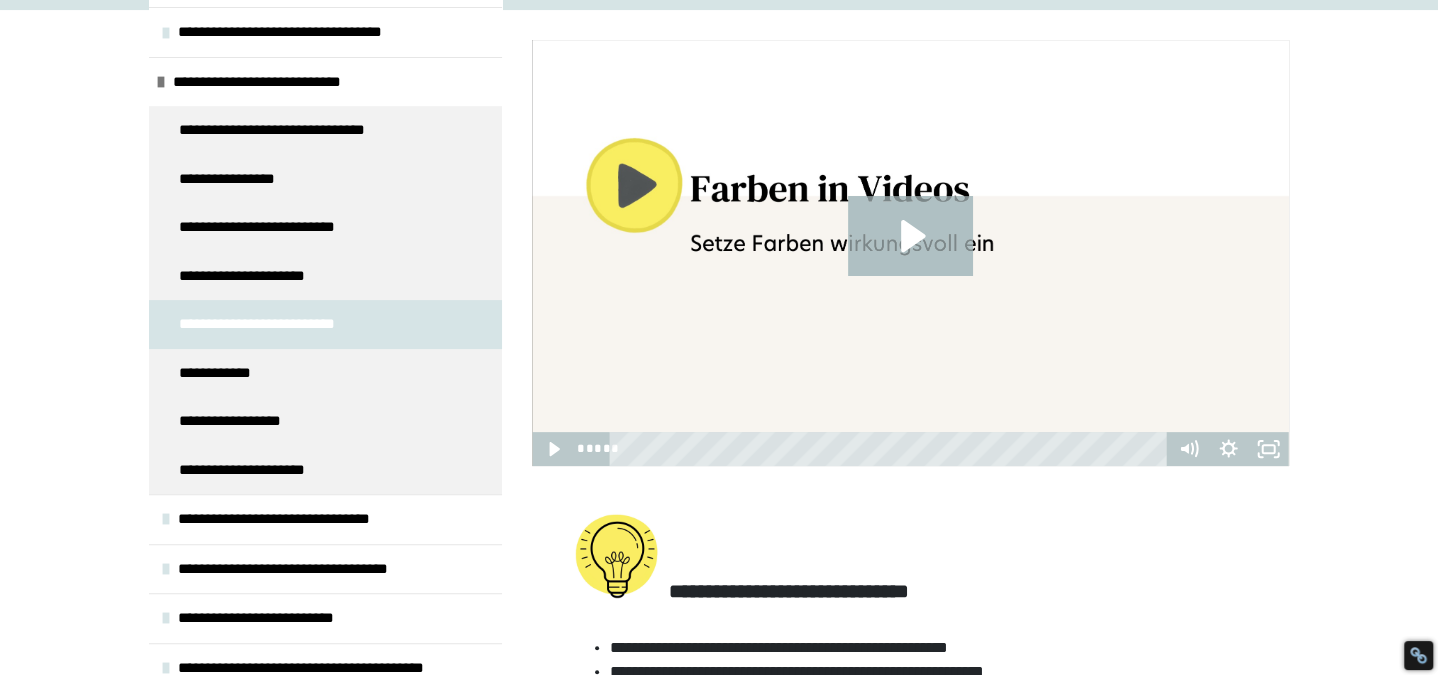 click on "**********" at bounding box center (224, 373) 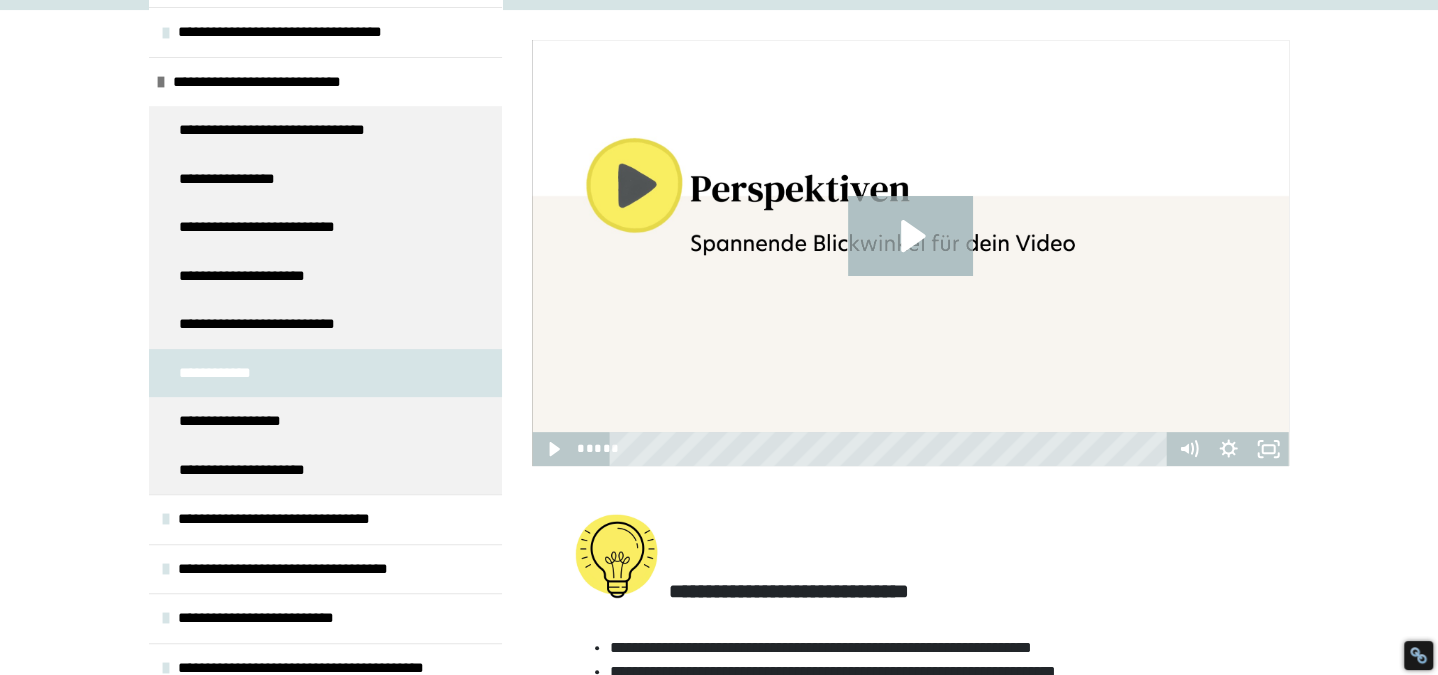 click on "**********" at bounding box center (254, 421) 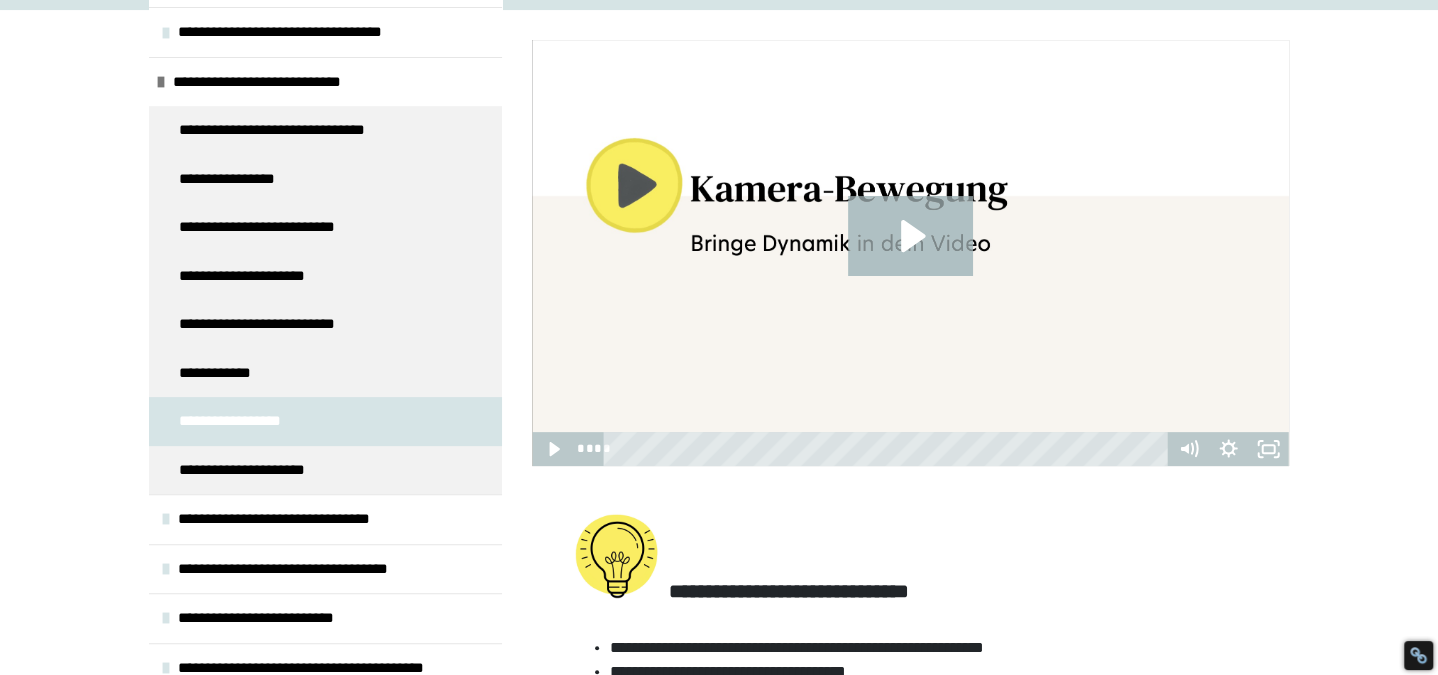 click on "**********" at bounding box center (257, 470) 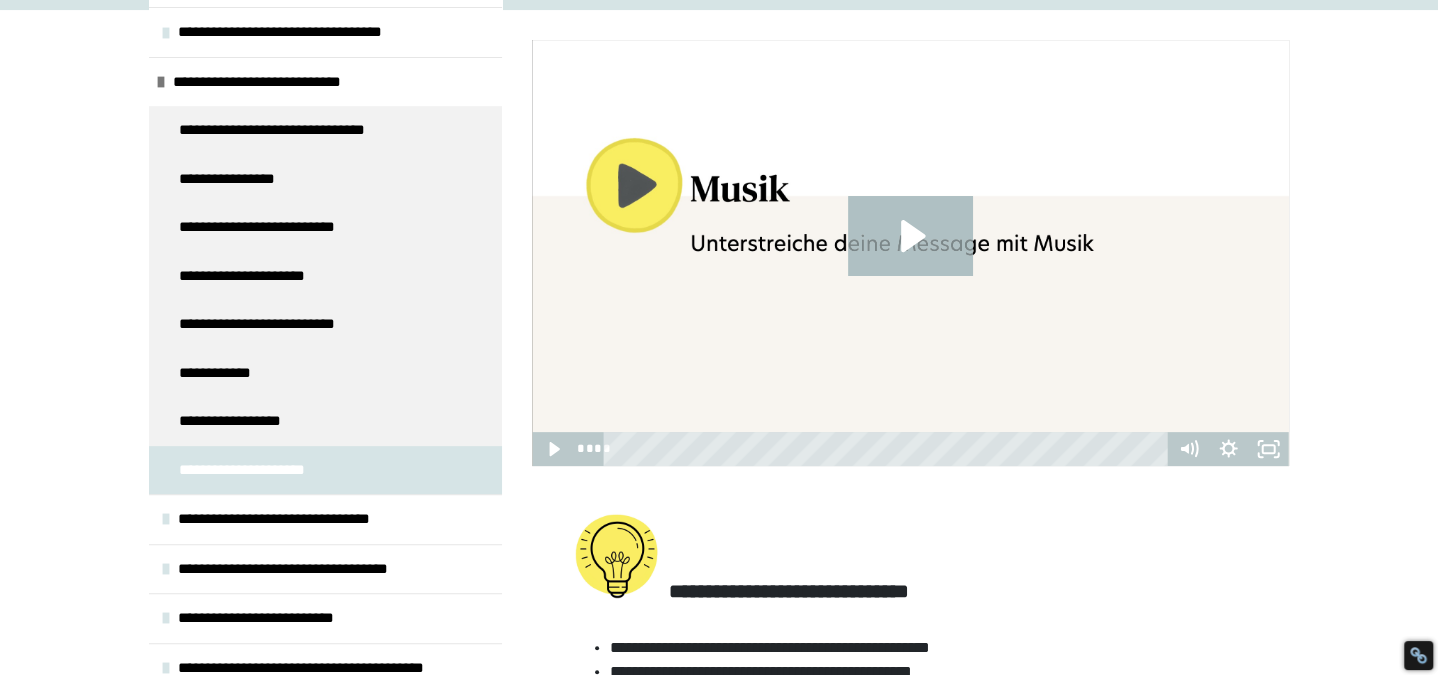 click on "**********" at bounding box center [296, 519] 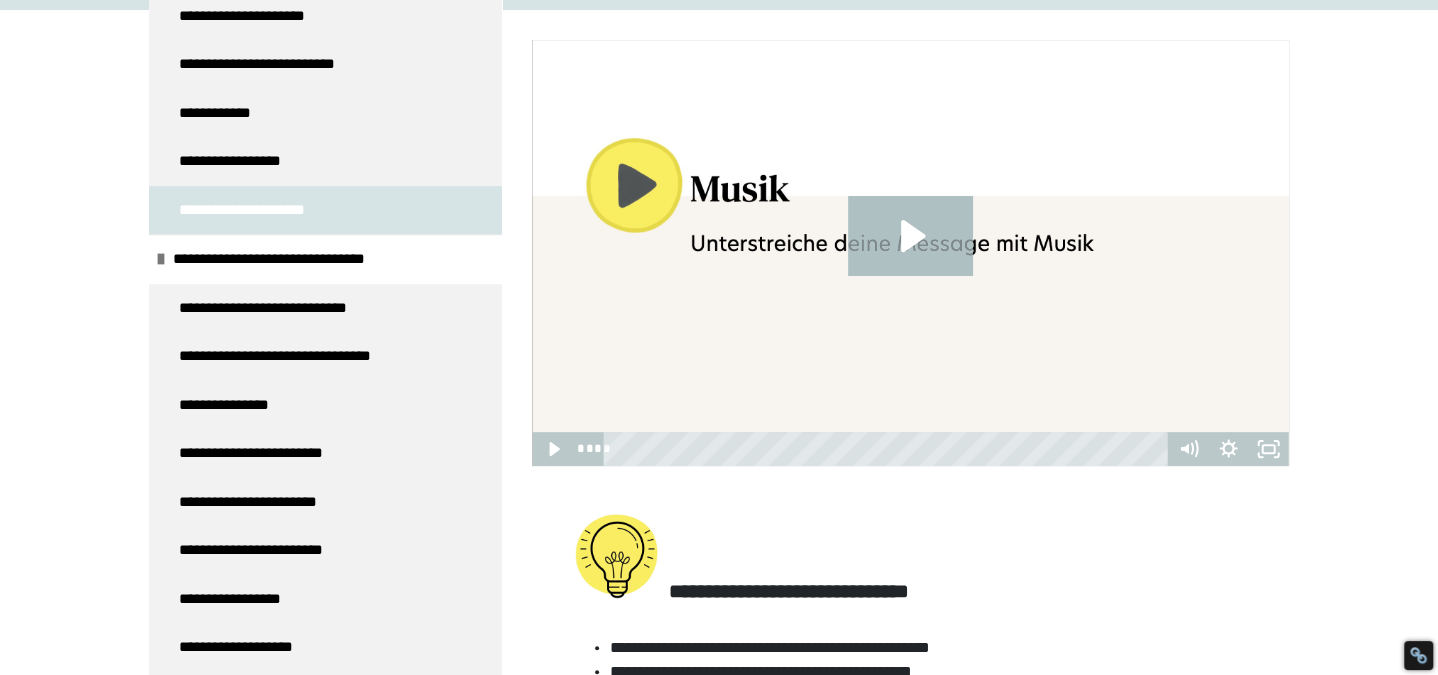 scroll, scrollTop: 652, scrollLeft: 0, axis: vertical 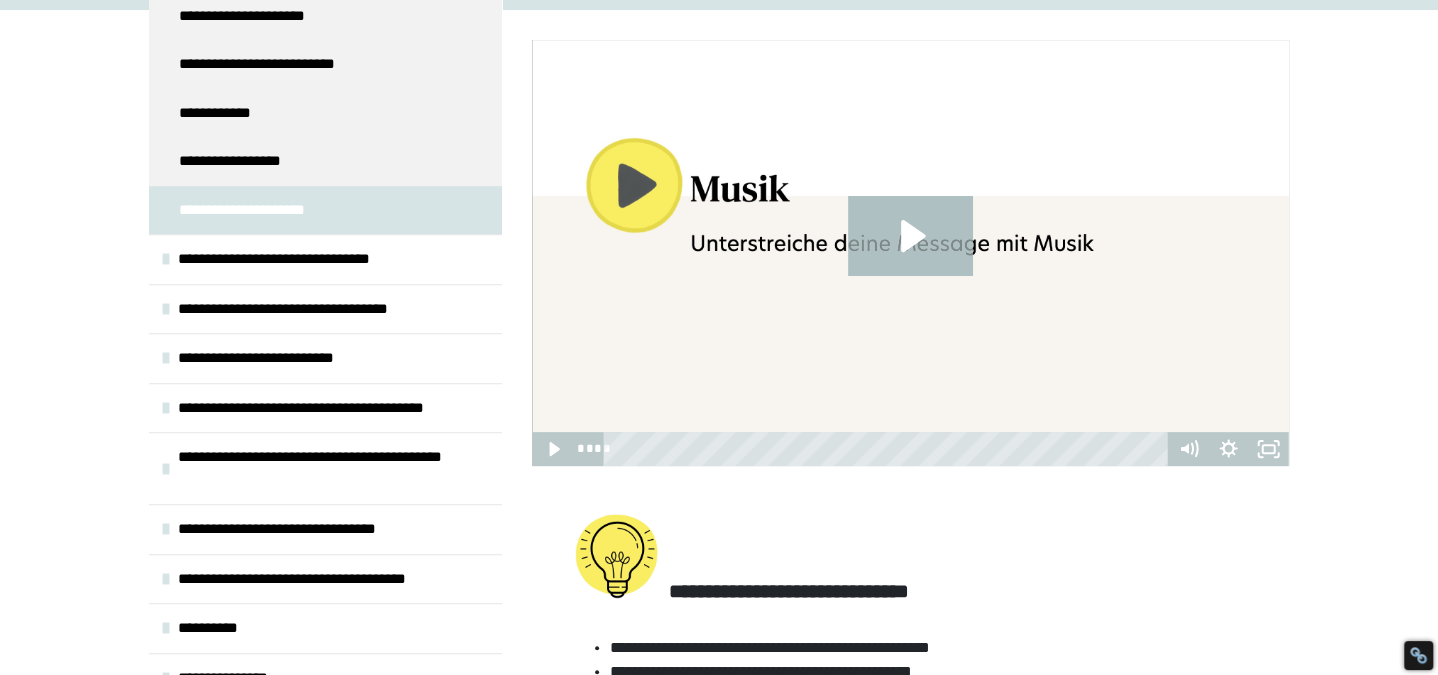 click on "**********" at bounding box center [296, 259] 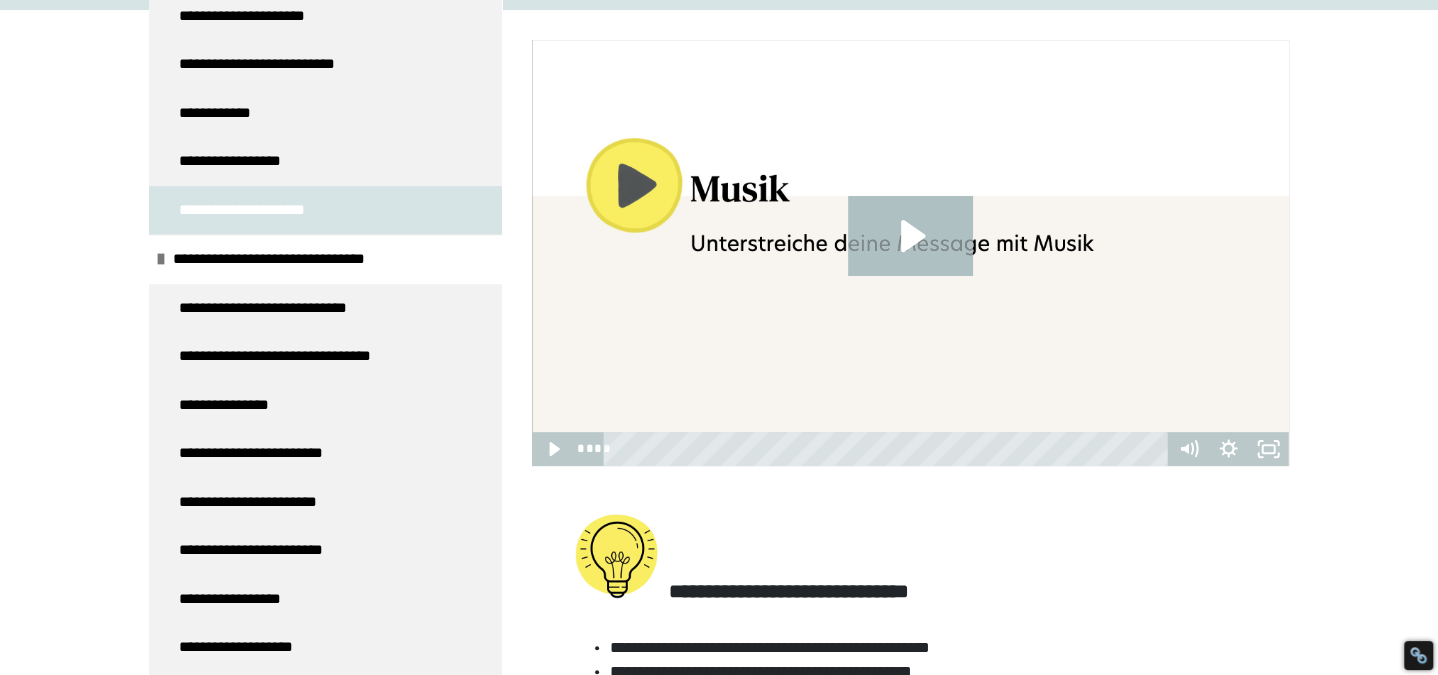 click on "**********" at bounding box center (282, 308) 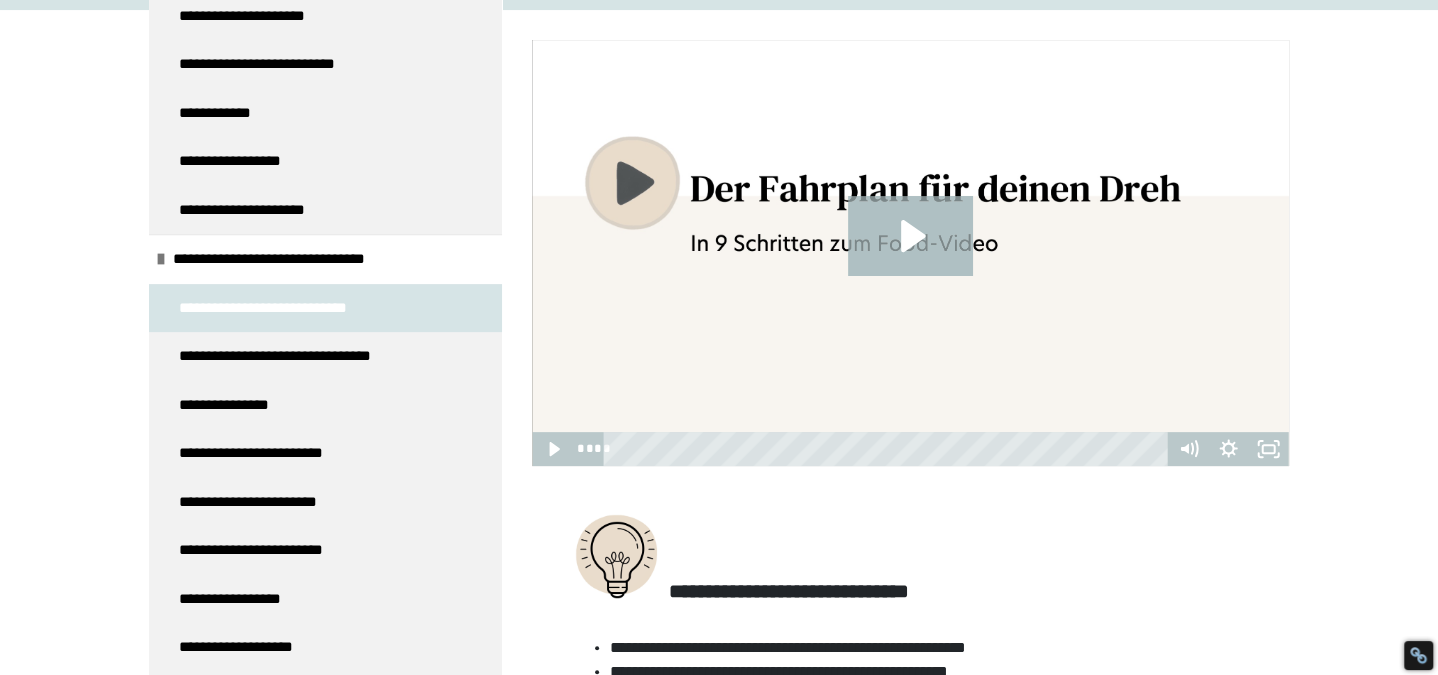 click on "**********" at bounding box center (299, 356) 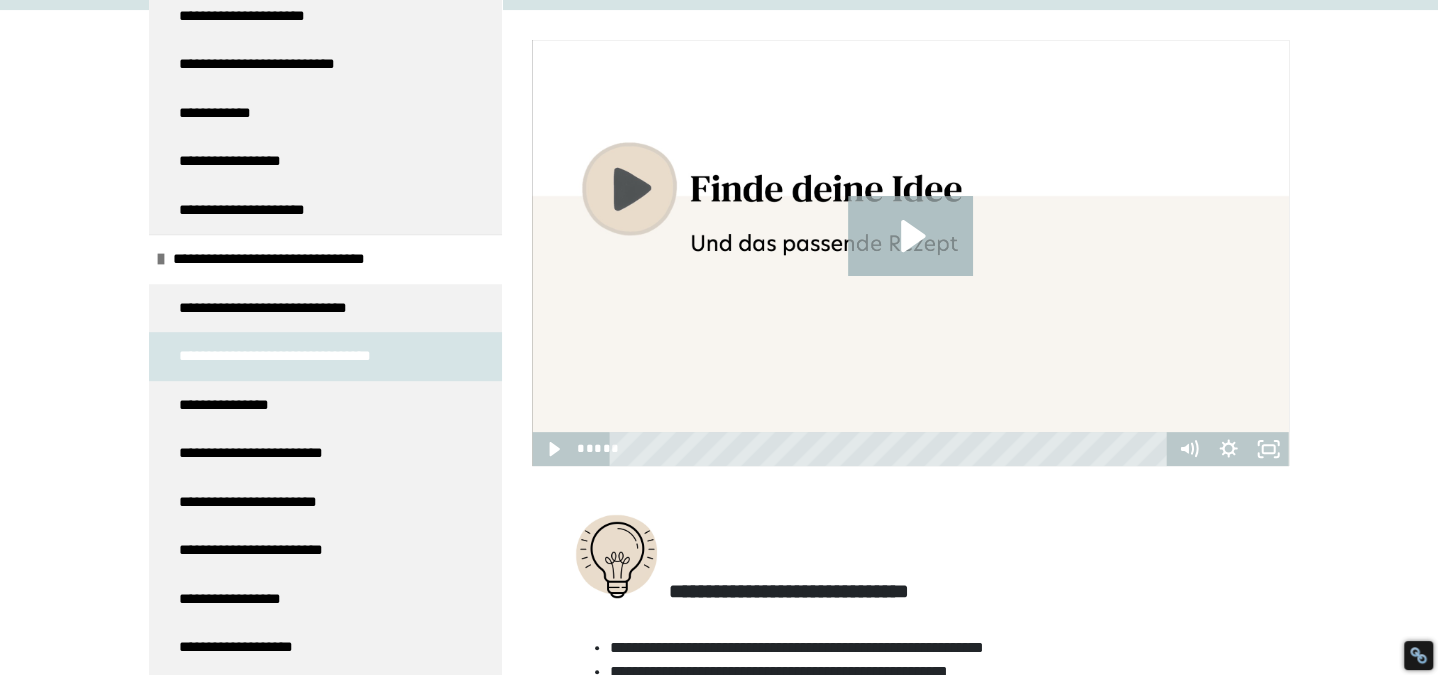 click on "**********" at bounding box center [236, 405] 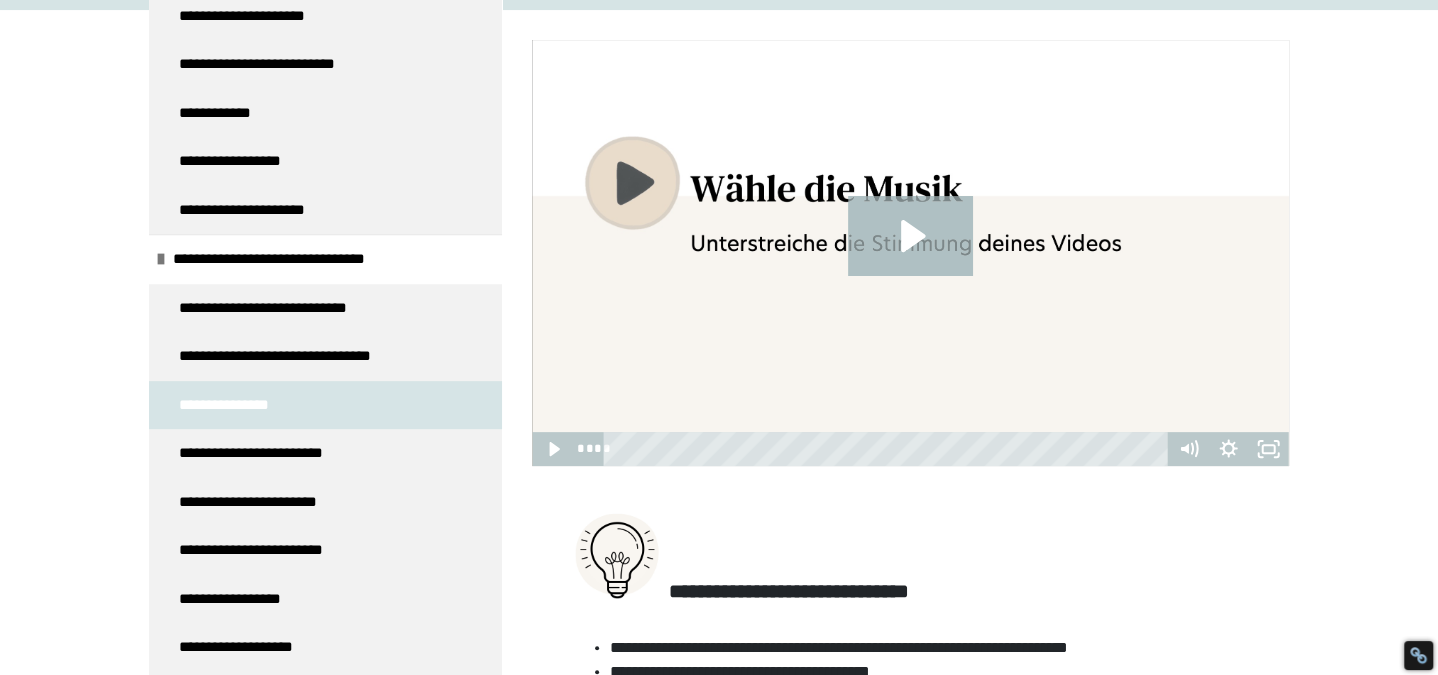click on "**********" at bounding box center [263, 453] 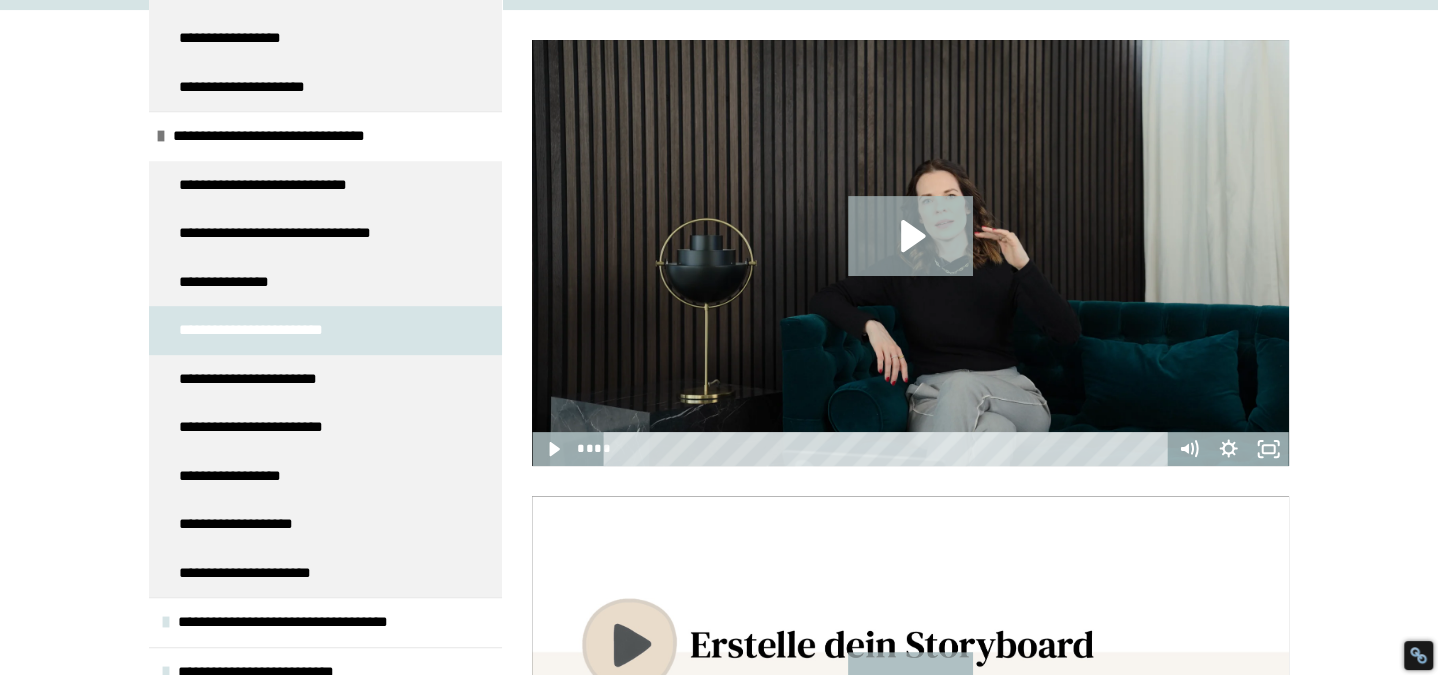 scroll, scrollTop: 774, scrollLeft: 0, axis: vertical 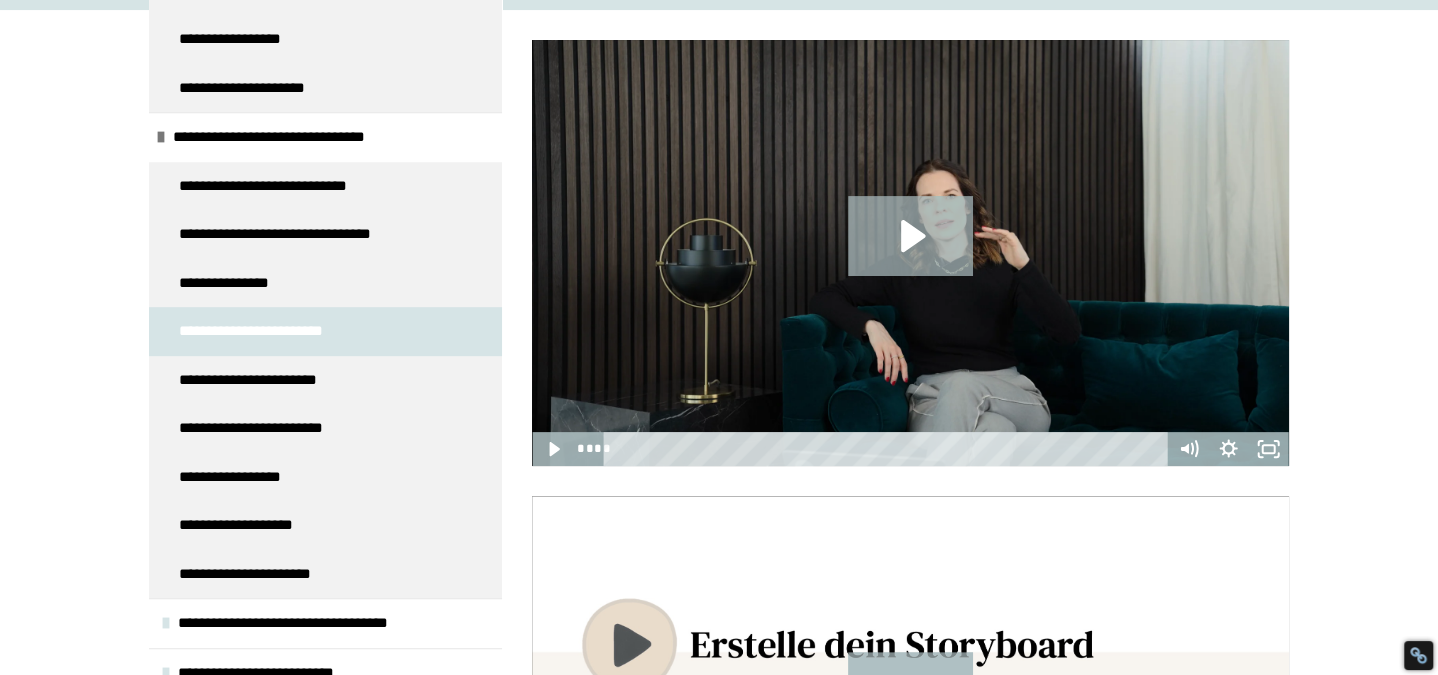 click on "**********" at bounding box center (258, 380) 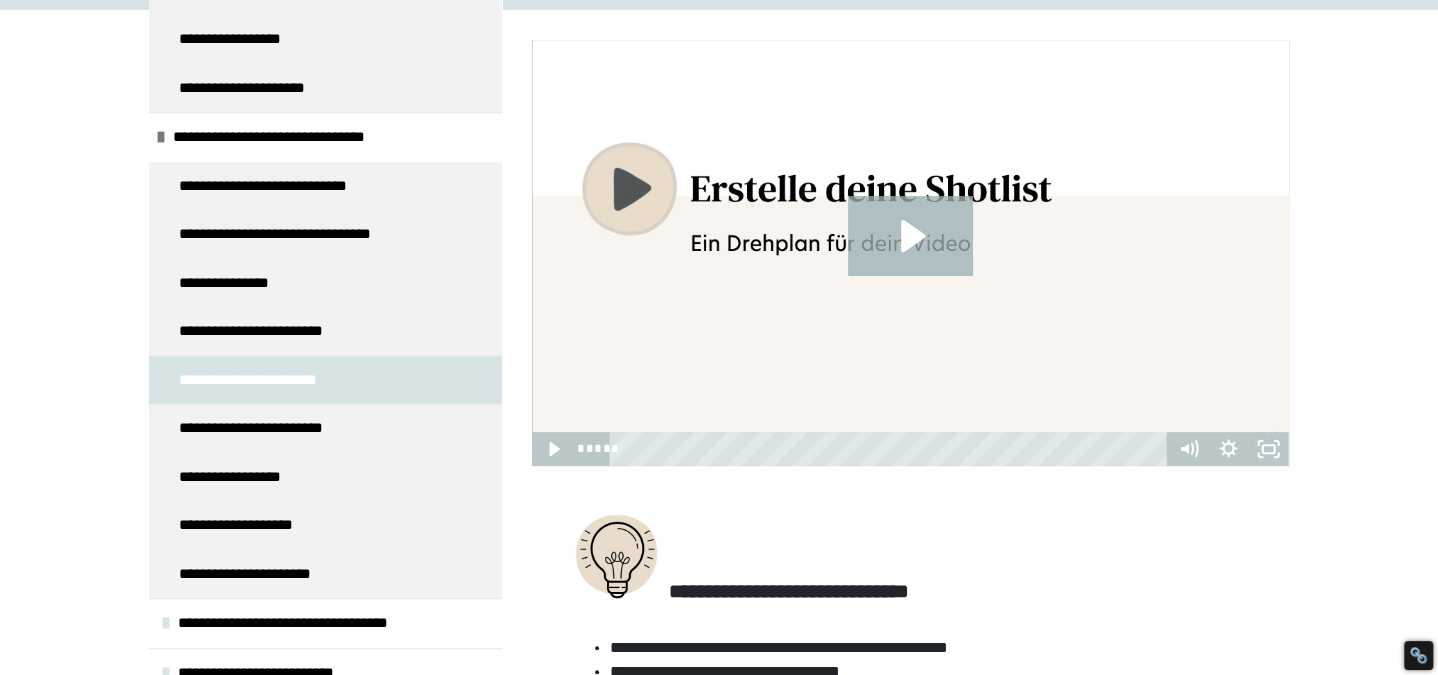 click on "**********" at bounding box center (266, 428) 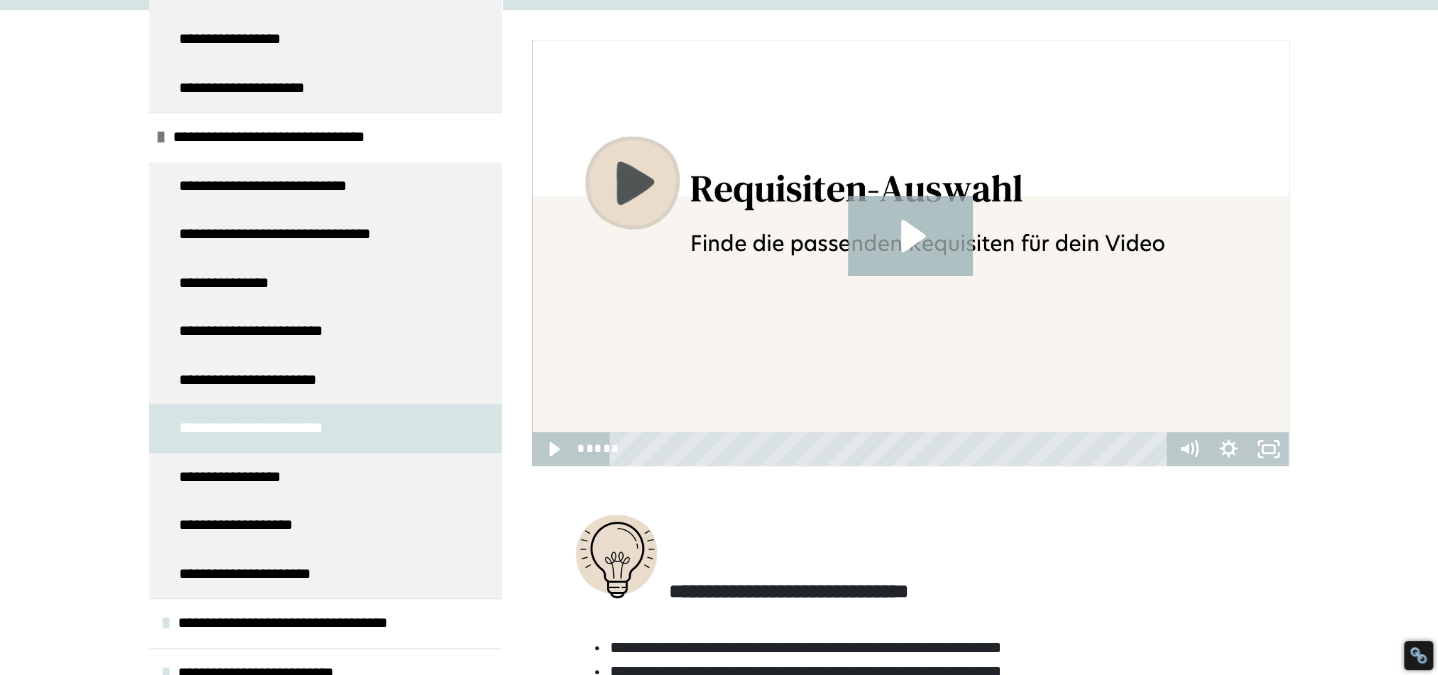 click on "**********" at bounding box center (238, 477) 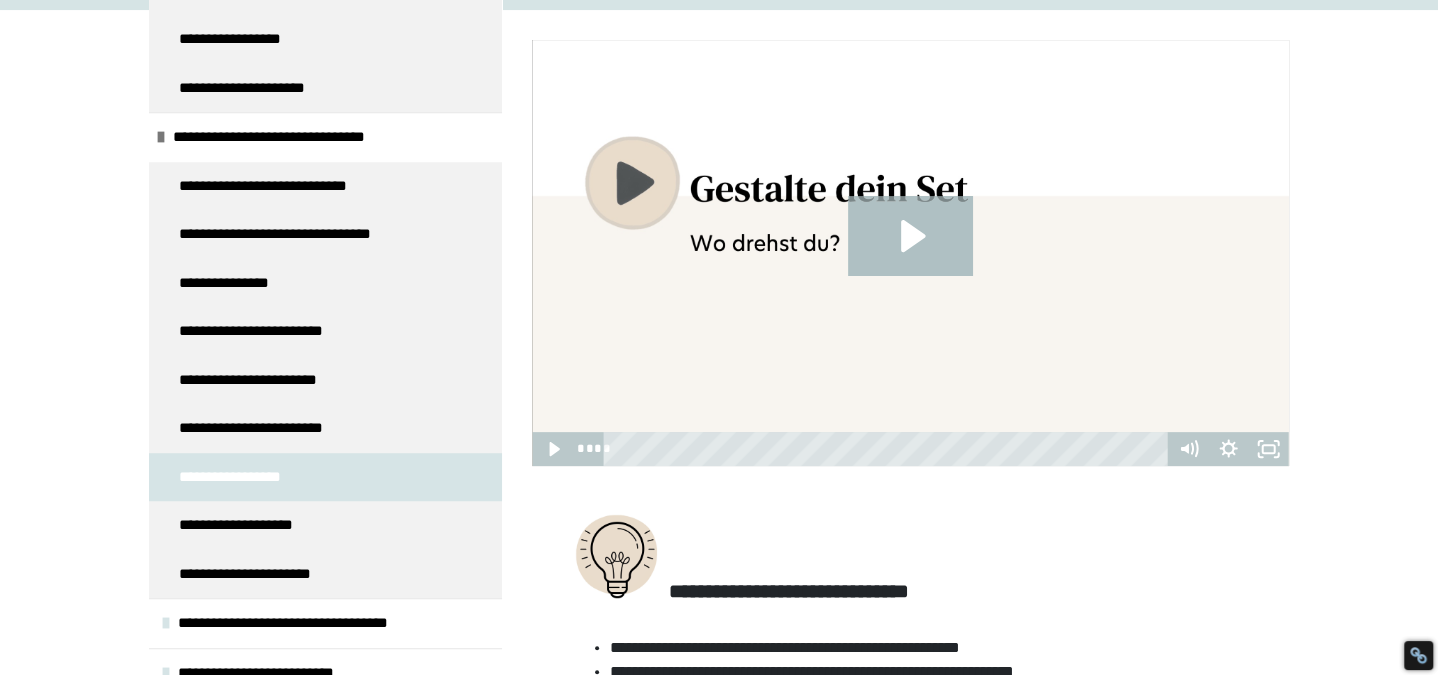 click on "**********" at bounding box center [246, 525] 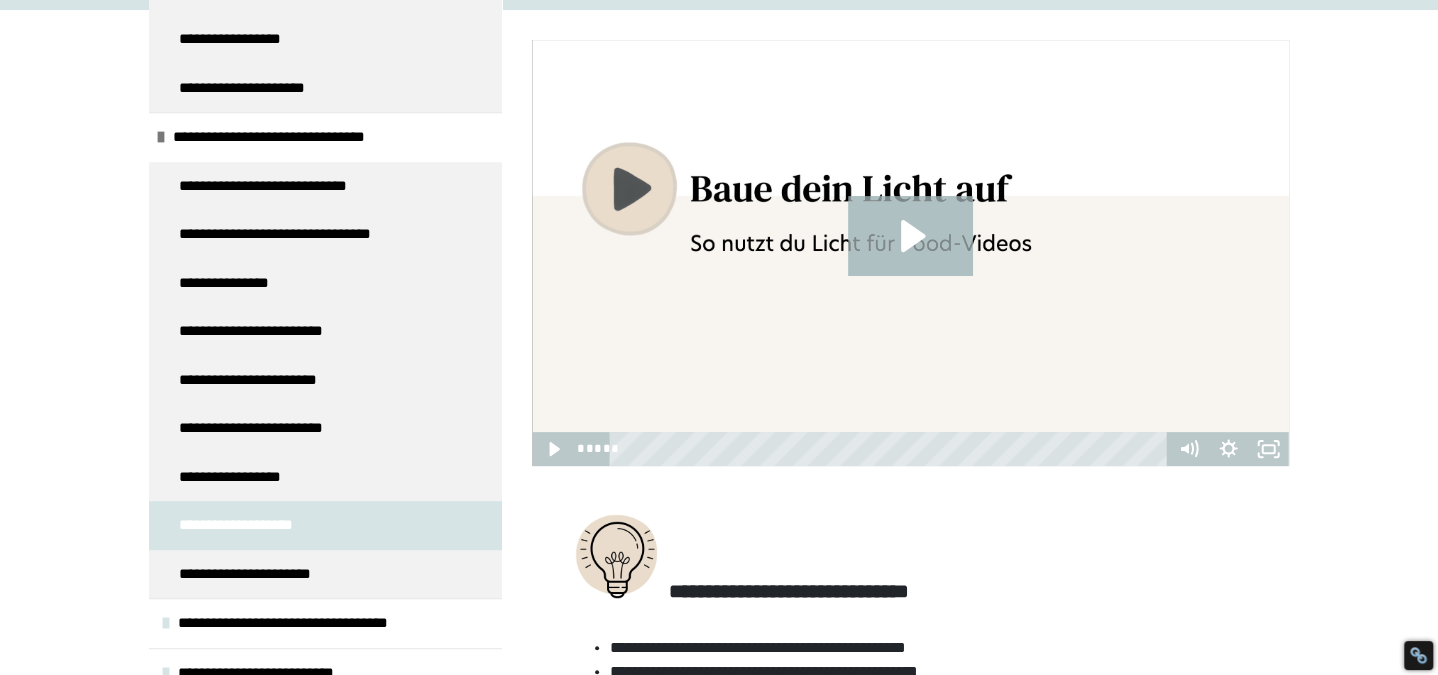 click on "**********" at bounding box center (256, 574) 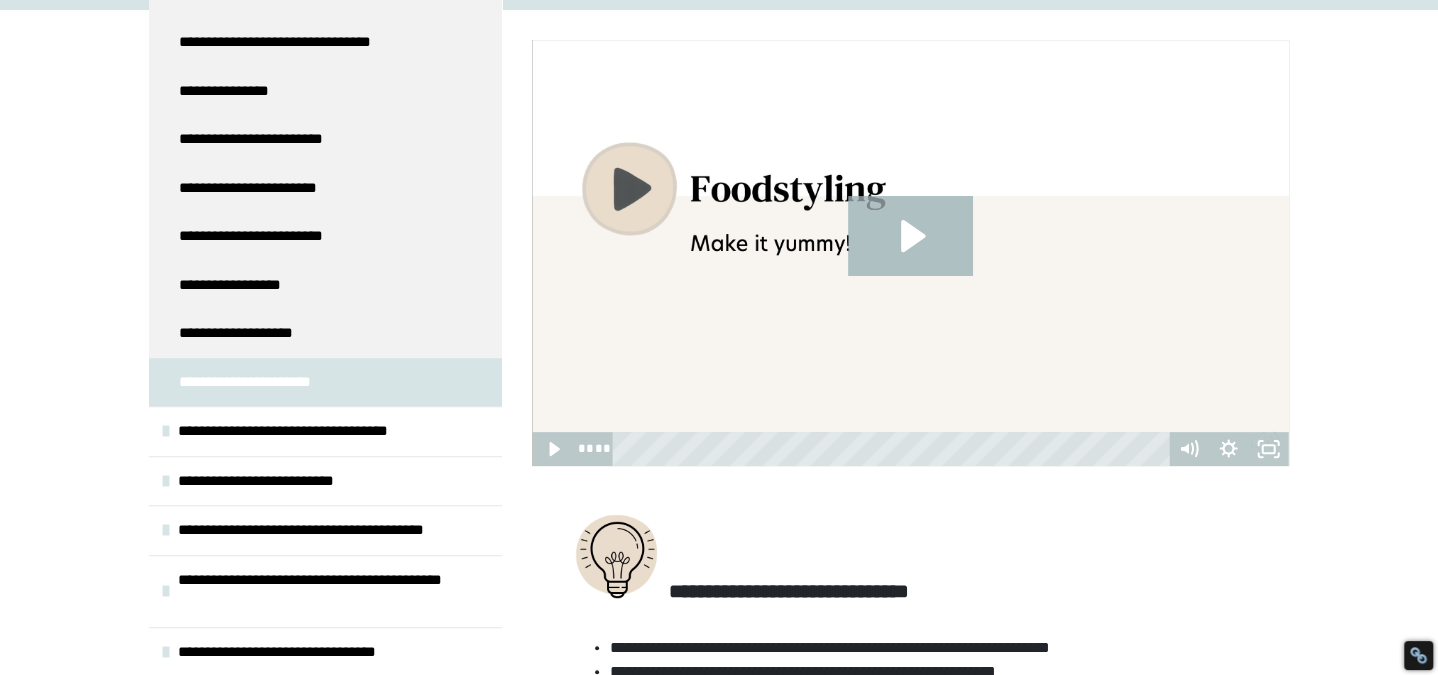 scroll, scrollTop: 969, scrollLeft: 0, axis: vertical 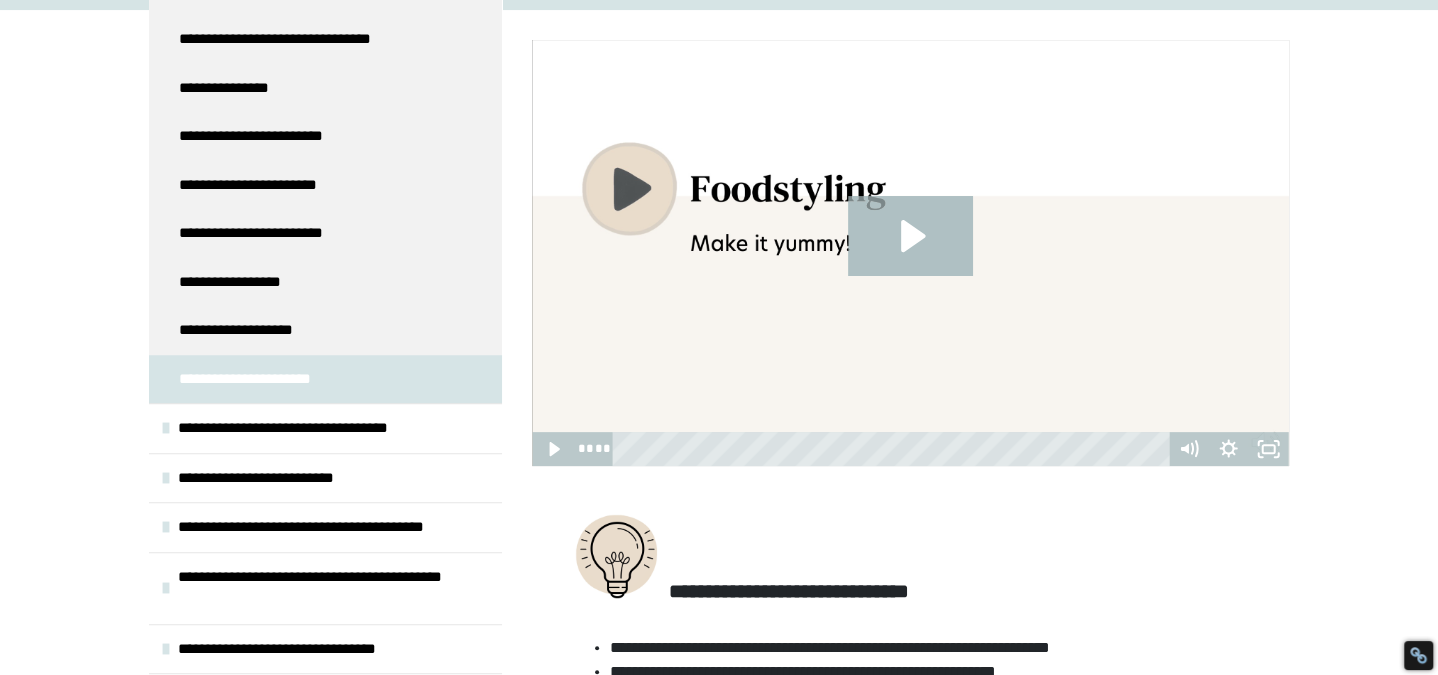 click on "**********" at bounding box center [304, 428] 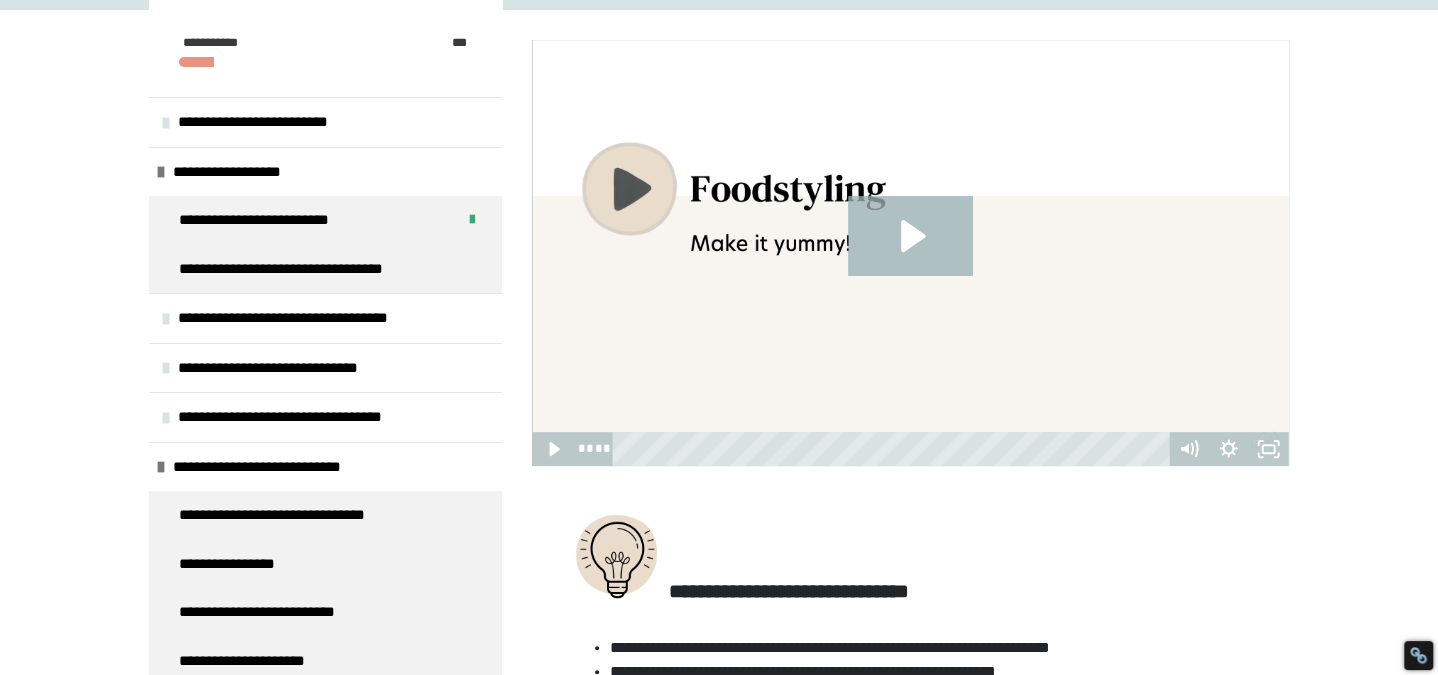 scroll, scrollTop: 0, scrollLeft: 0, axis: both 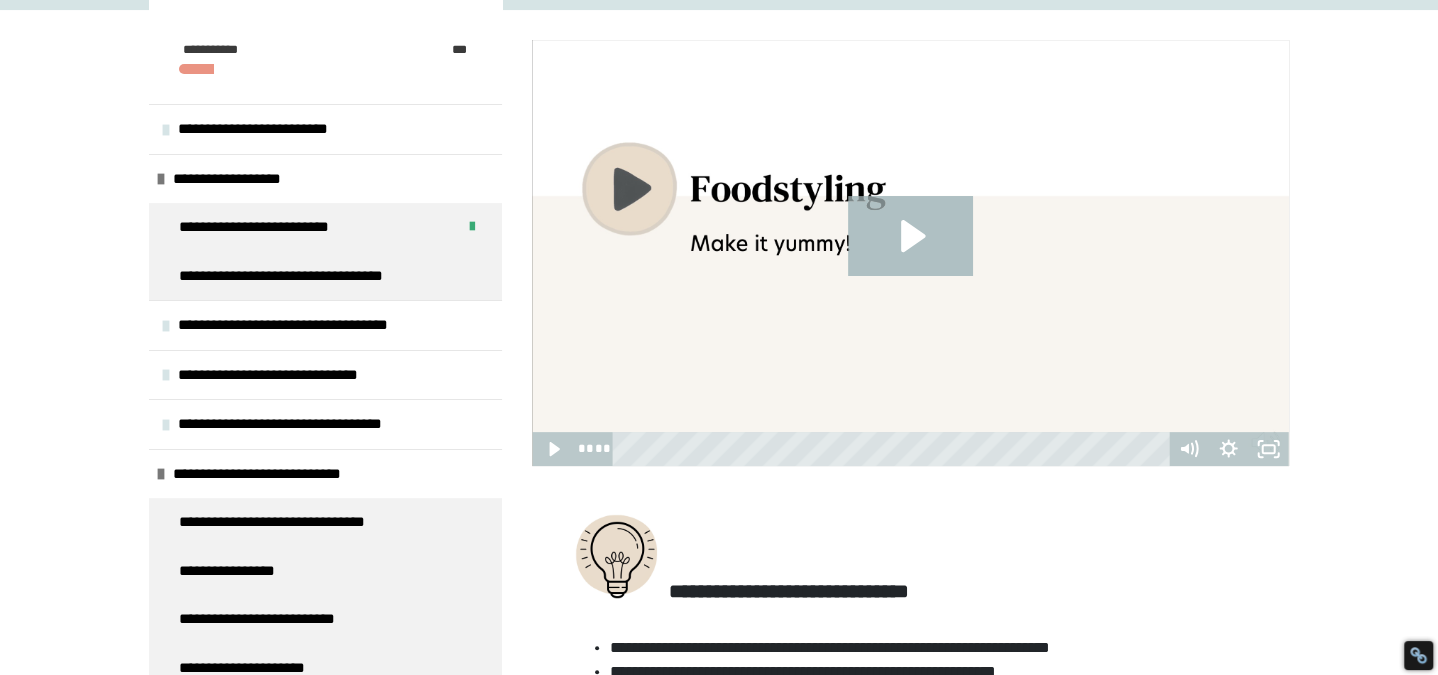 click on "**********" at bounding box center (273, 227) 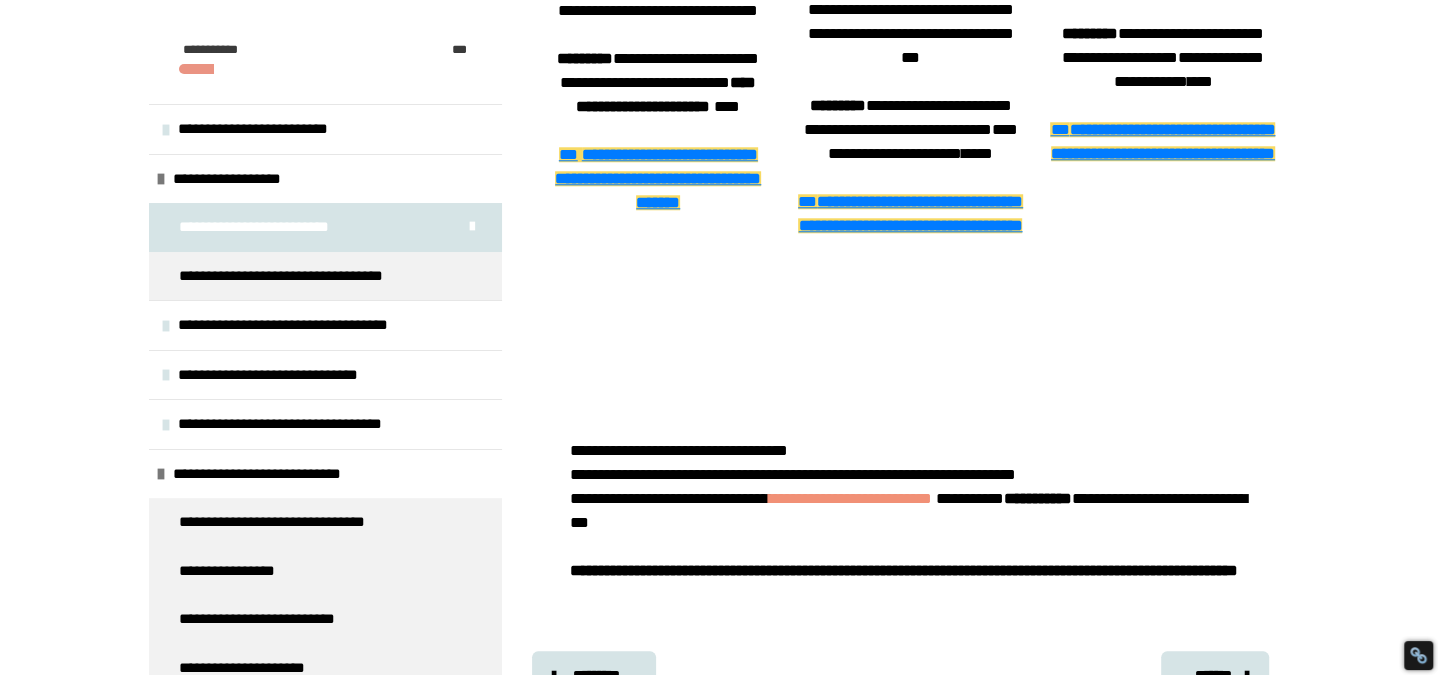 scroll, scrollTop: 1470, scrollLeft: 0, axis: vertical 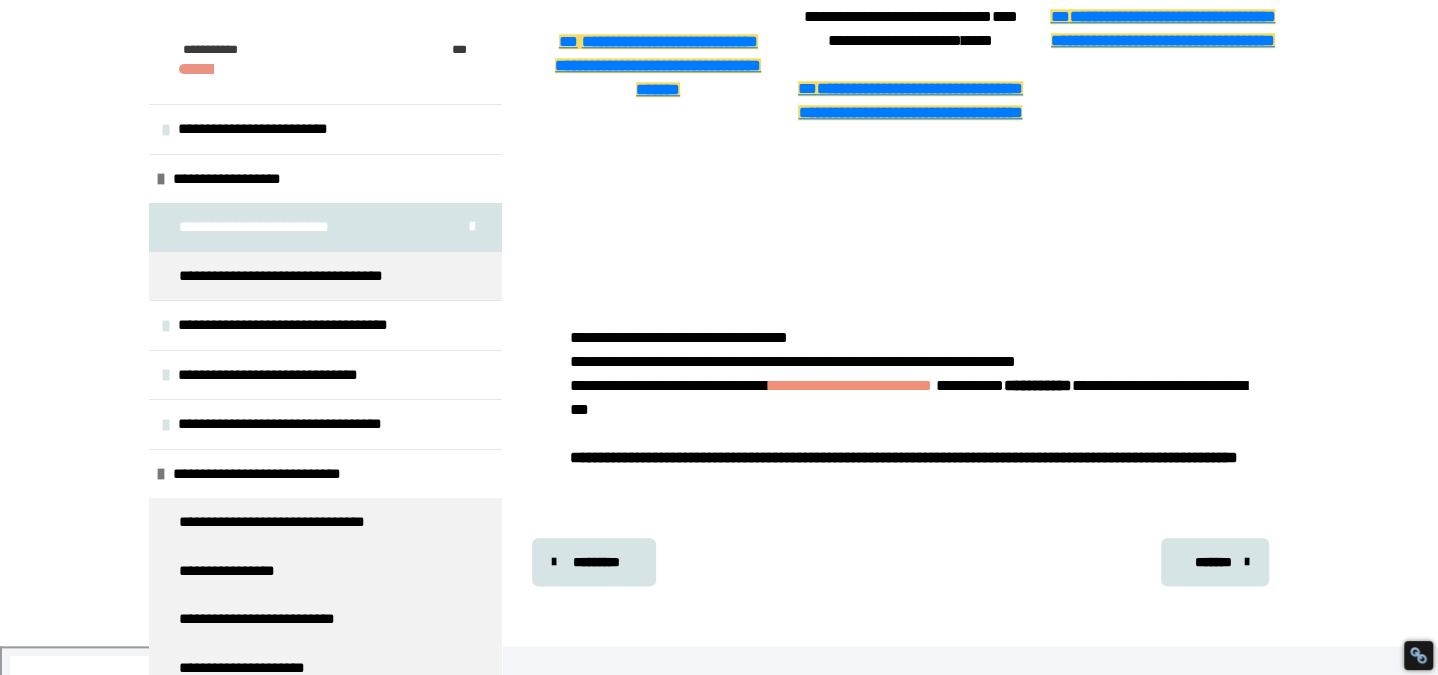 click on "*******" at bounding box center (1213, 562) 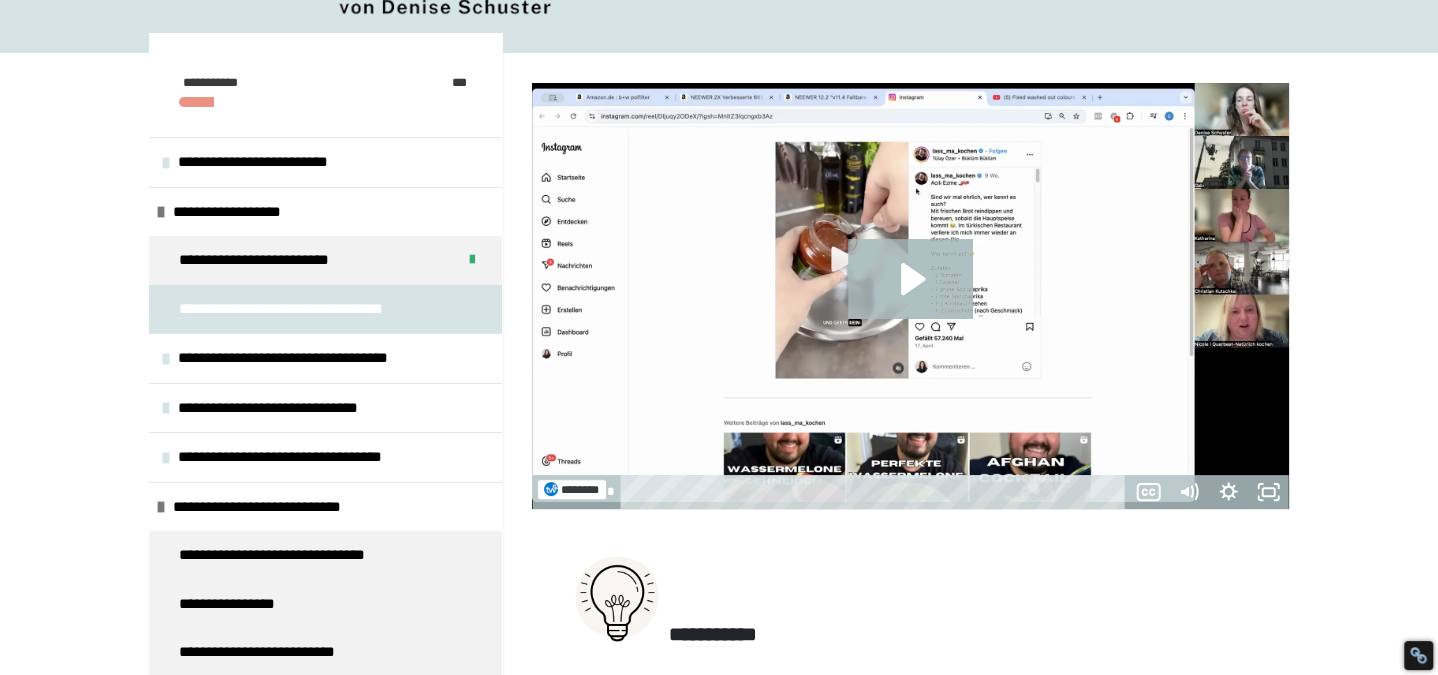 scroll, scrollTop: 227, scrollLeft: 0, axis: vertical 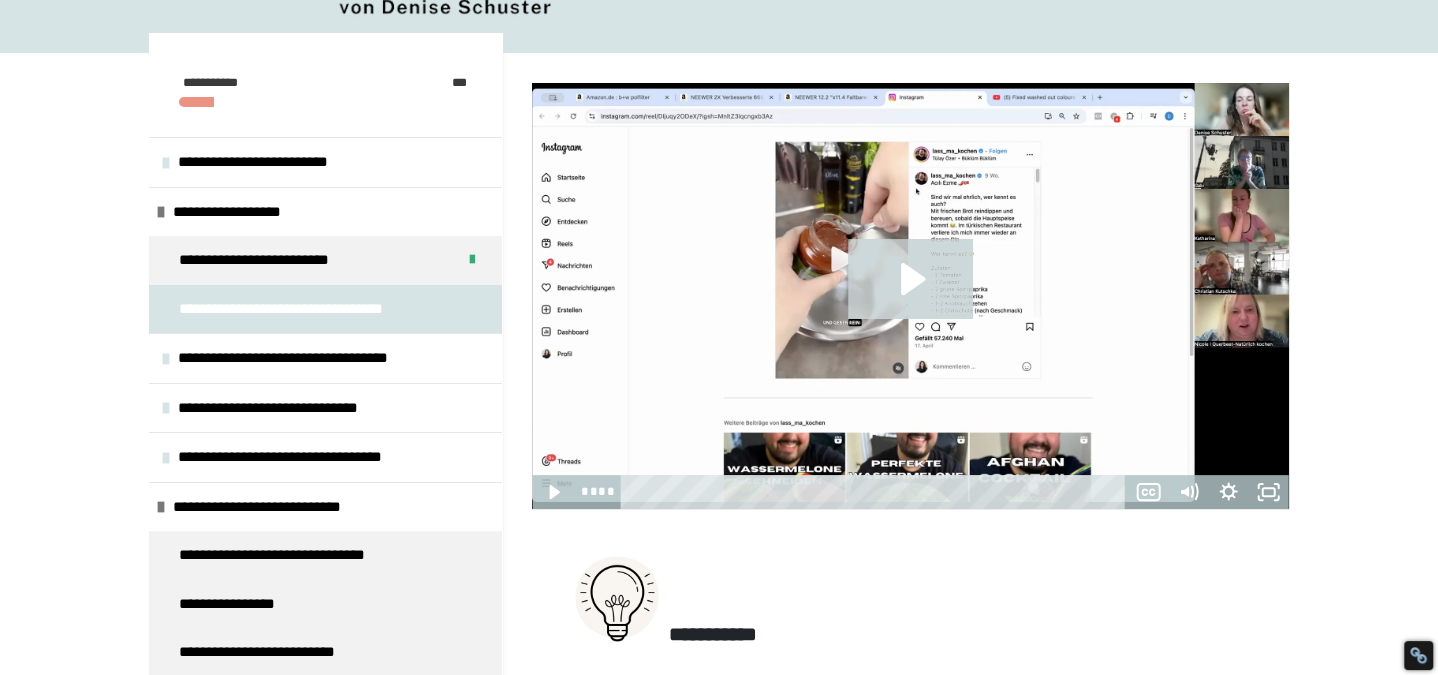 click 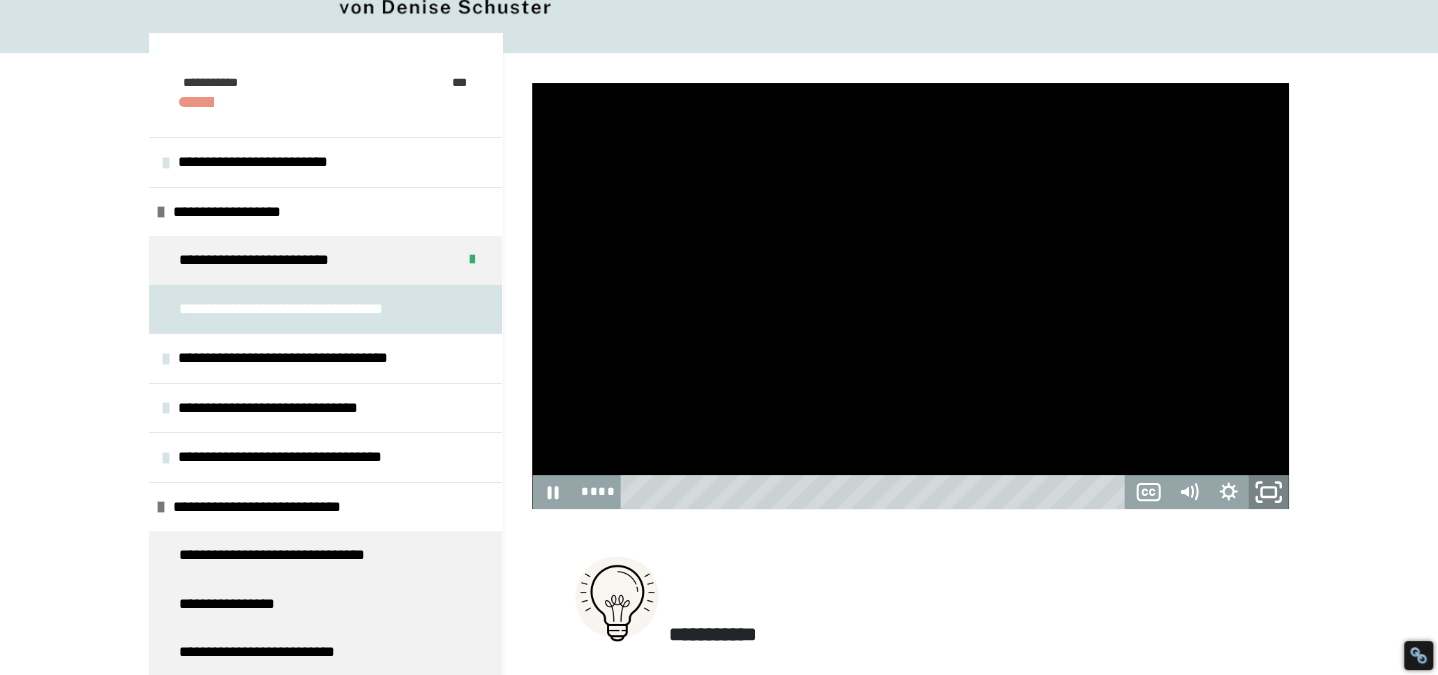 click 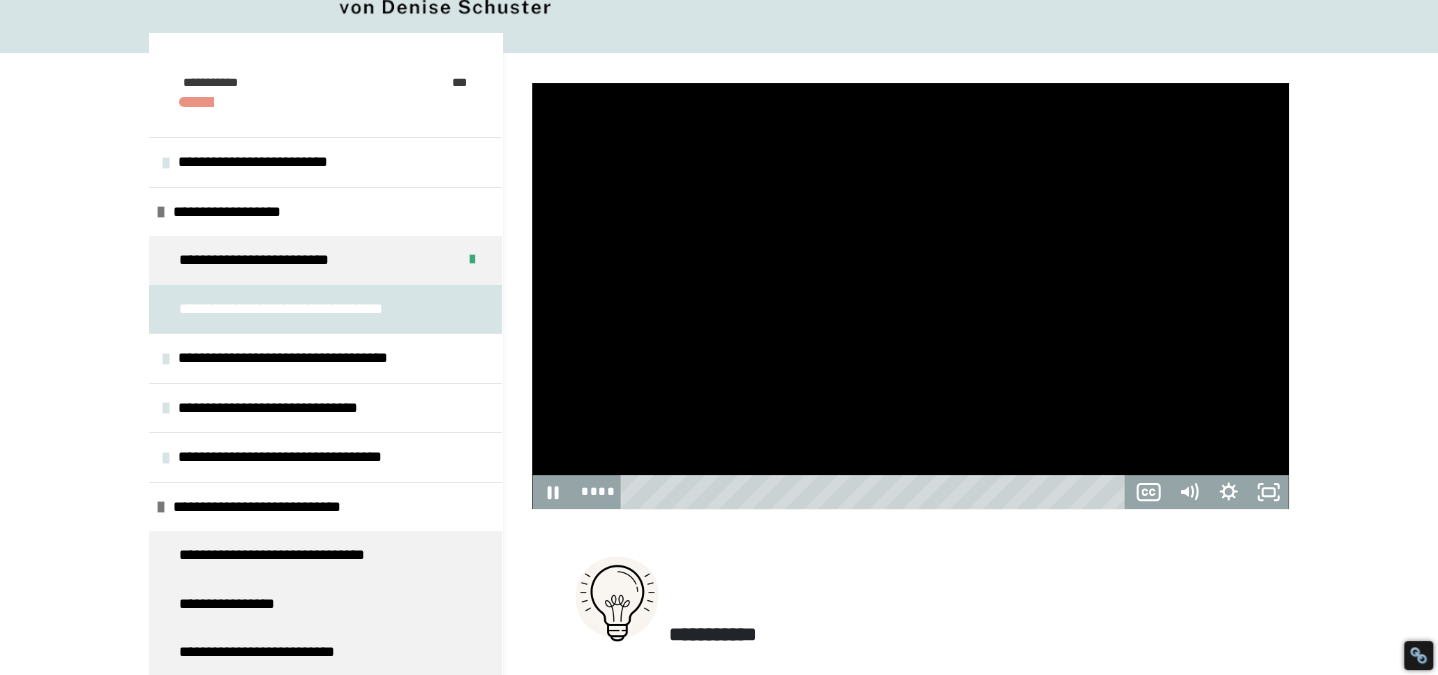 click at bounding box center [910, 296] 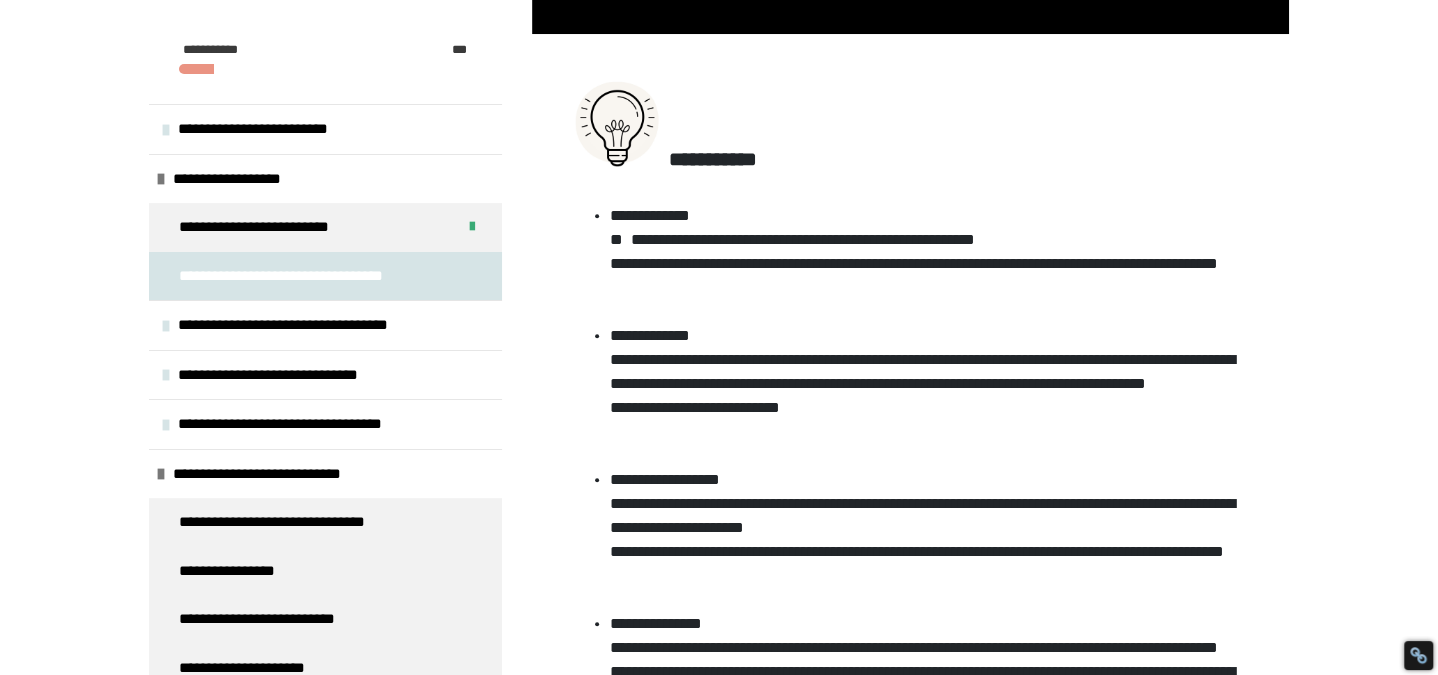 scroll, scrollTop: 1056, scrollLeft: 0, axis: vertical 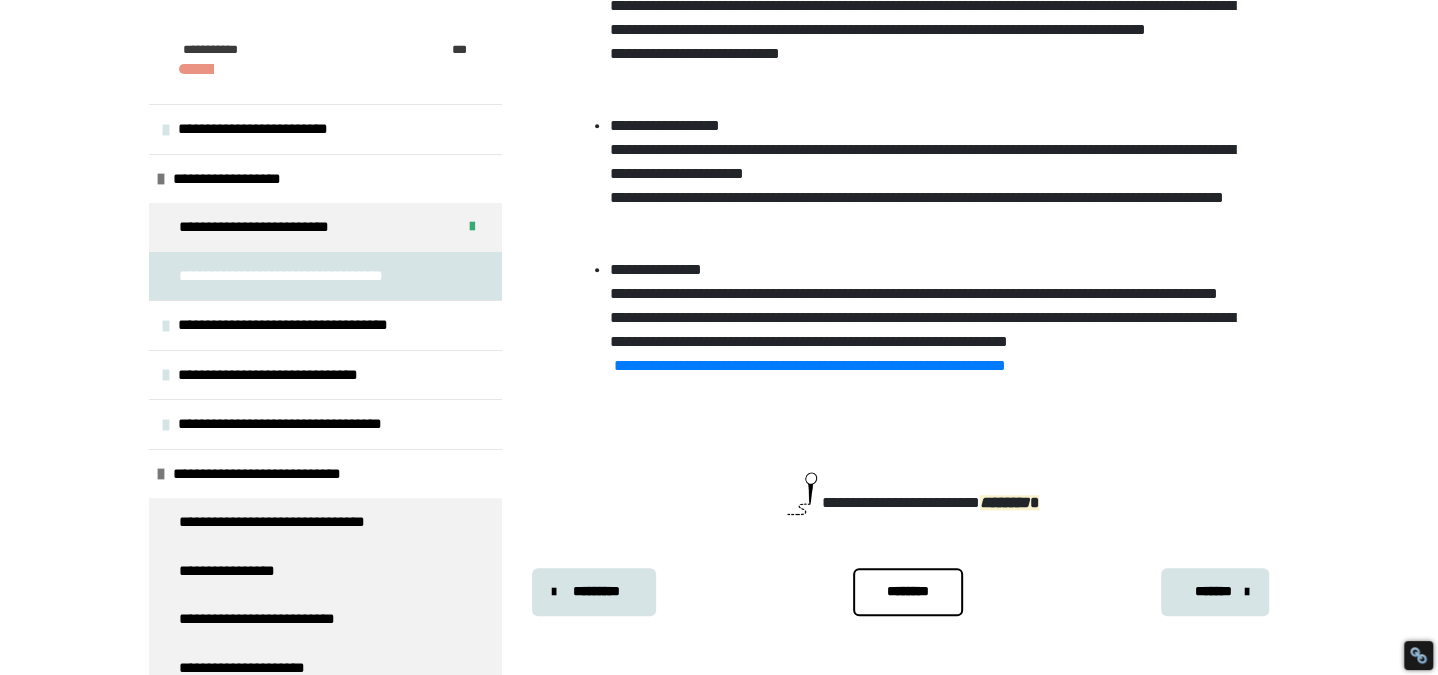 click on "*******" at bounding box center (1213, 591) 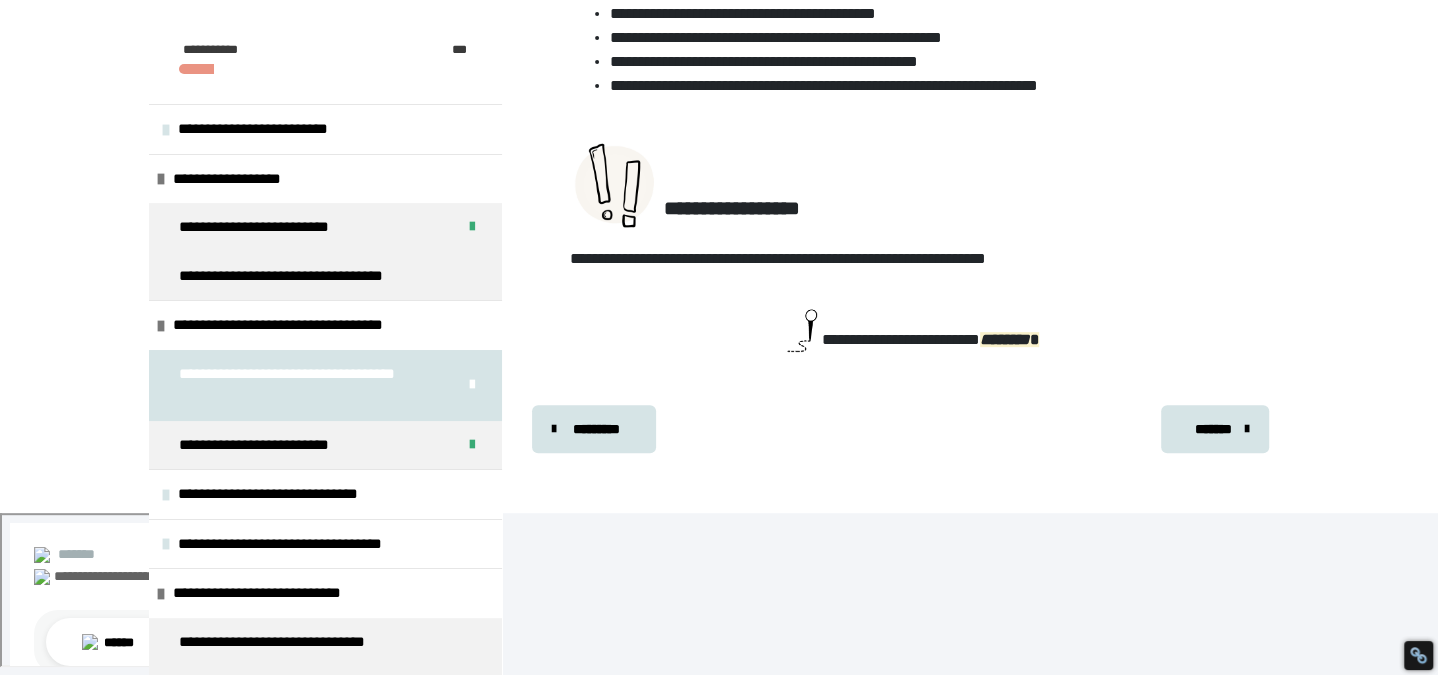 scroll, scrollTop: 340, scrollLeft: 0, axis: vertical 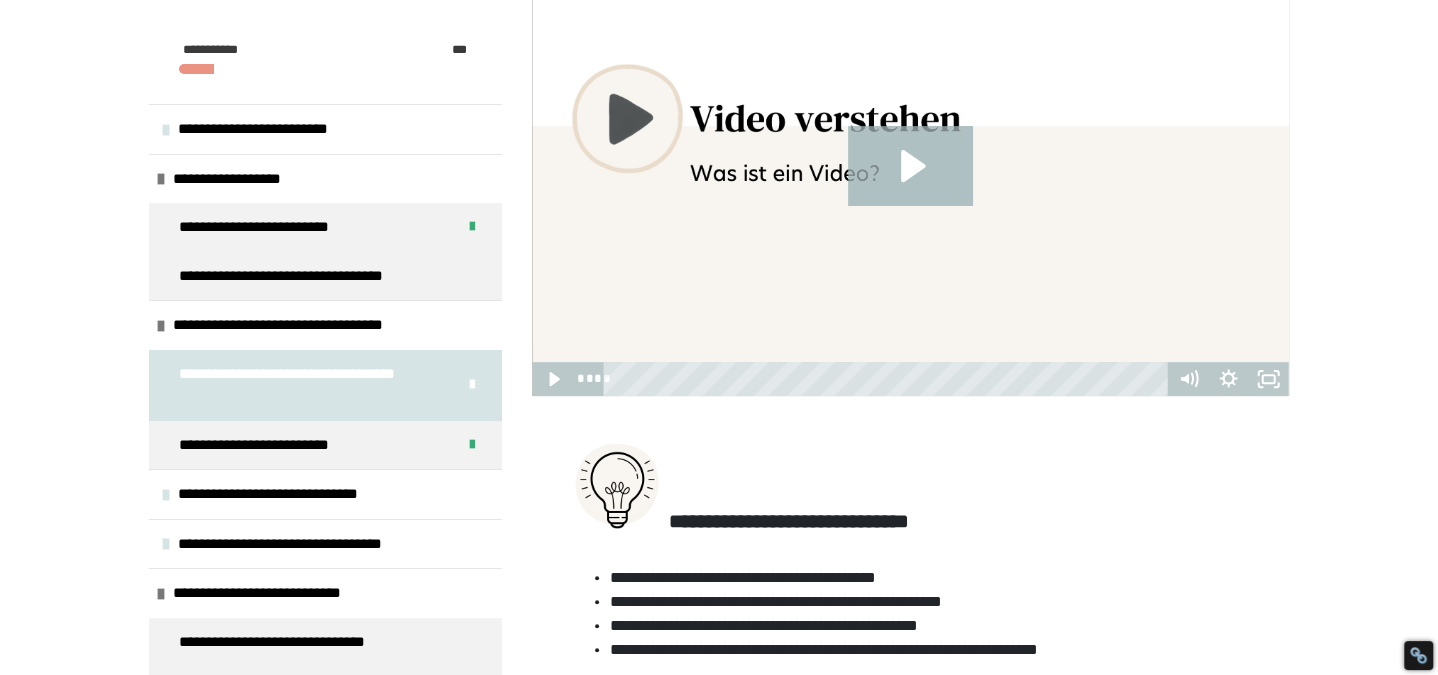 click on "**********" at bounding box center [273, 227] 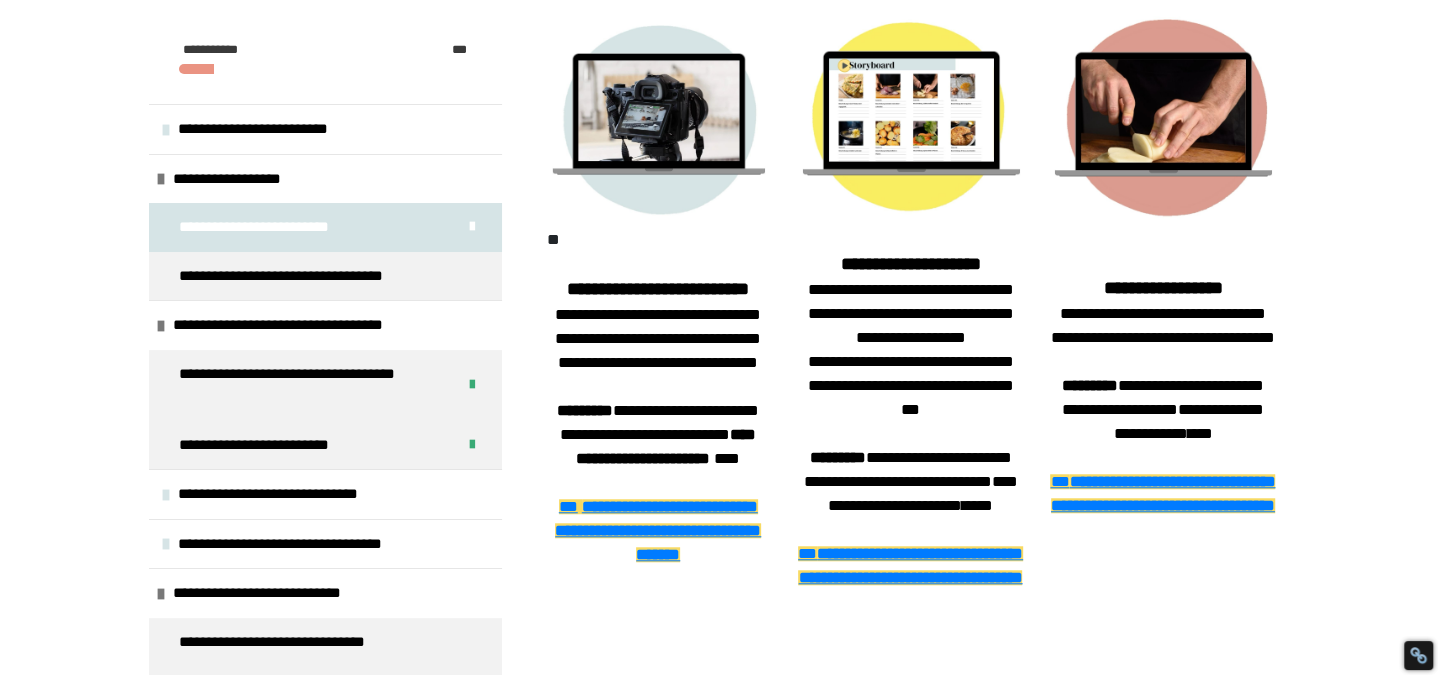 scroll, scrollTop: 1470, scrollLeft: 0, axis: vertical 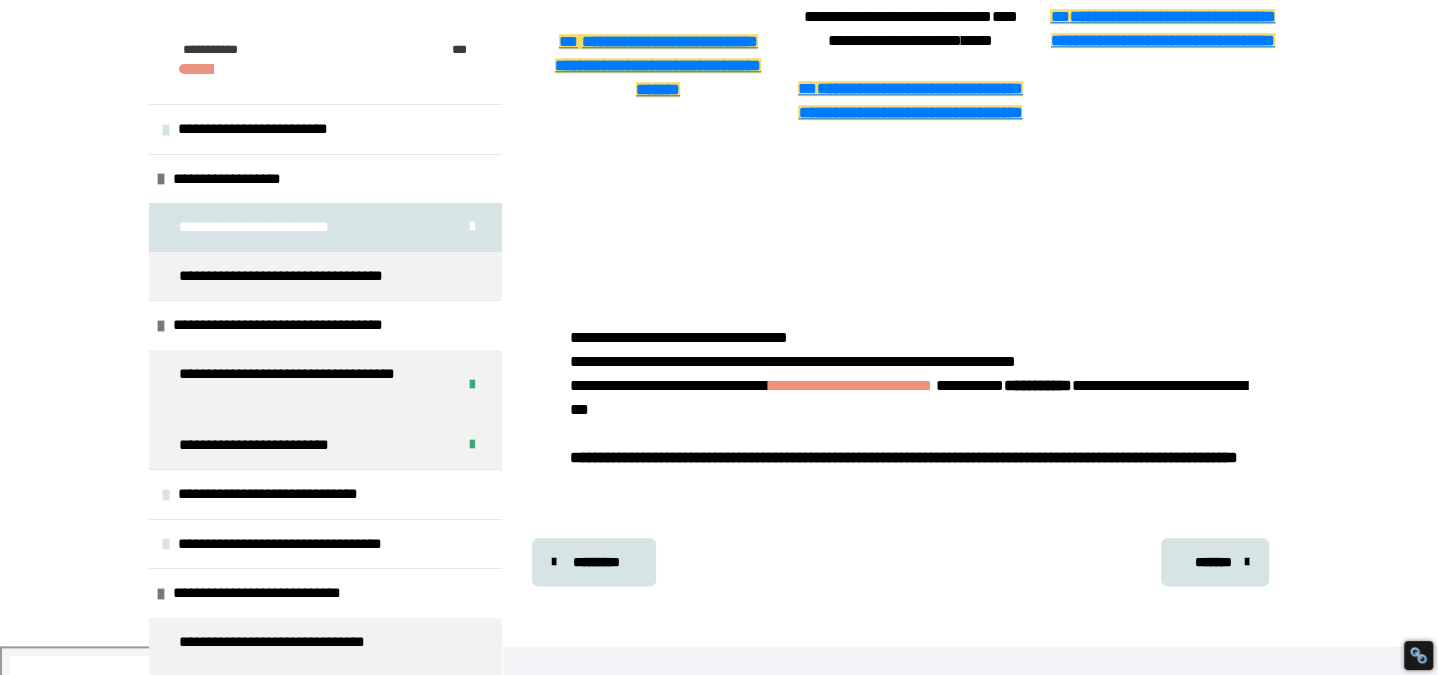 click on "*******" at bounding box center (1215, 562) 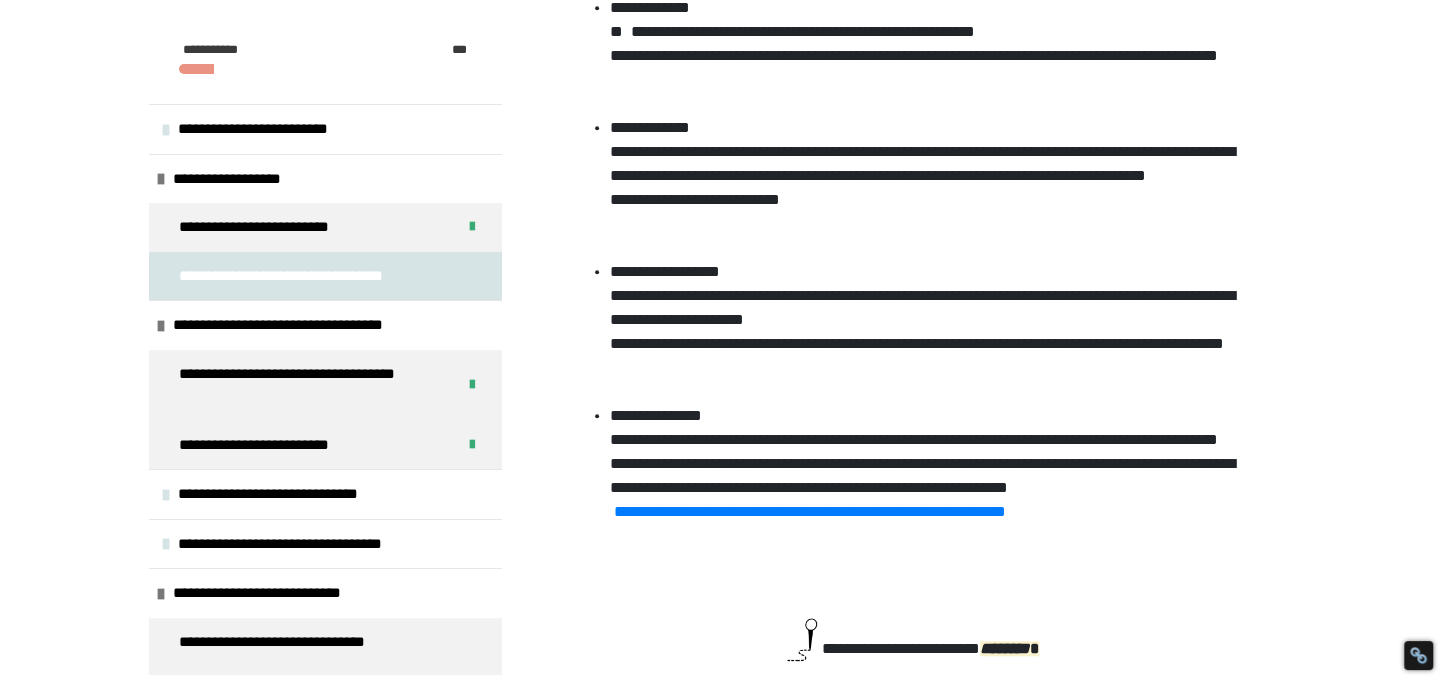 scroll, scrollTop: 1056, scrollLeft: 0, axis: vertical 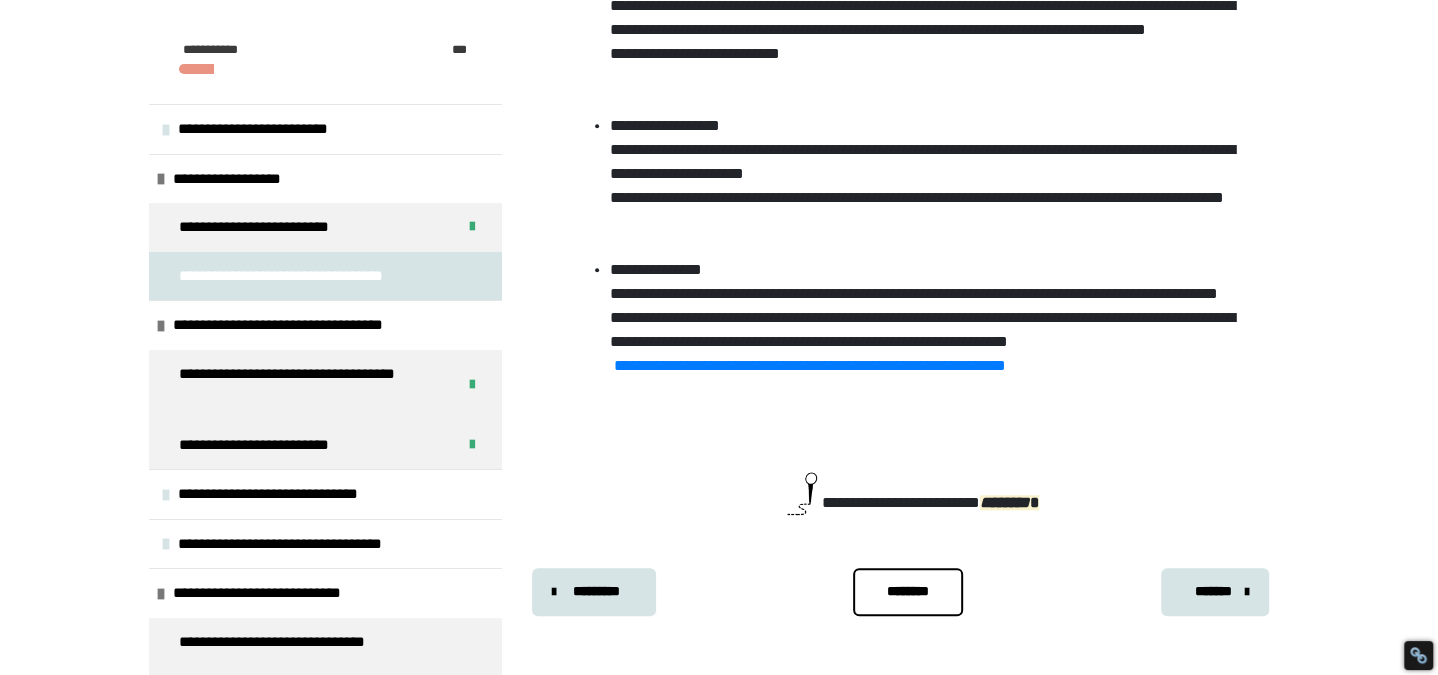click on "*******" at bounding box center (1215, 592) 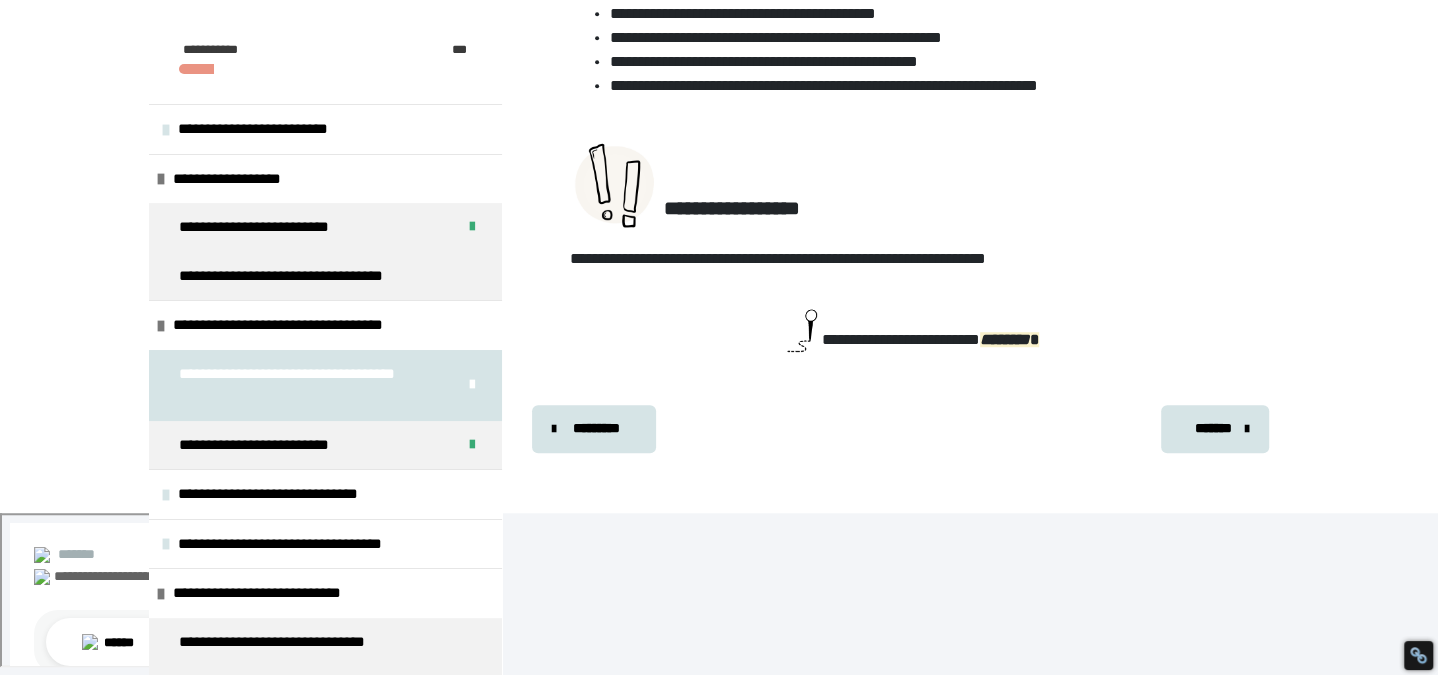 scroll, scrollTop: 340, scrollLeft: 0, axis: vertical 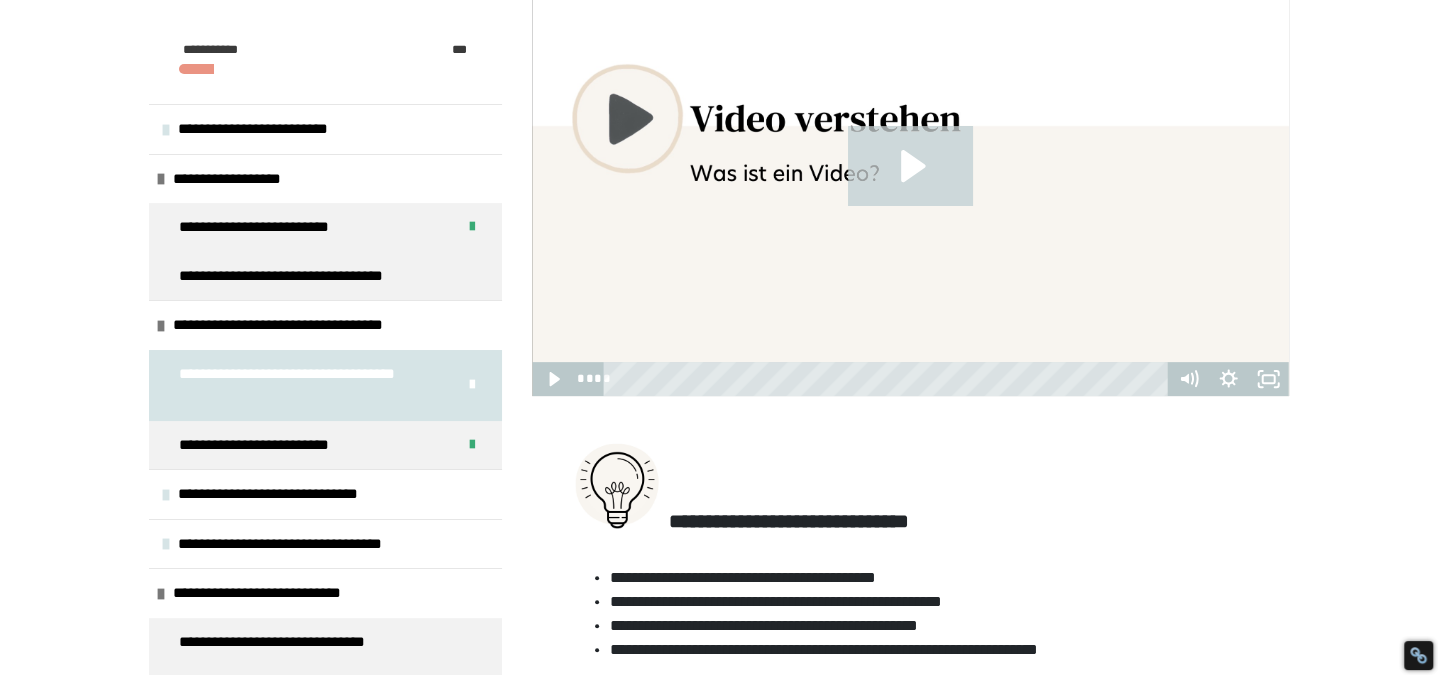 click 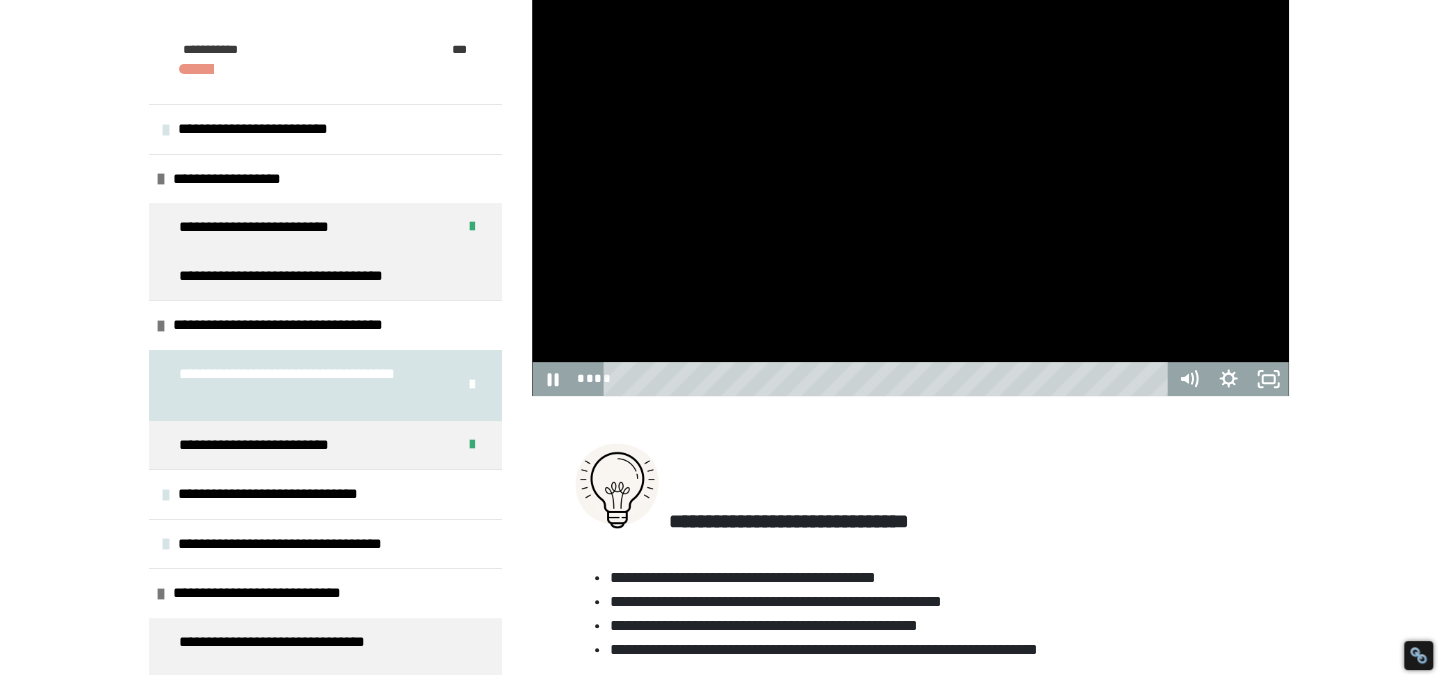 click at bounding box center [910, 183] 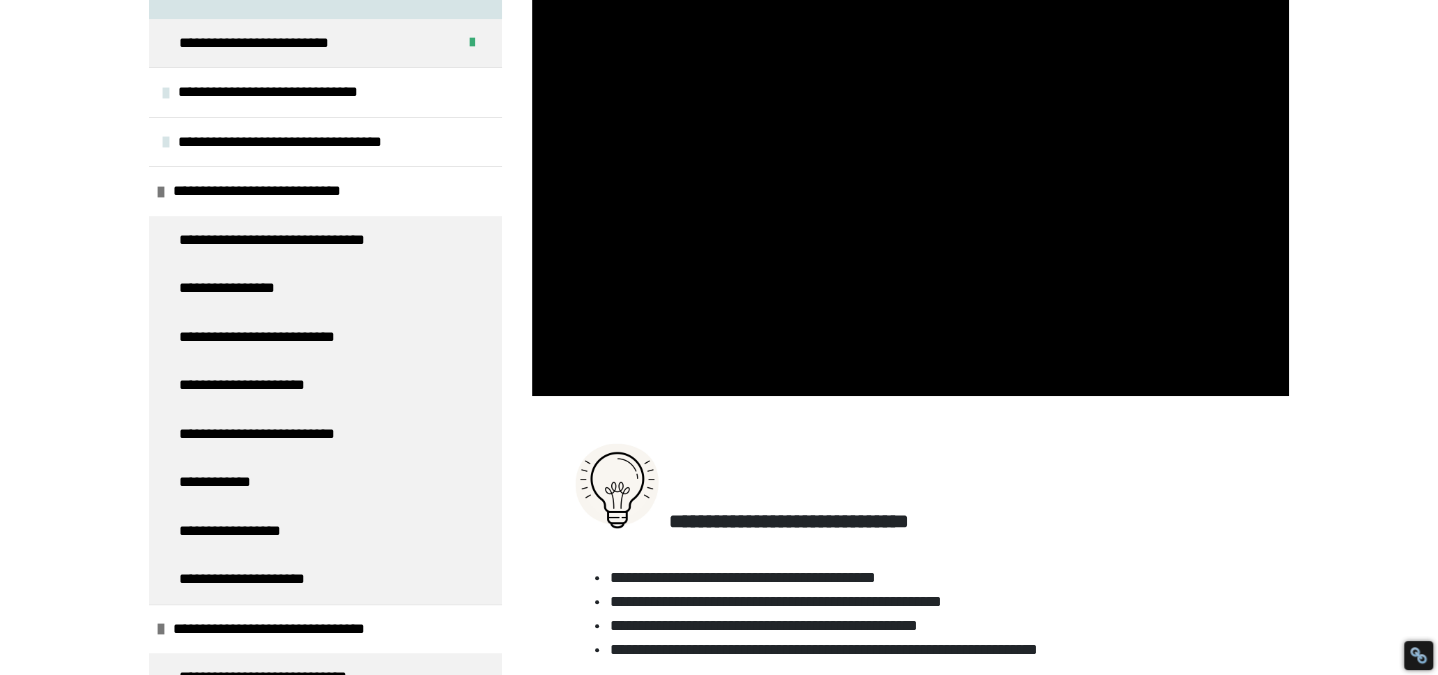 scroll, scrollTop: 0, scrollLeft: 0, axis: both 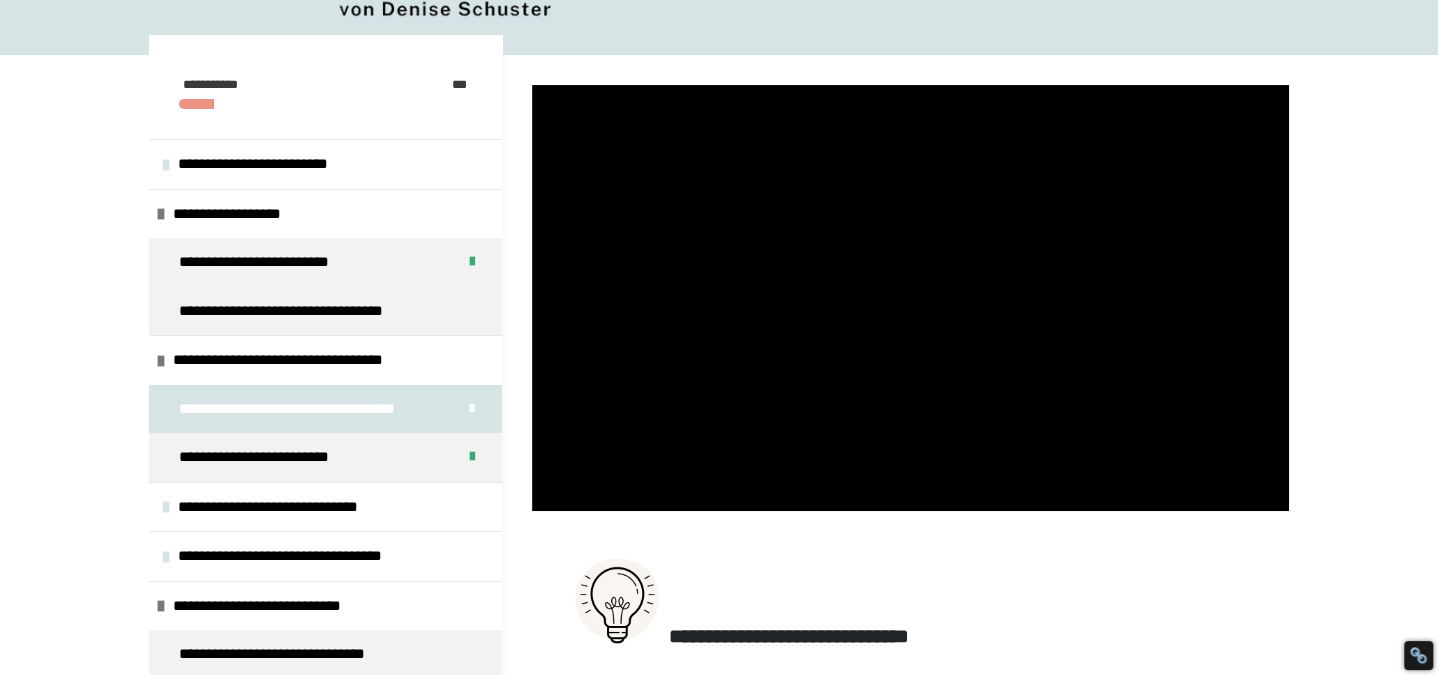 click on "**********" at bounding box center [241, 214] 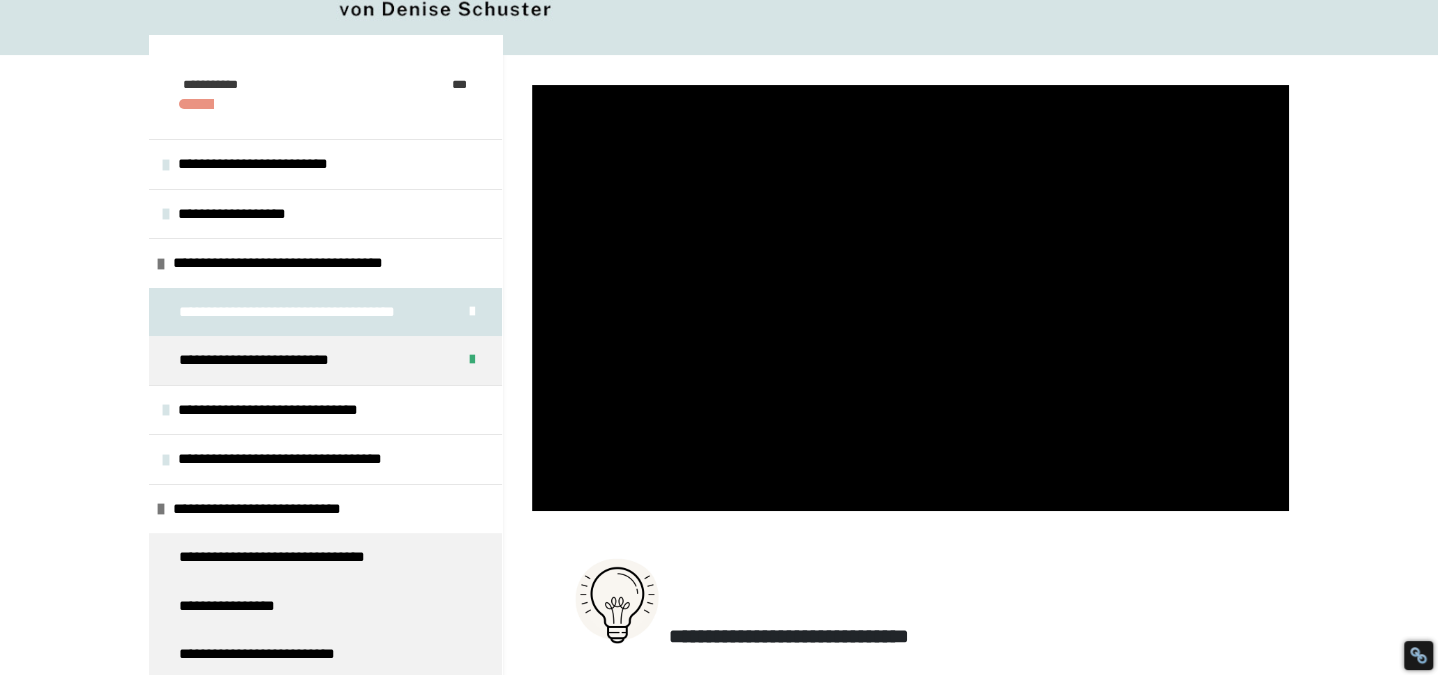 click on "**********" at bounding box center [300, 263] 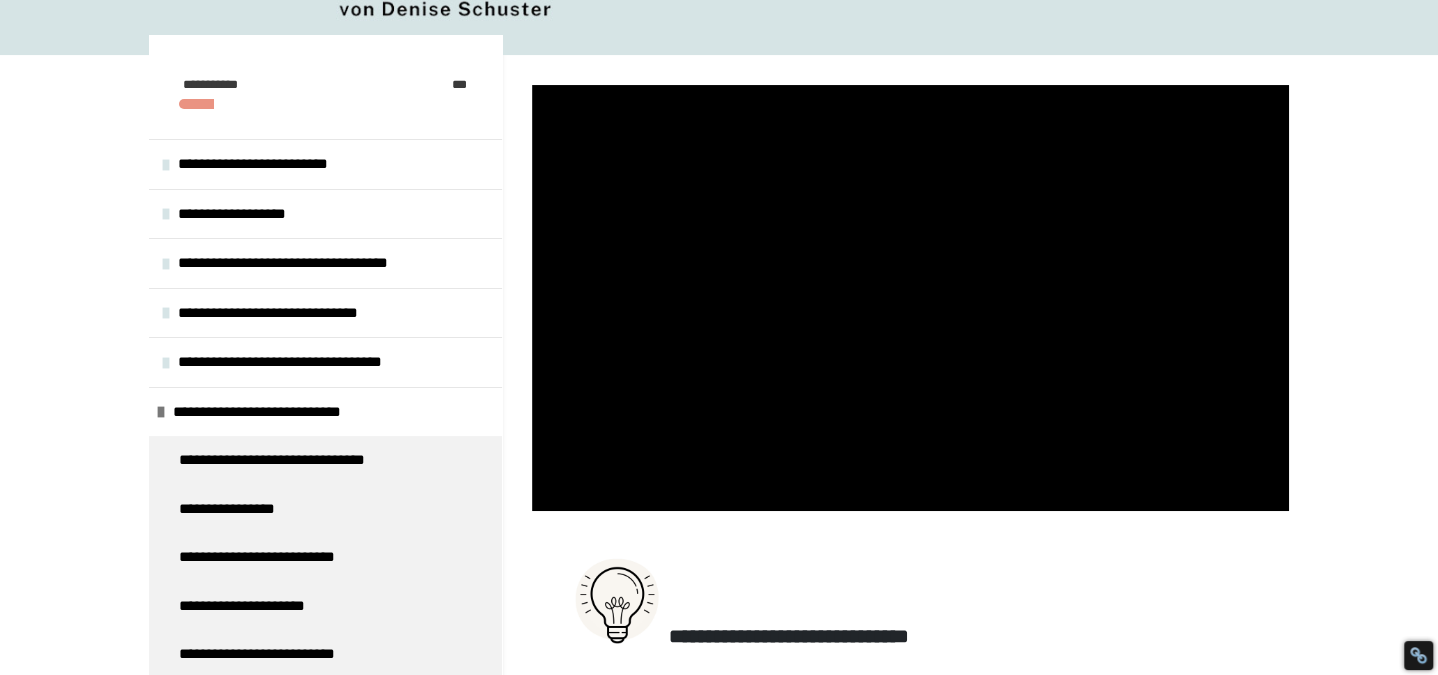 click on "**********" at bounding box center [305, 263] 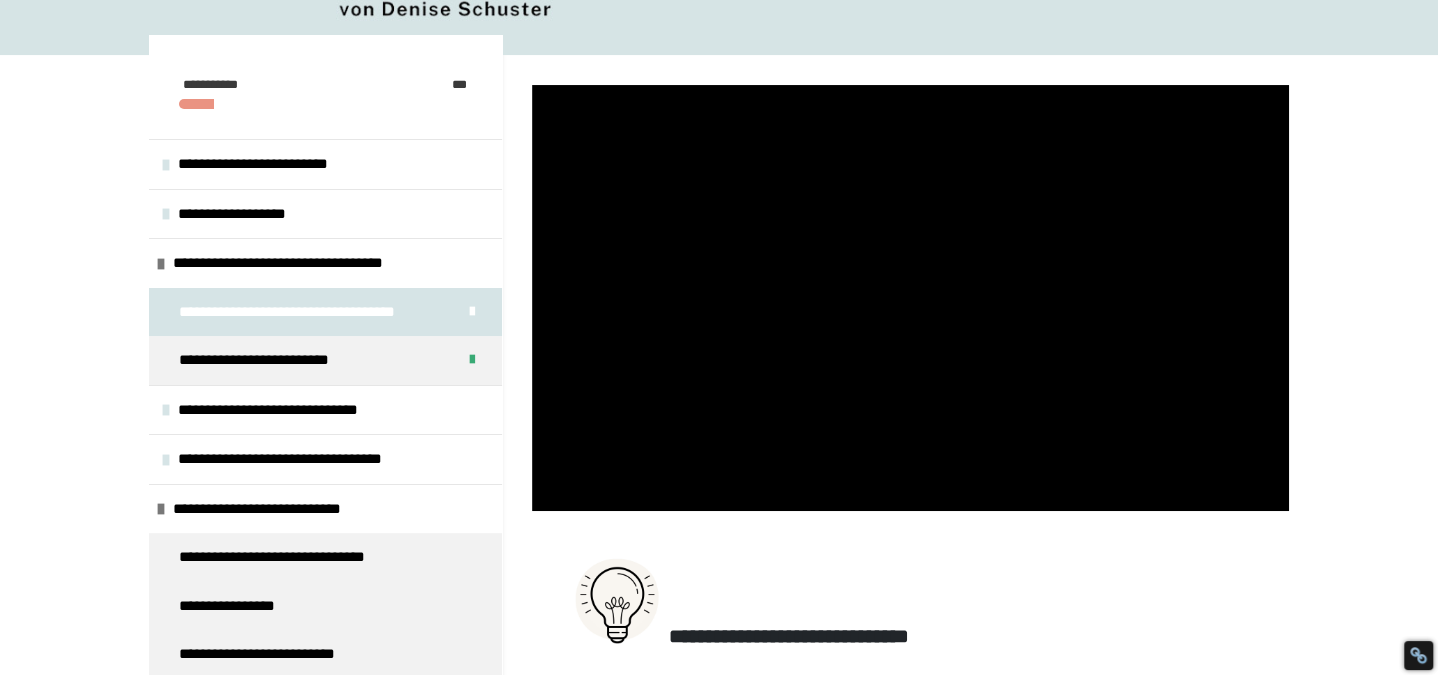 click on "**********" at bounding box center [273, 360] 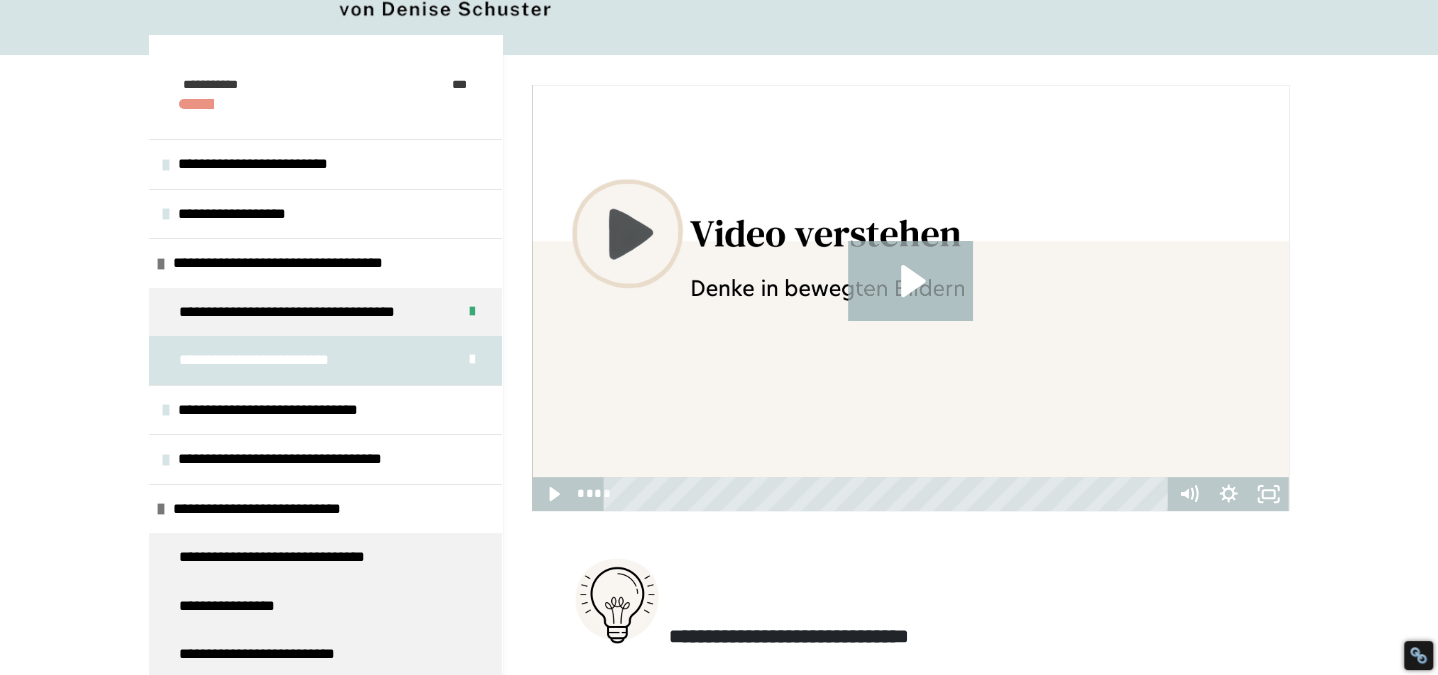 click on "**********" at bounding box center (300, 263) 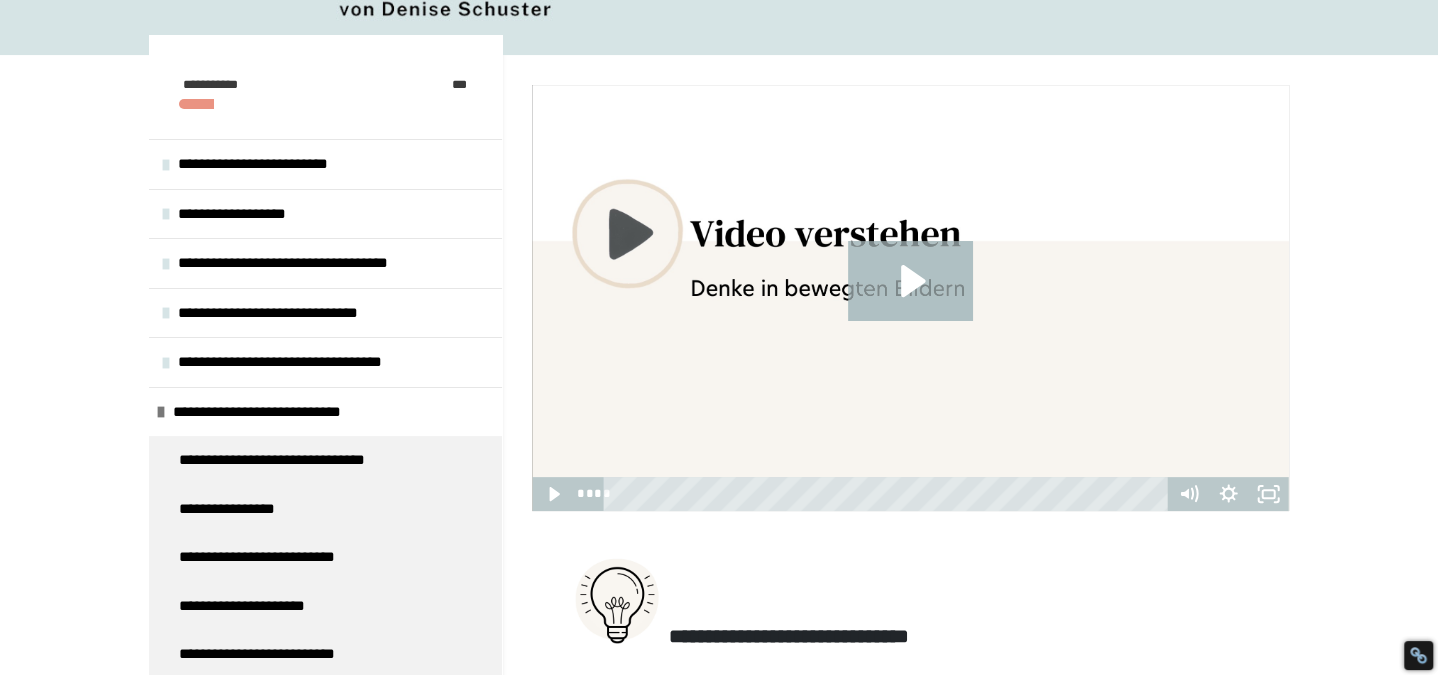 click at bounding box center [166, 214] 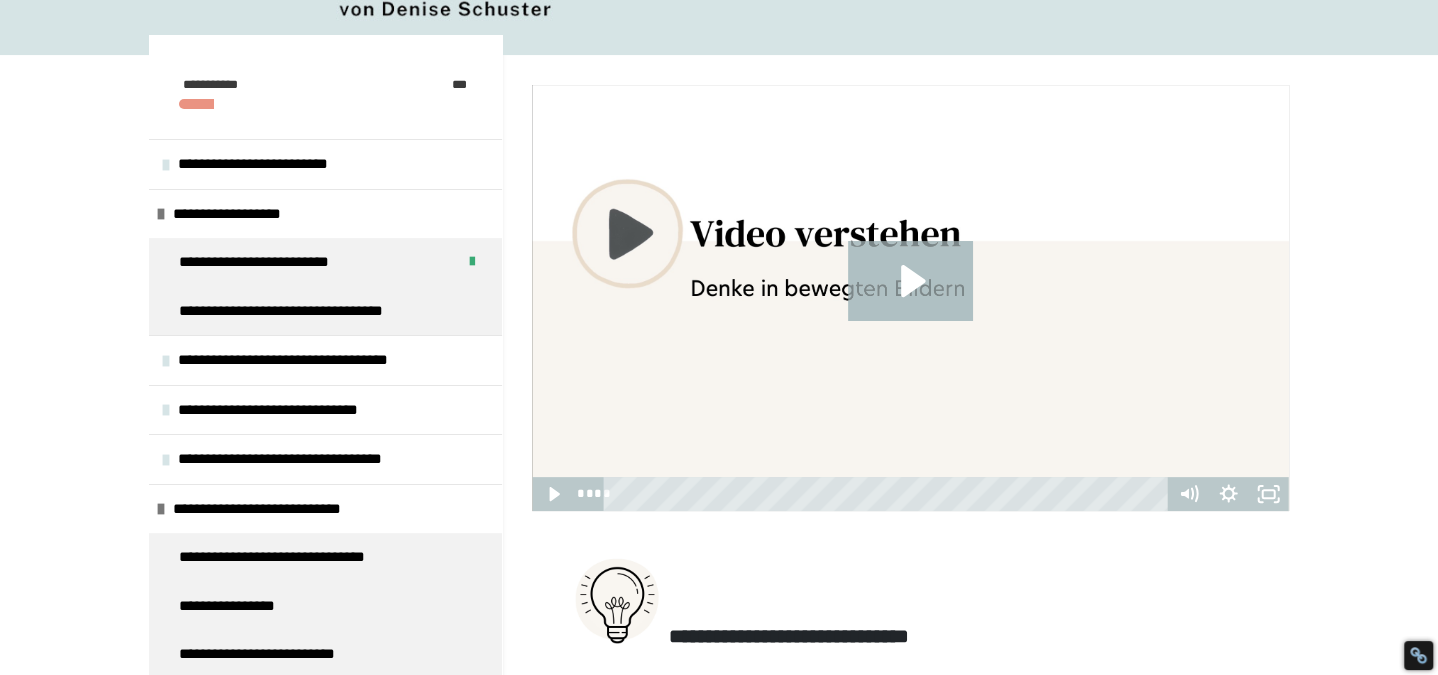 click on "**********" at bounding box center [273, 262] 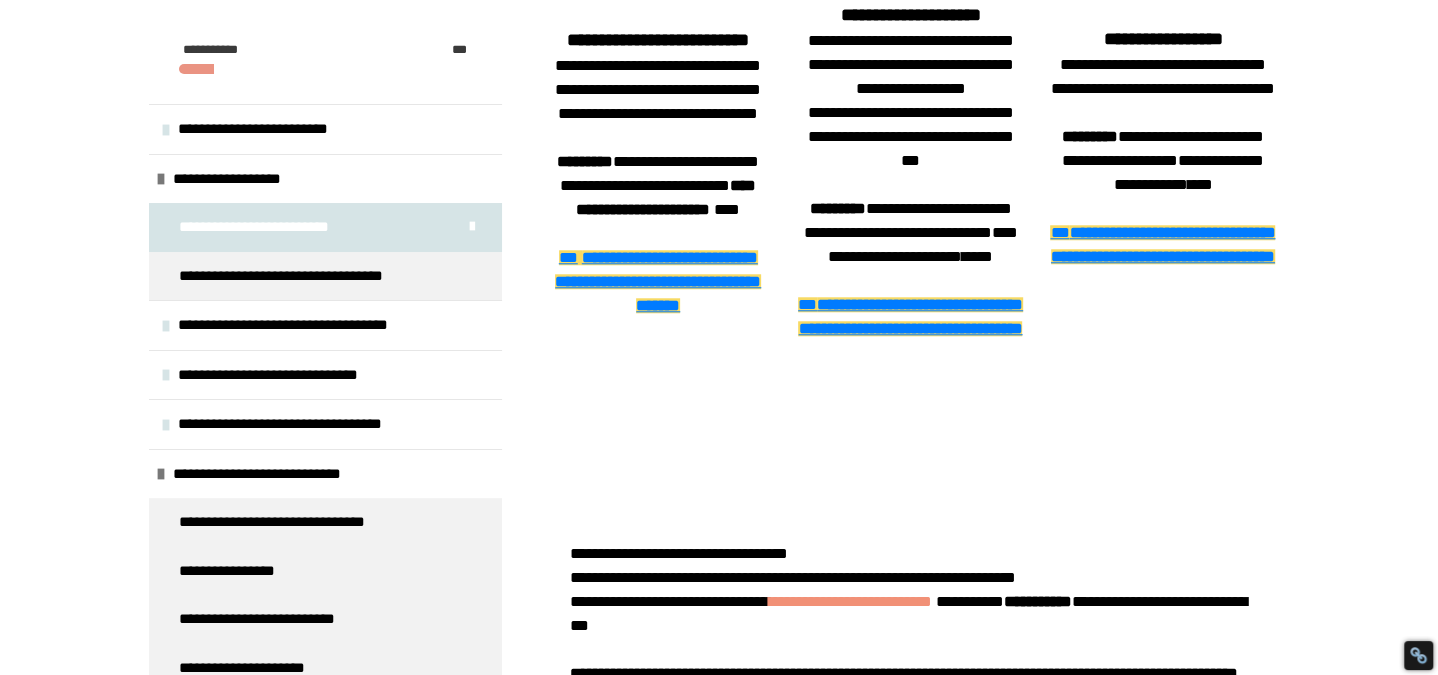 scroll, scrollTop: 1470, scrollLeft: 0, axis: vertical 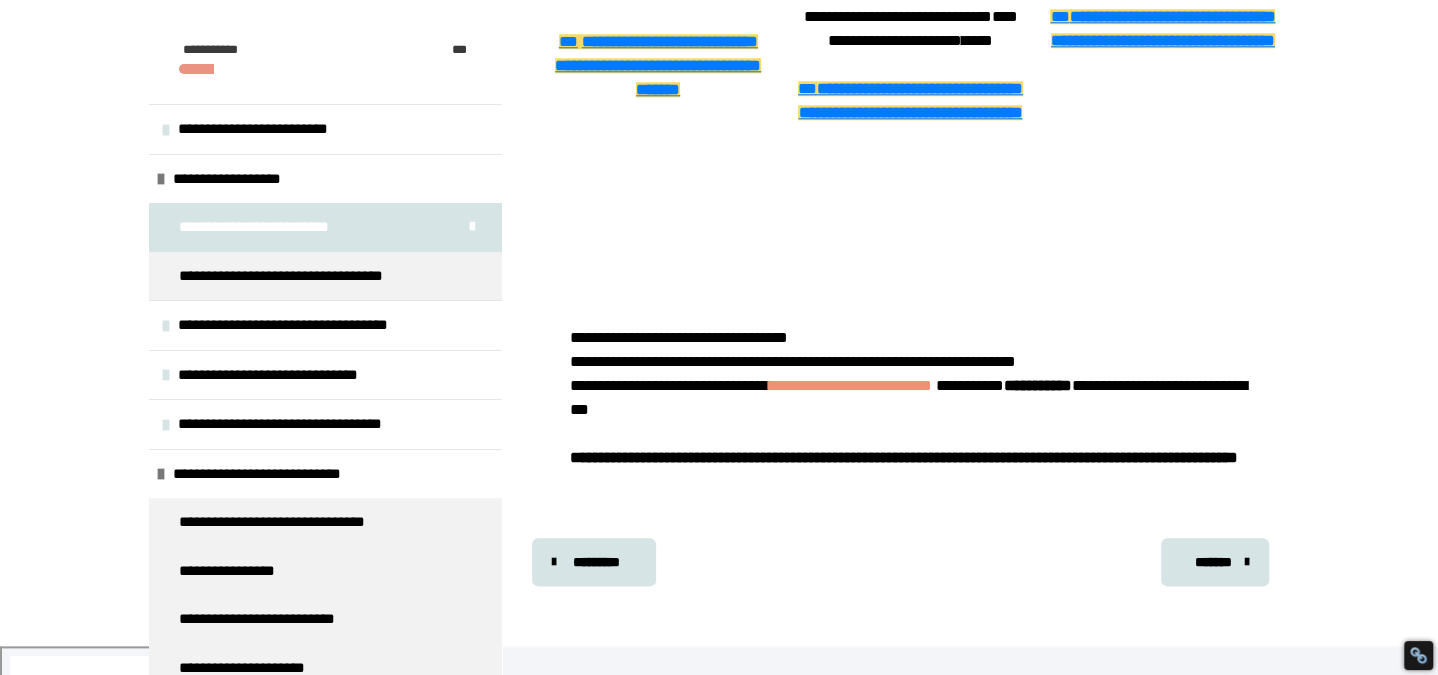 click on "*******" at bounding box center [1213, 562] 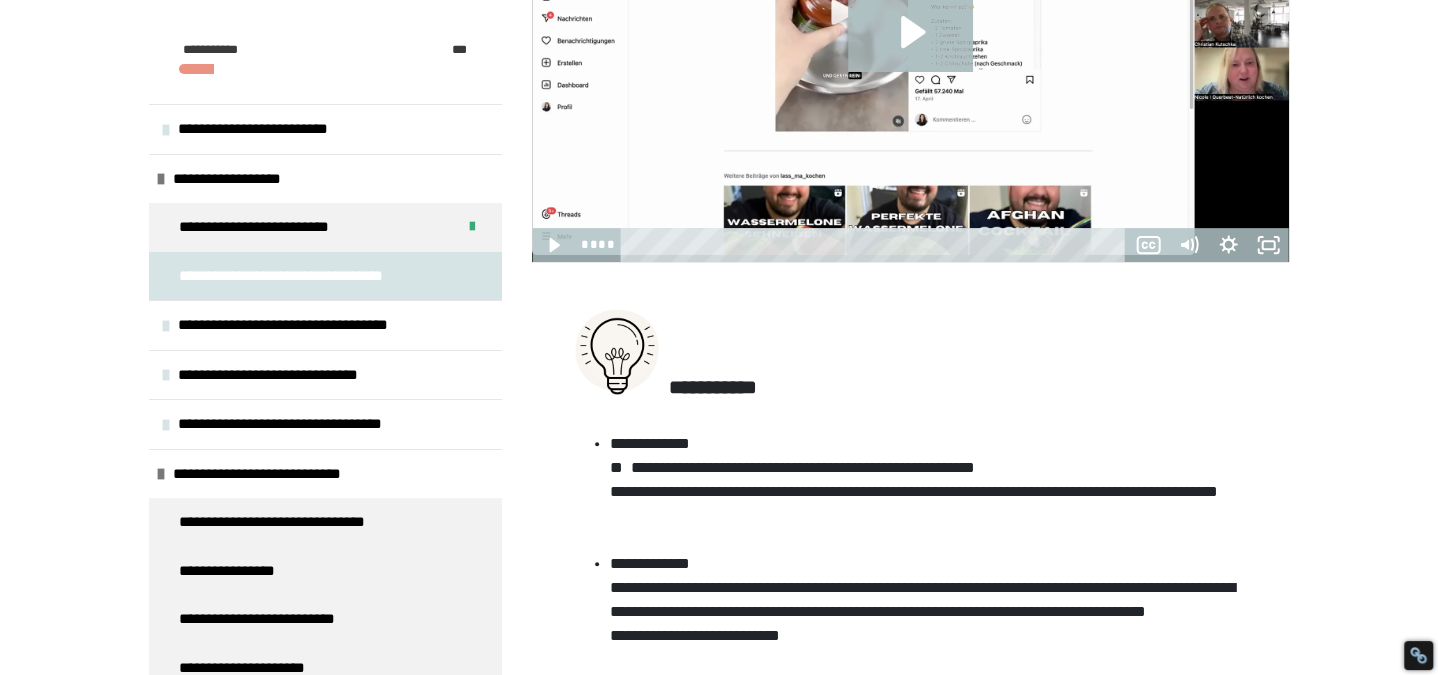 scroll, scrollTop: 475, scrollLeft: 0, axis: vertical 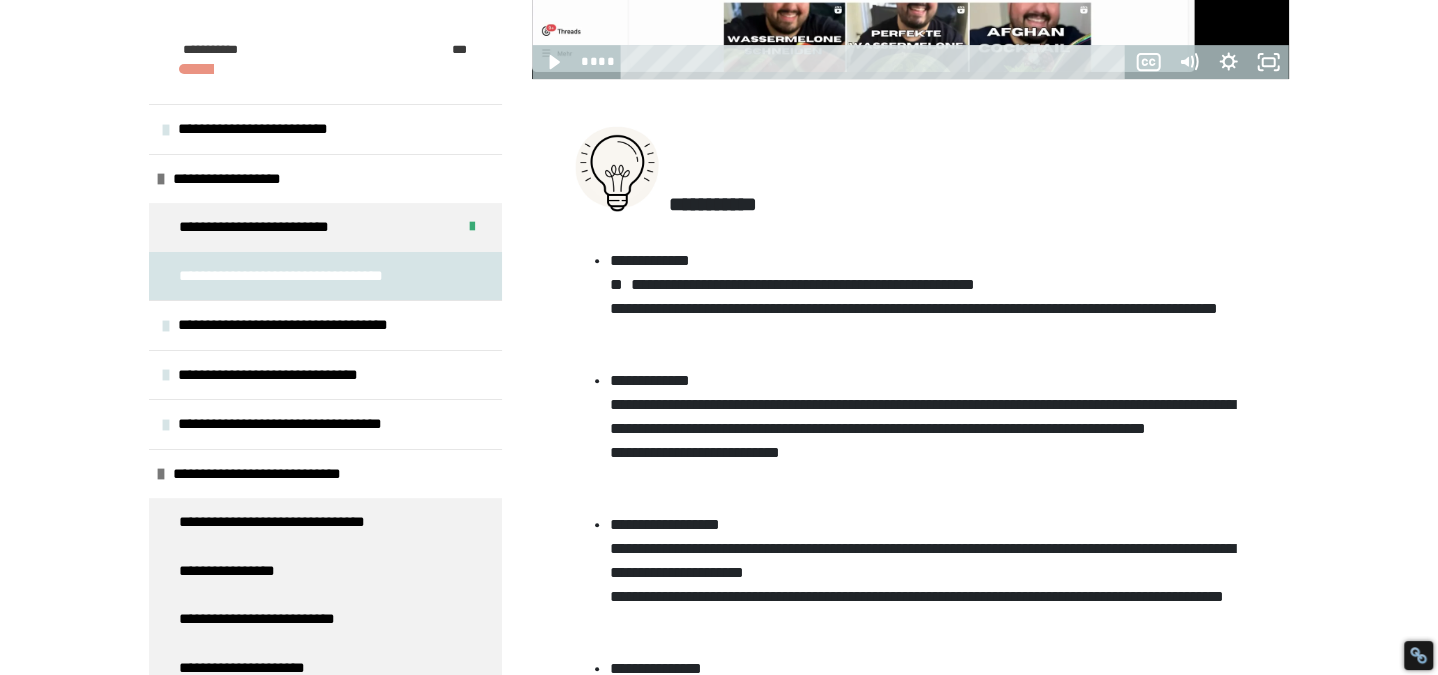 click at bounding box center [166, 326] 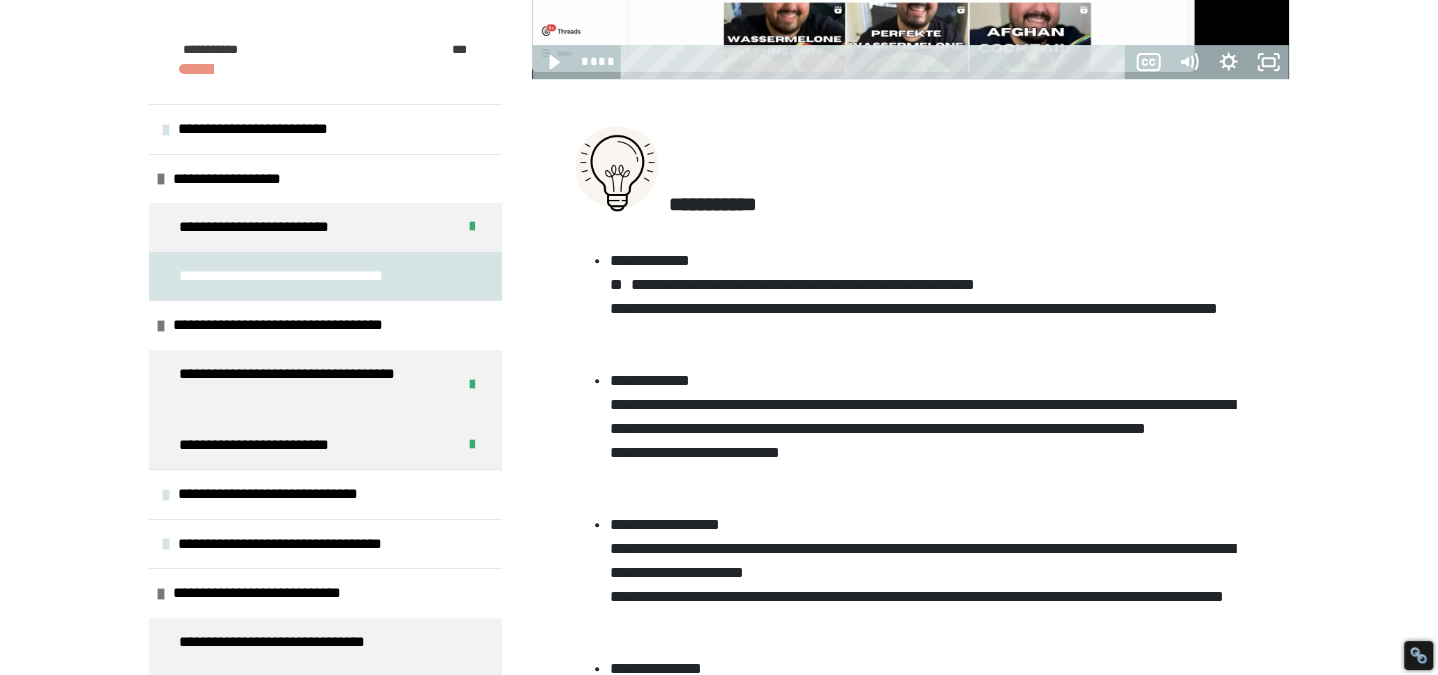 click at bounding box center [161, 326] 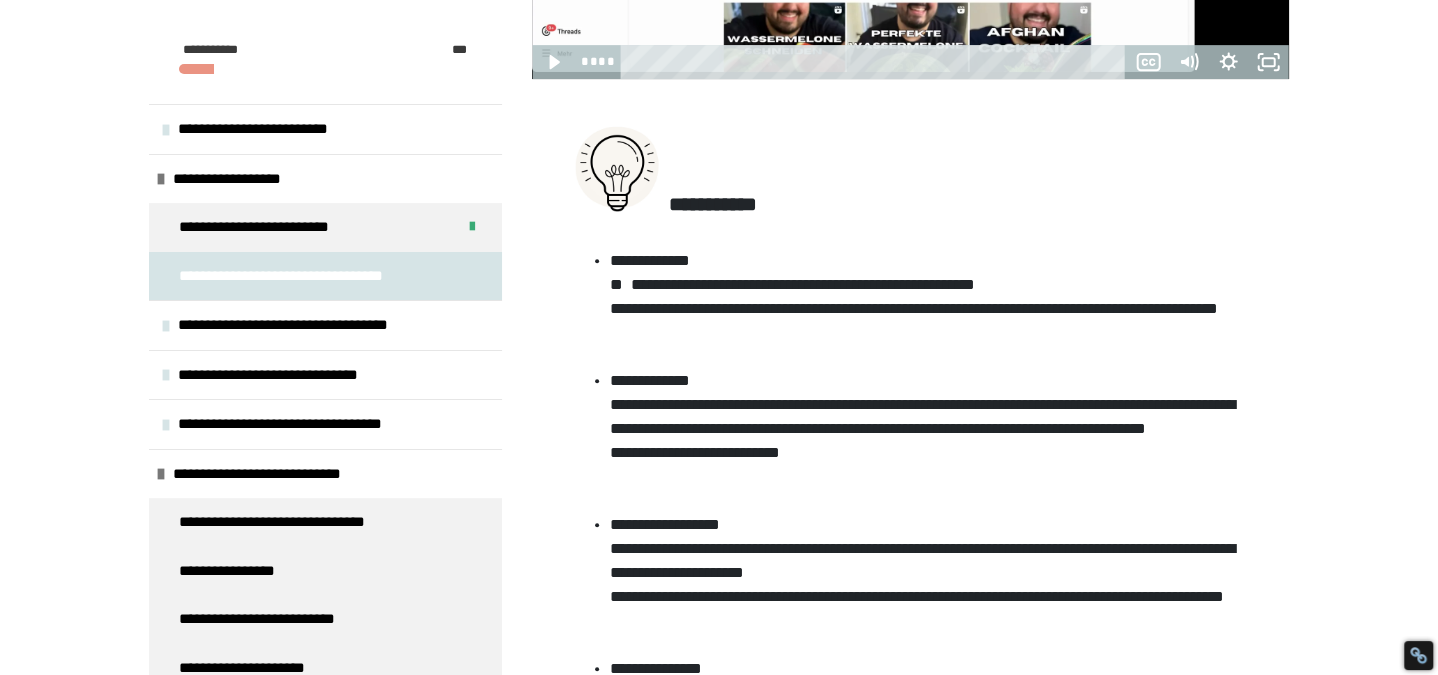 click on "**********" at bounding box center (291, 375) 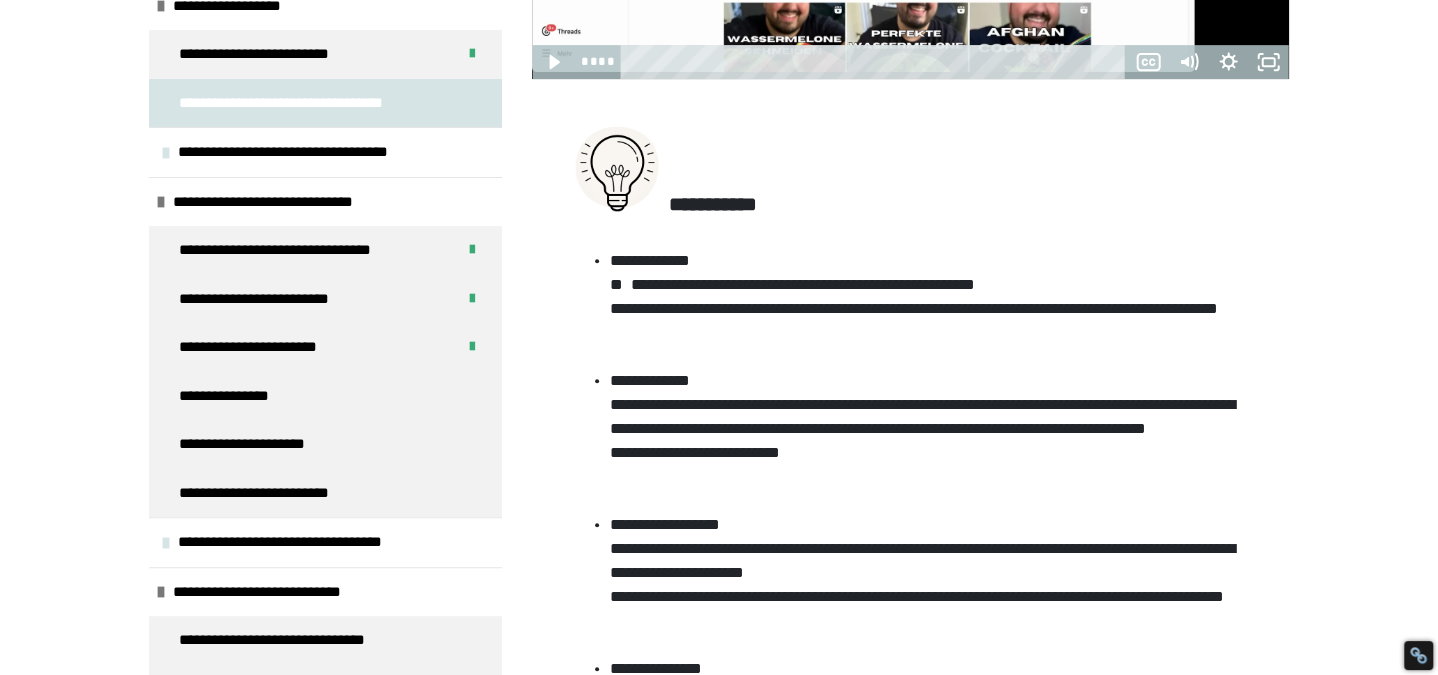 scroll, scrollTop: 172, scrollLeft: 0, axis: vertical 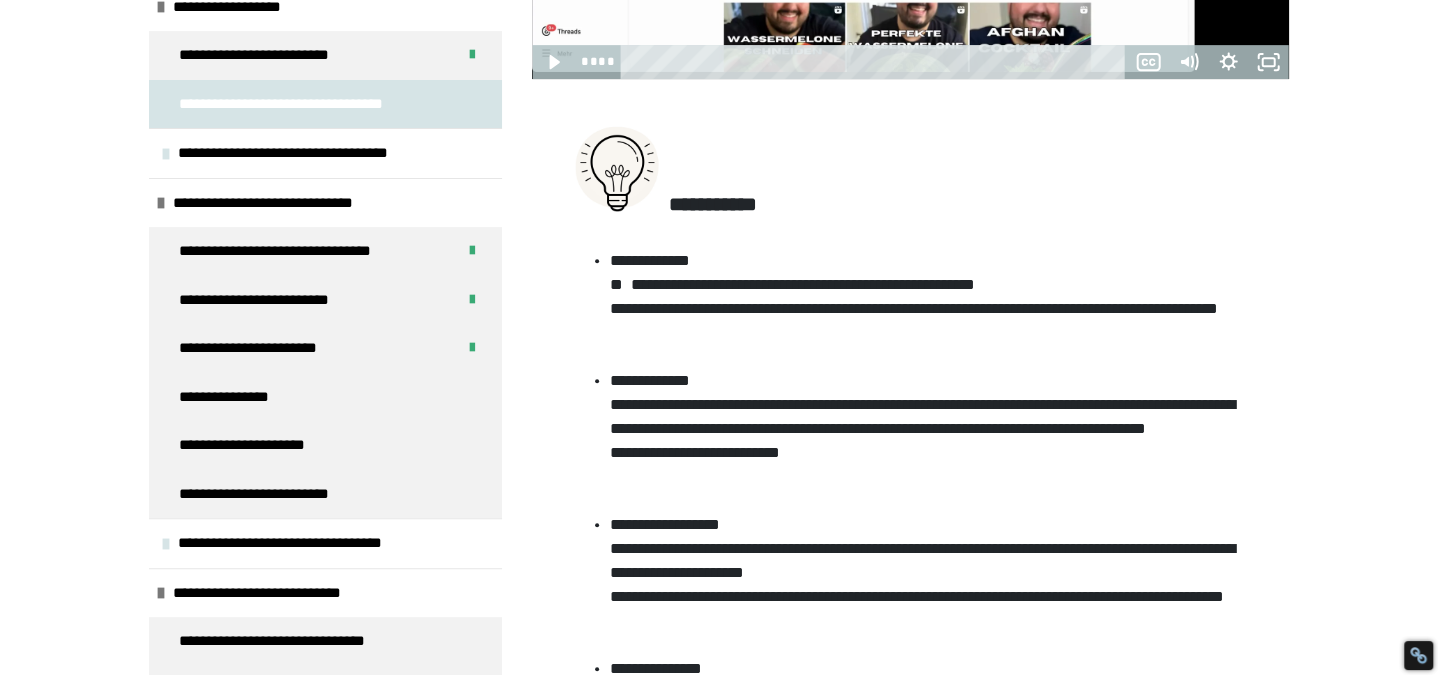 click at bounding box center [161, 203] 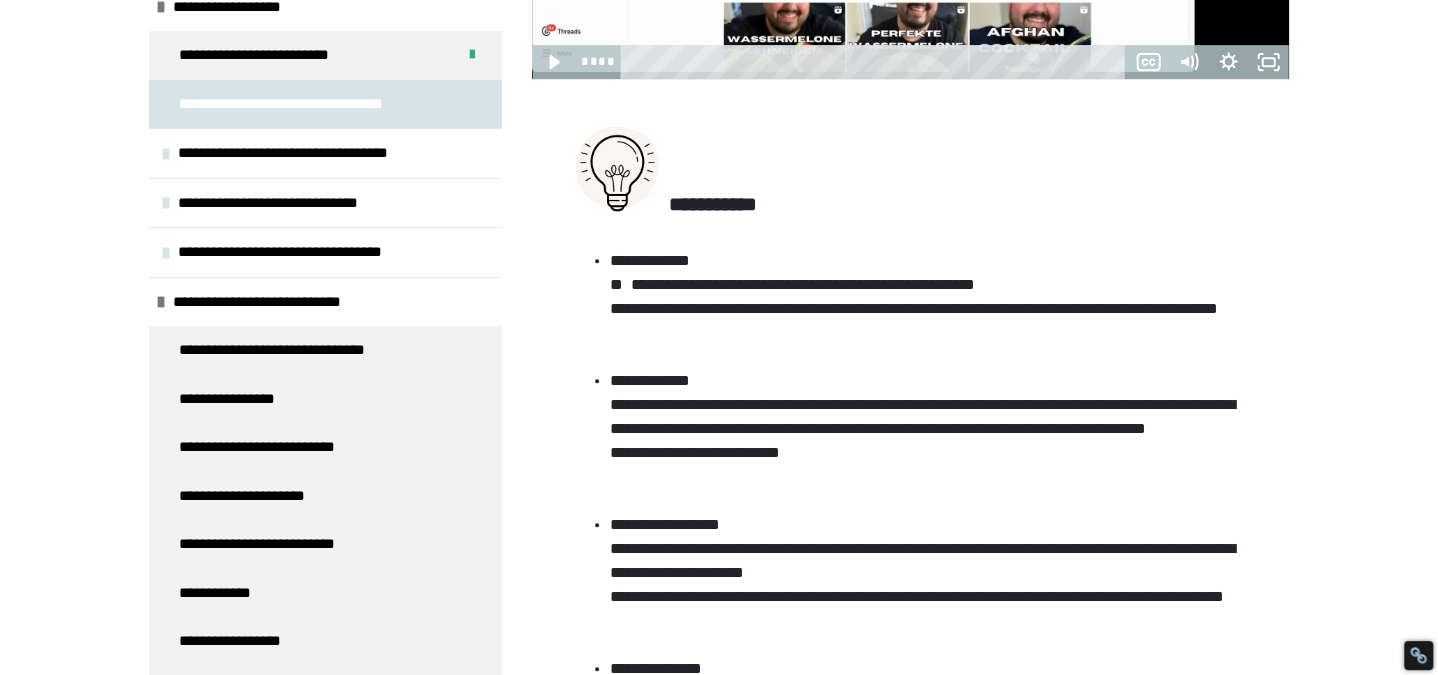 click on "**********" at bounding box center [303, 252] 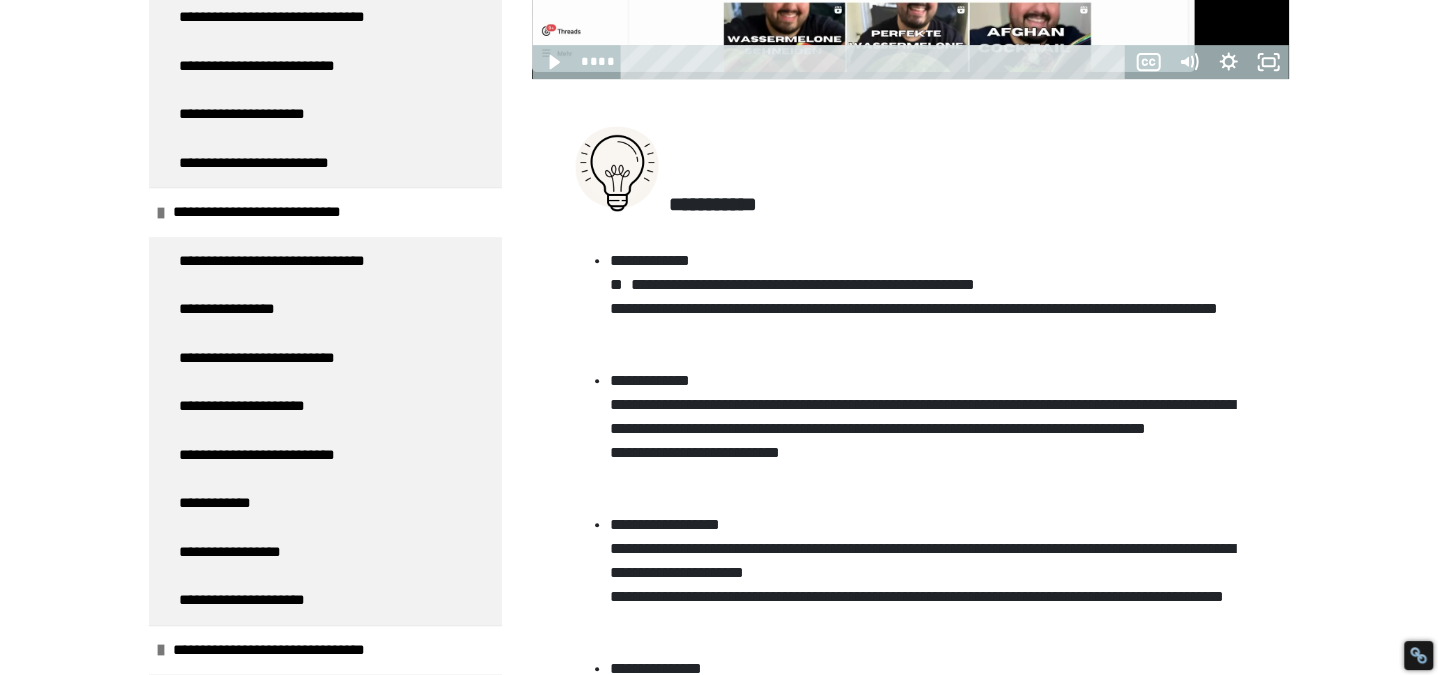 scroll, scrollTop: 512, scrollLeft: 0, axis: vertical 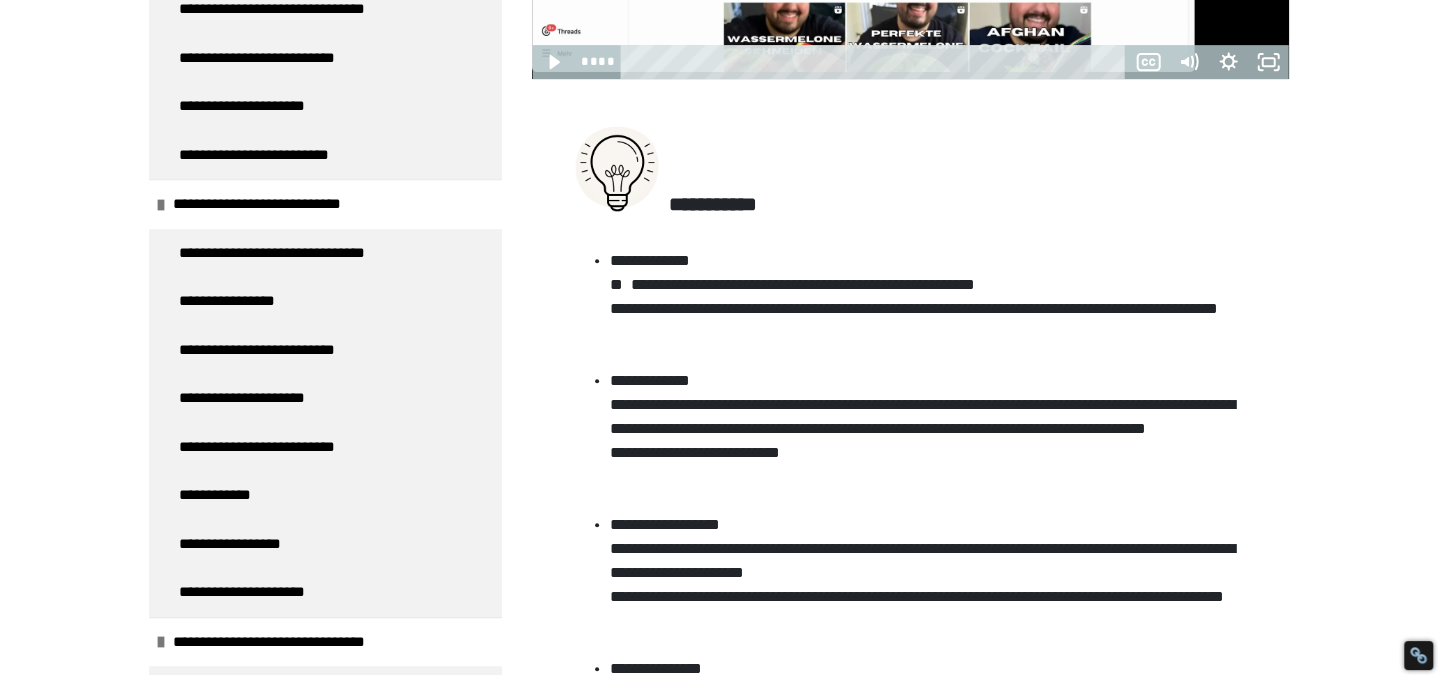 click on "**********" at bounding box center (240, 301) 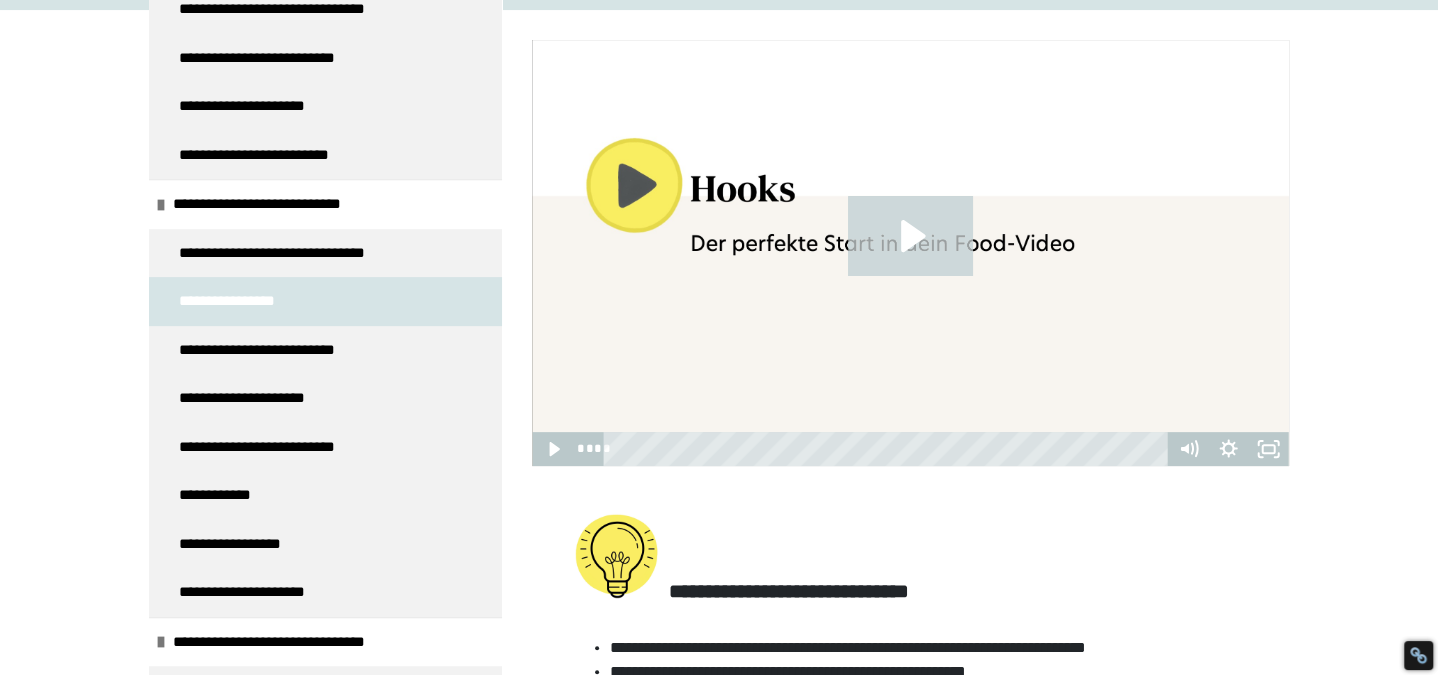 click 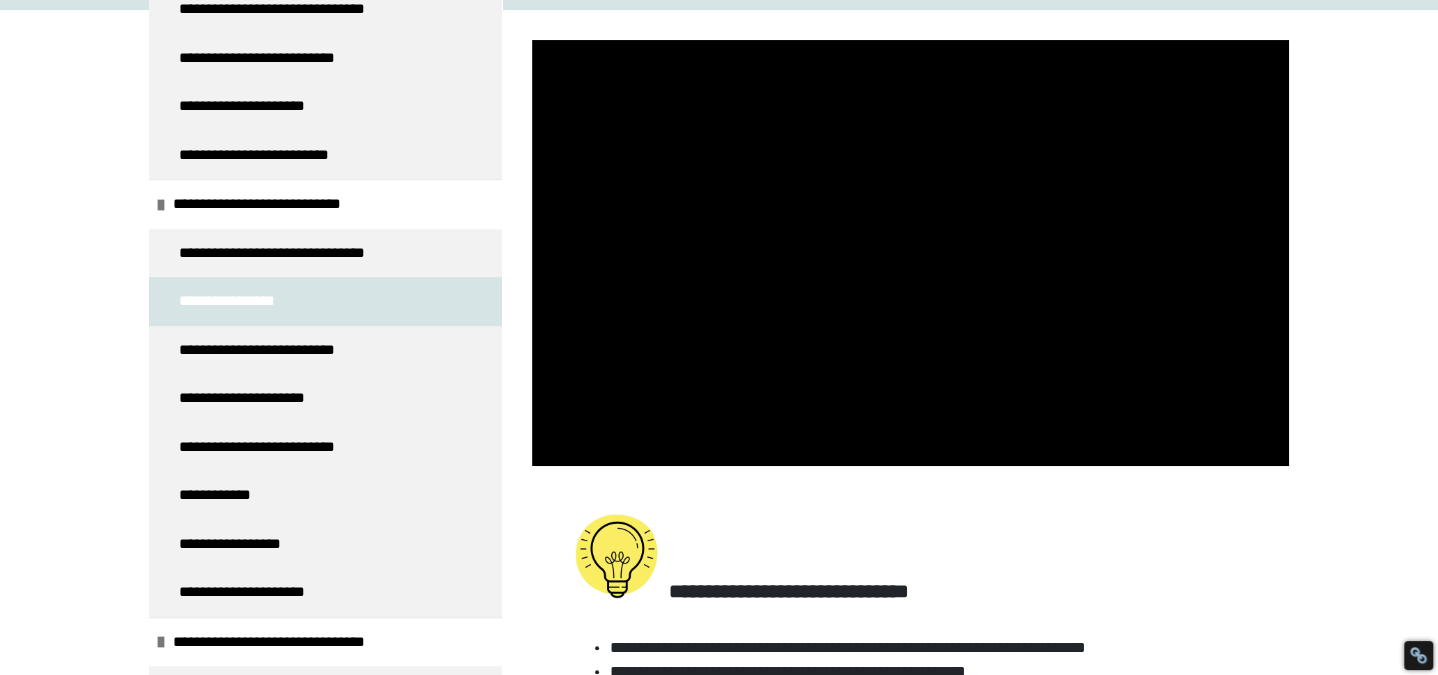 type 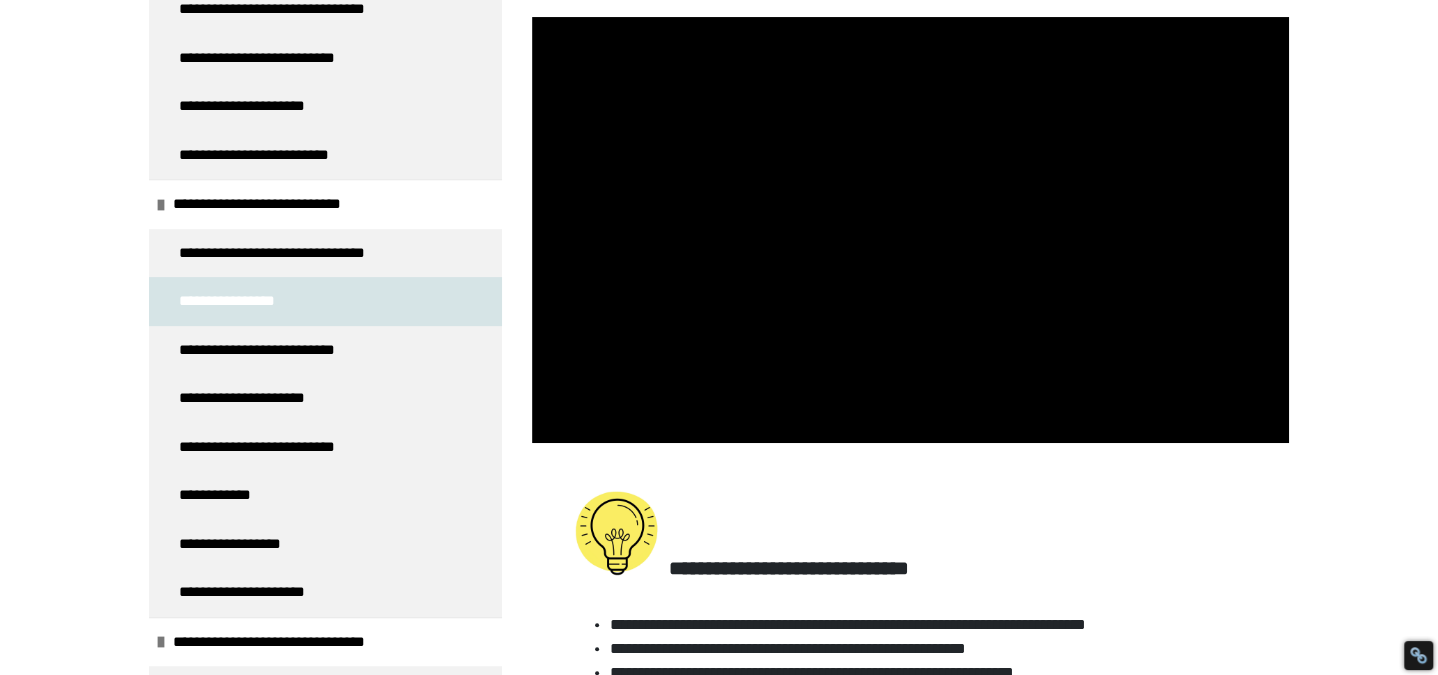 scroll, scrollTop: 222, scrollLeft: 0, axis: vertical 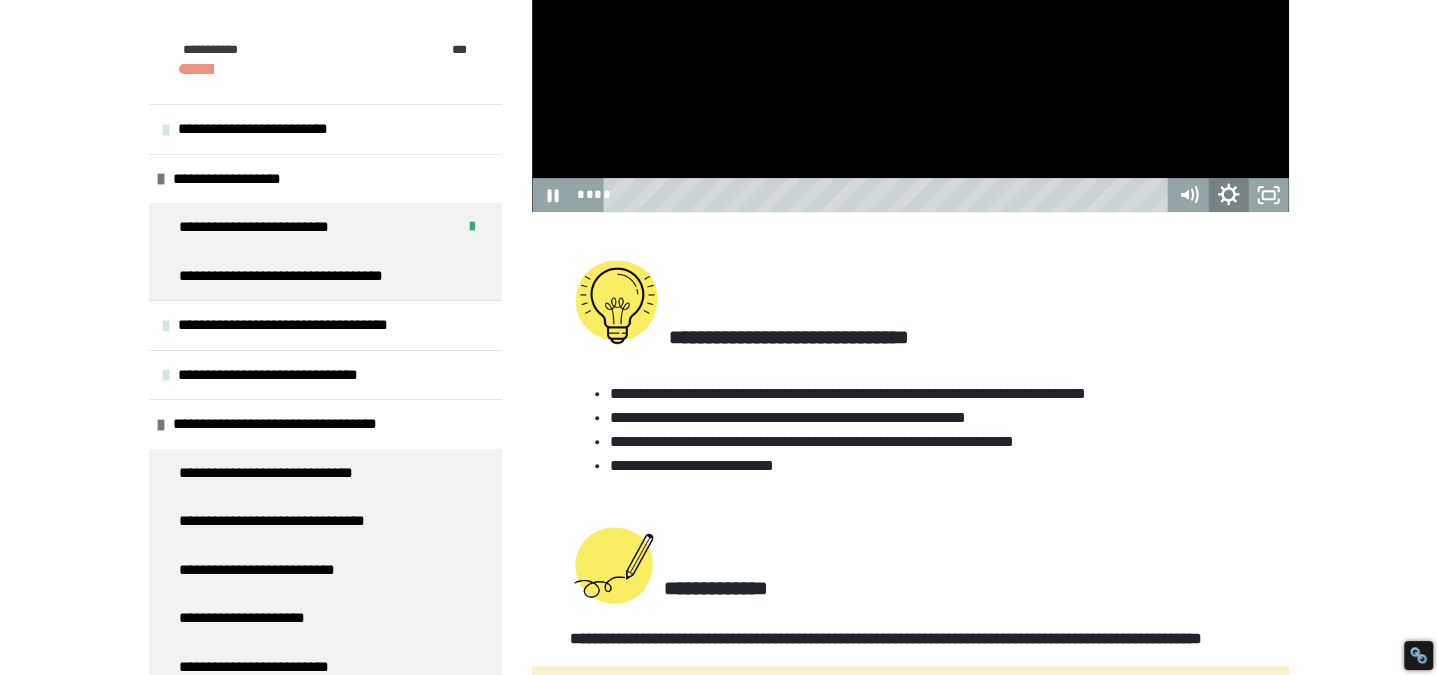 click 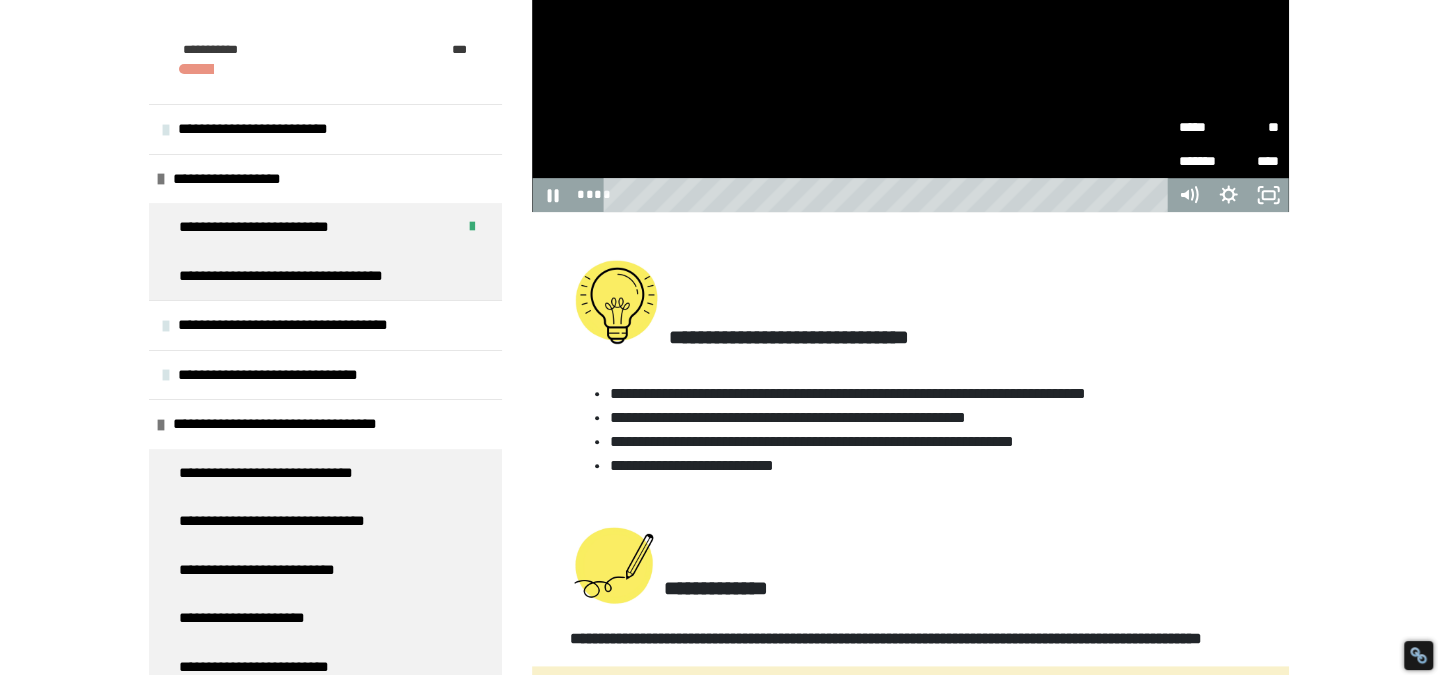 click on "*****" at bounding box center [1204, 125] 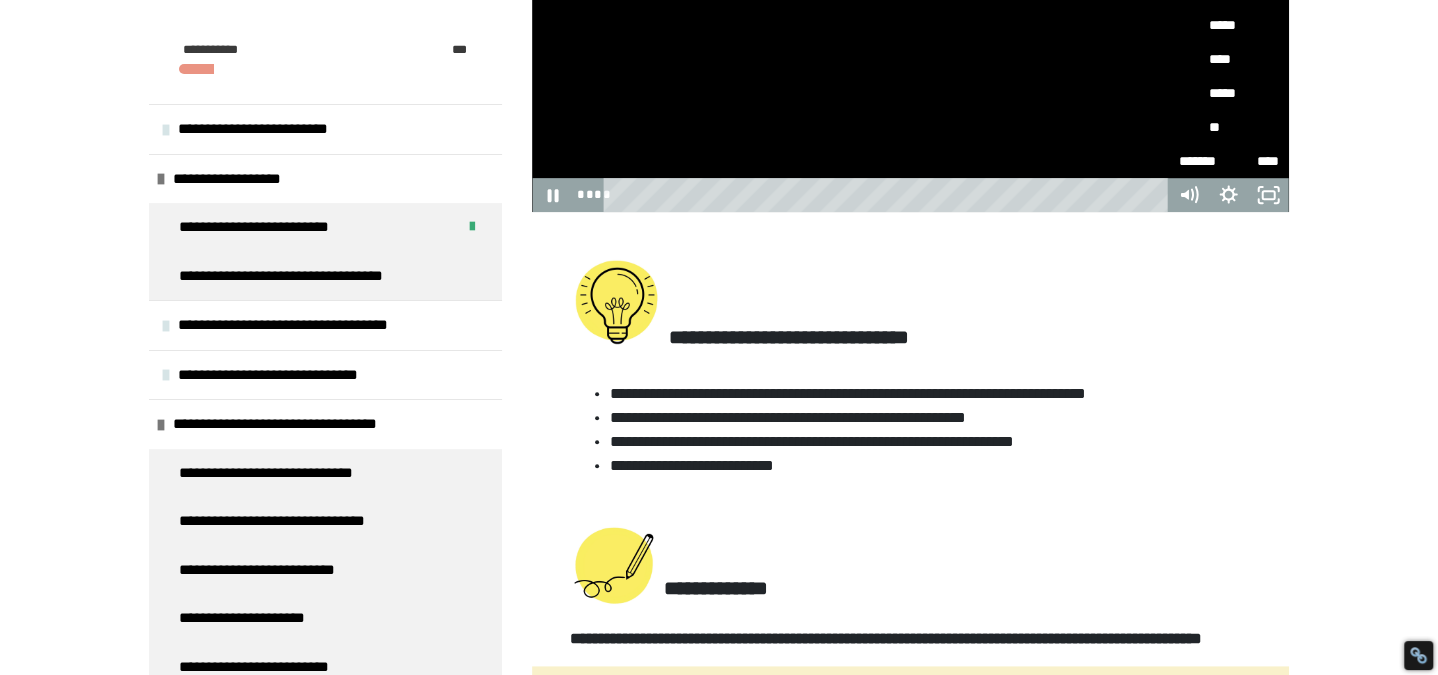 click on "****" at bounding box center (1229, 59) 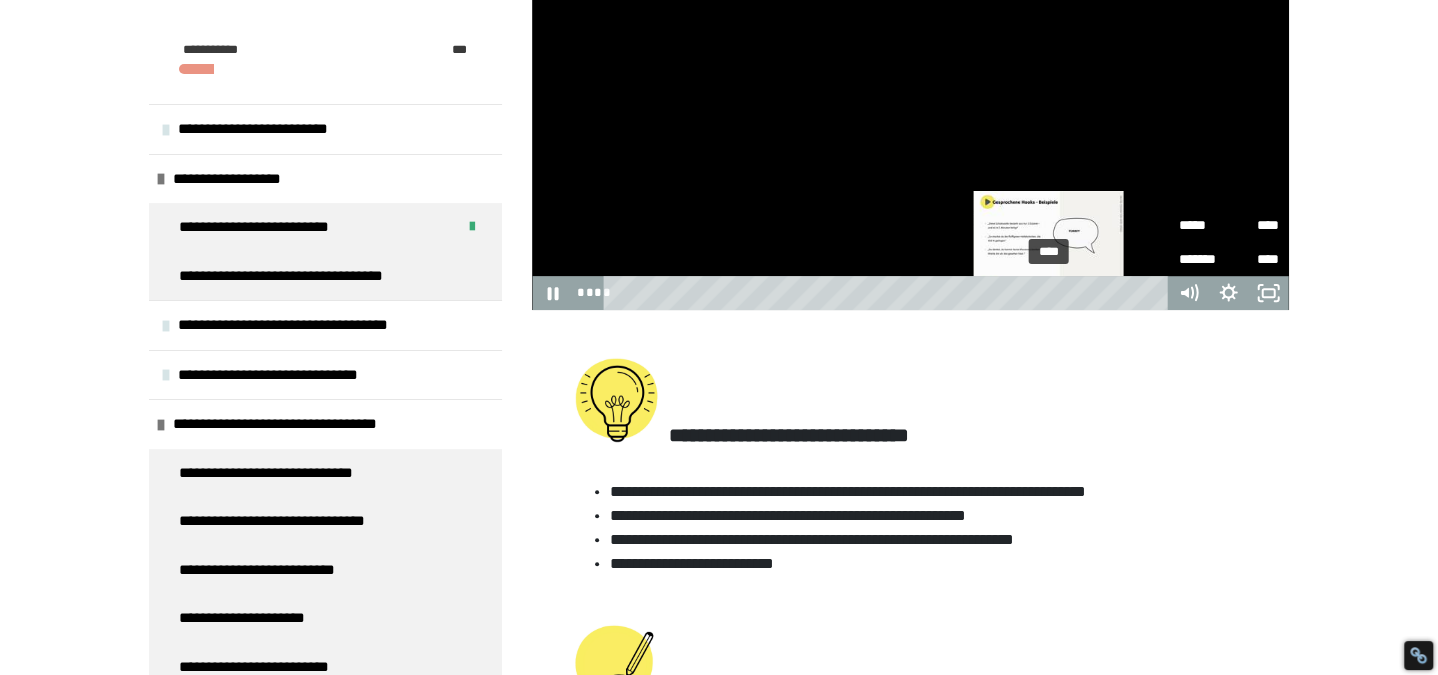 scroll, scrollTop: 428, scrollLeft: 0, axis: vertical 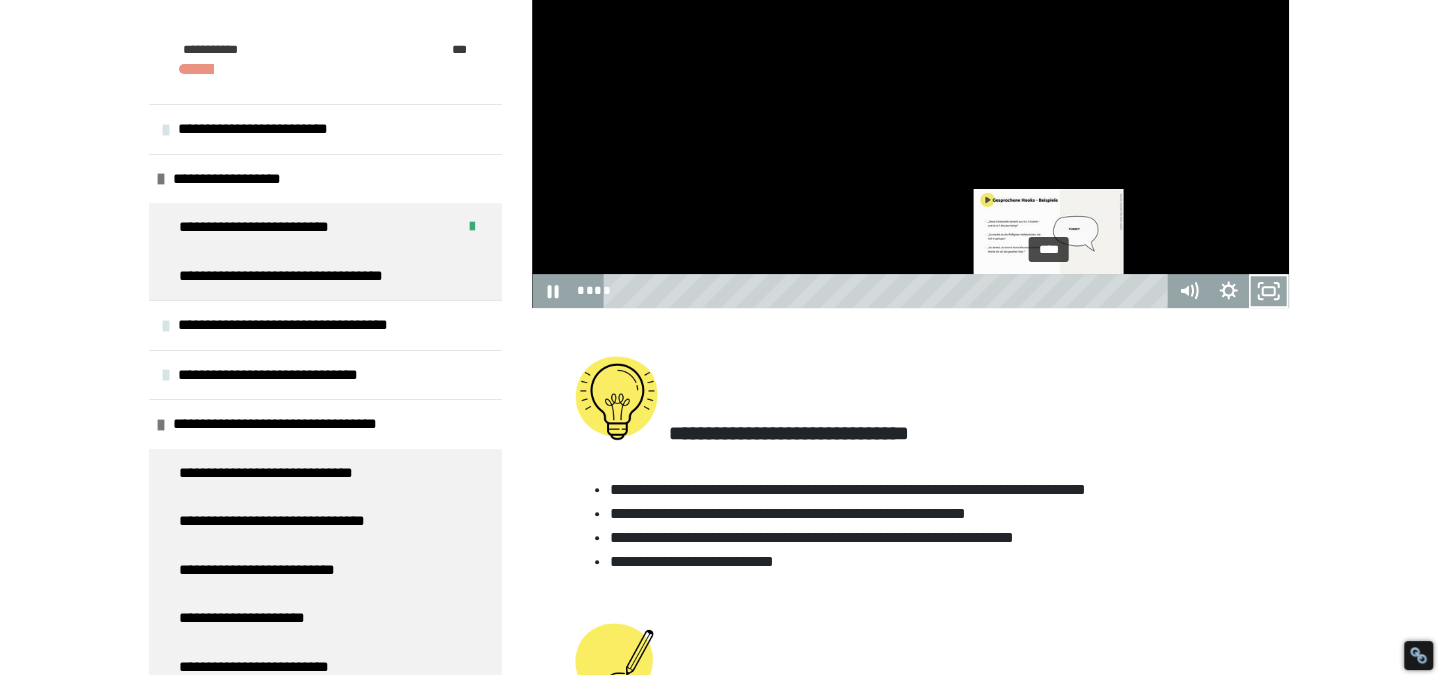 type 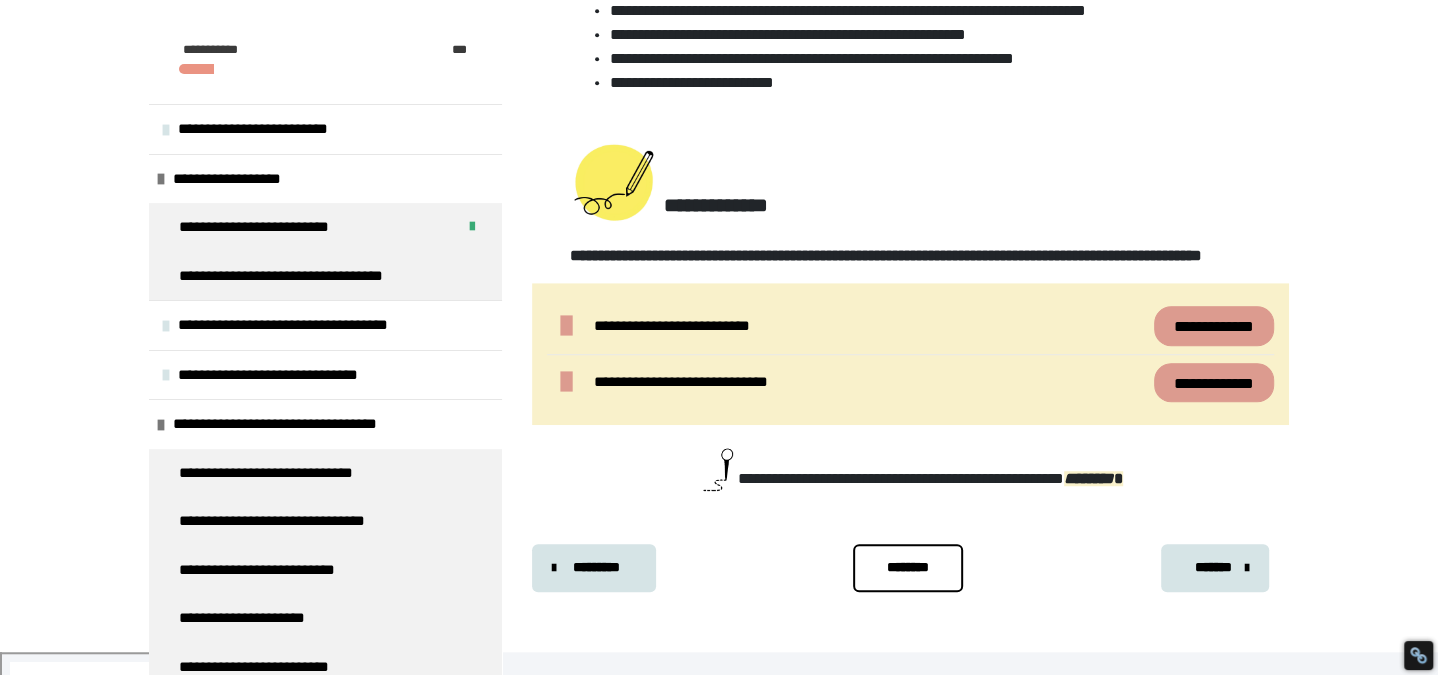scroll, scrollTop: 907, scrollLeft: 0, axis: vertical 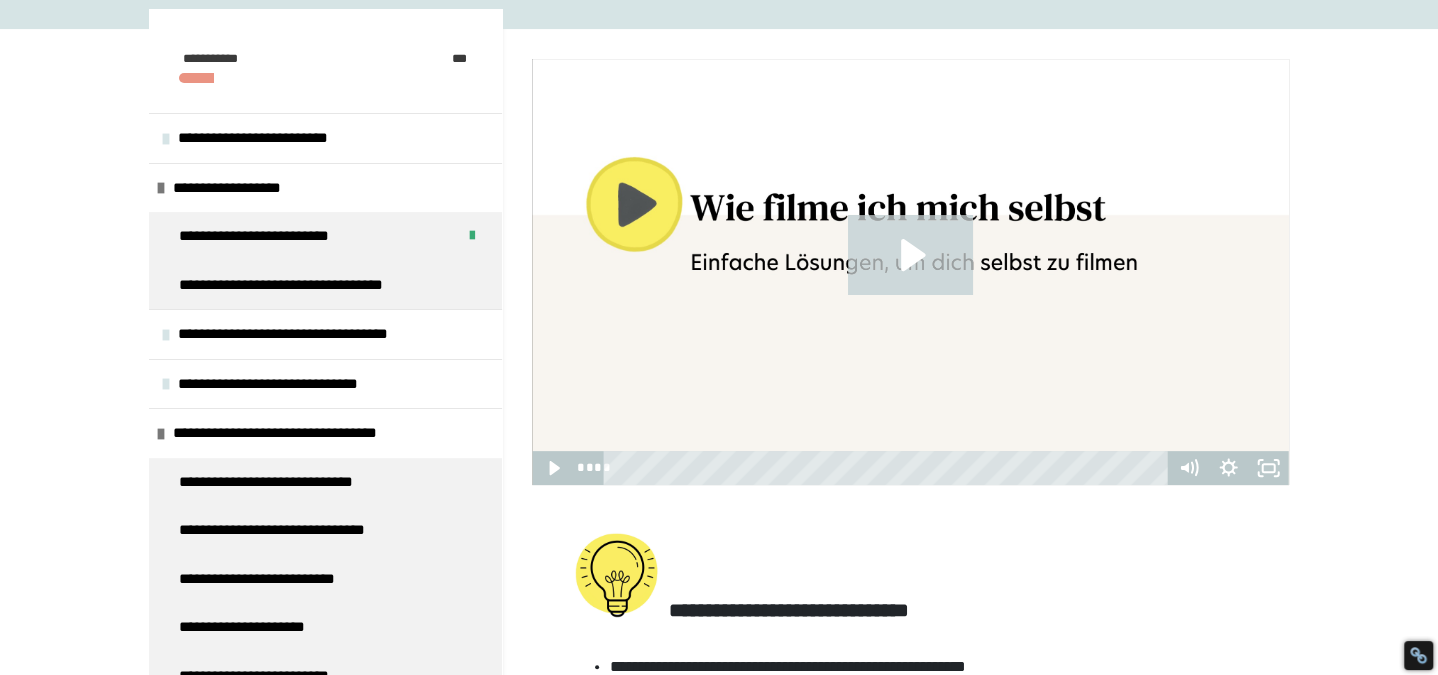 click 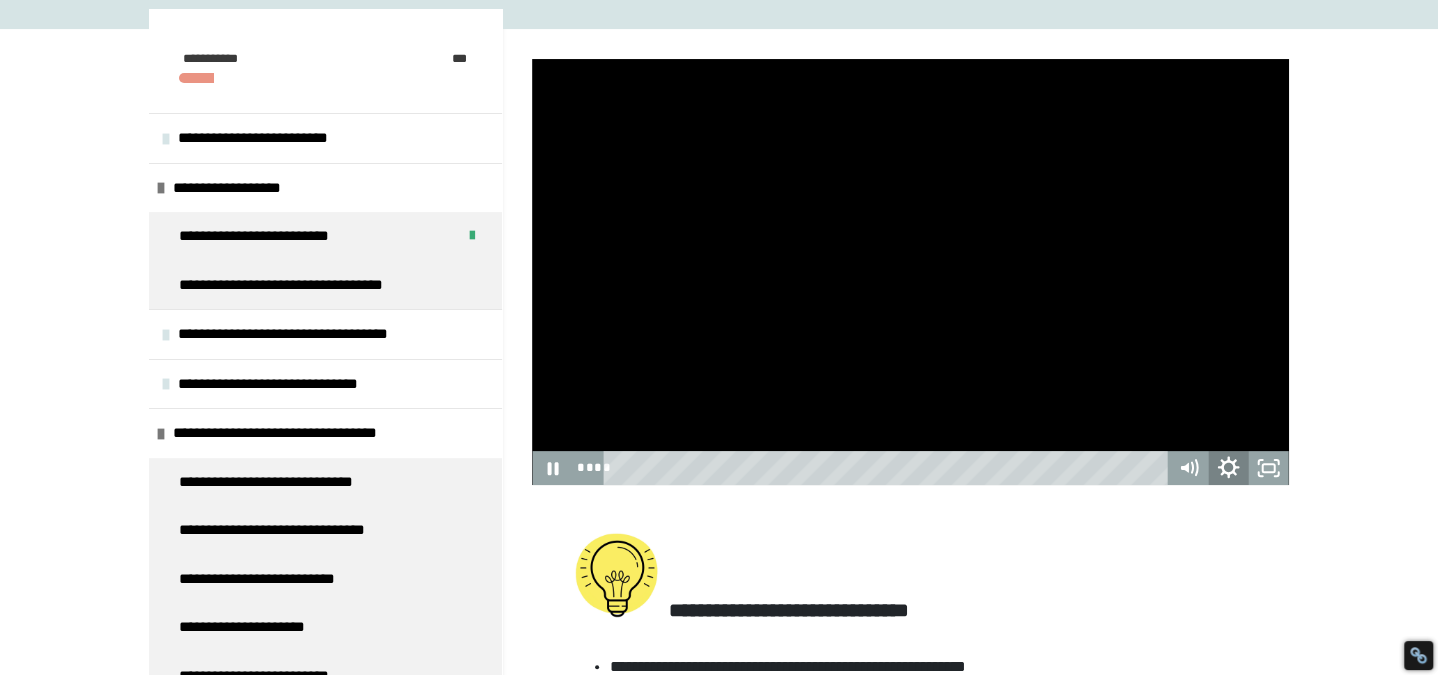 click 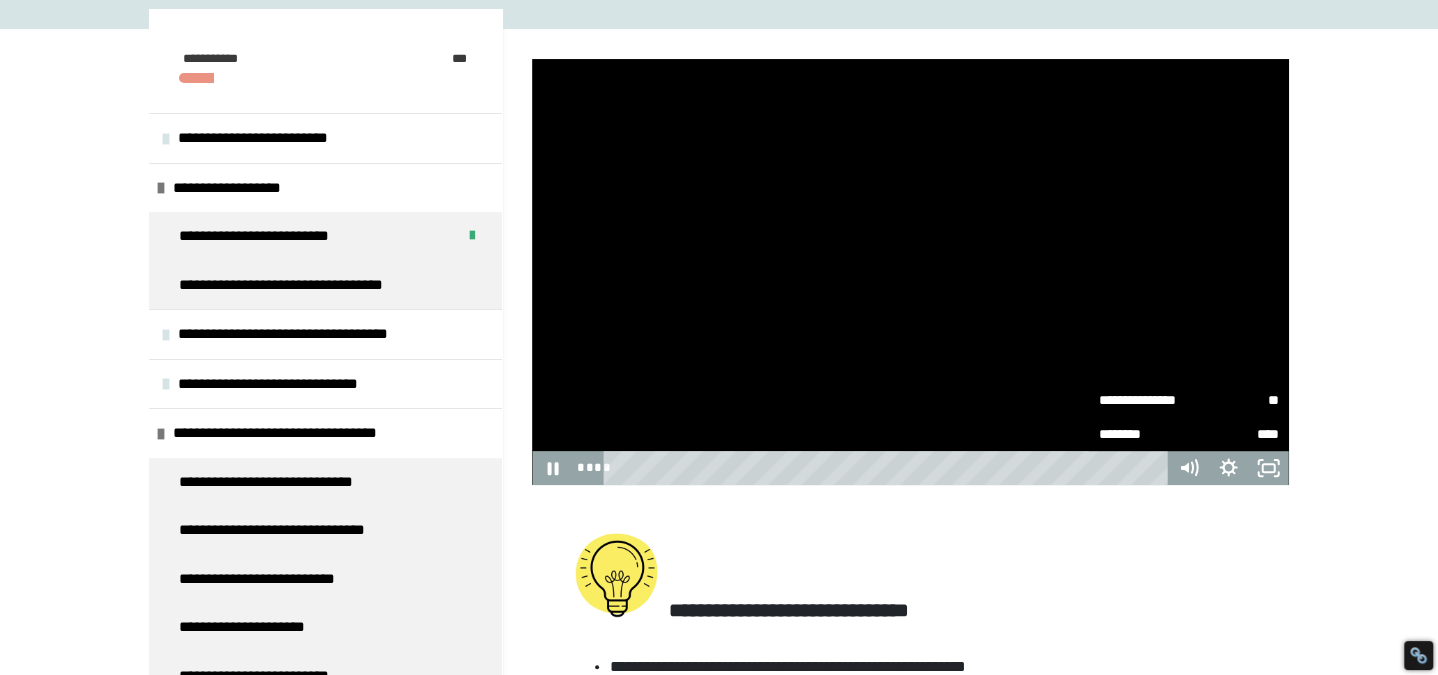 click on "**" at bounding box center [1234, 400] 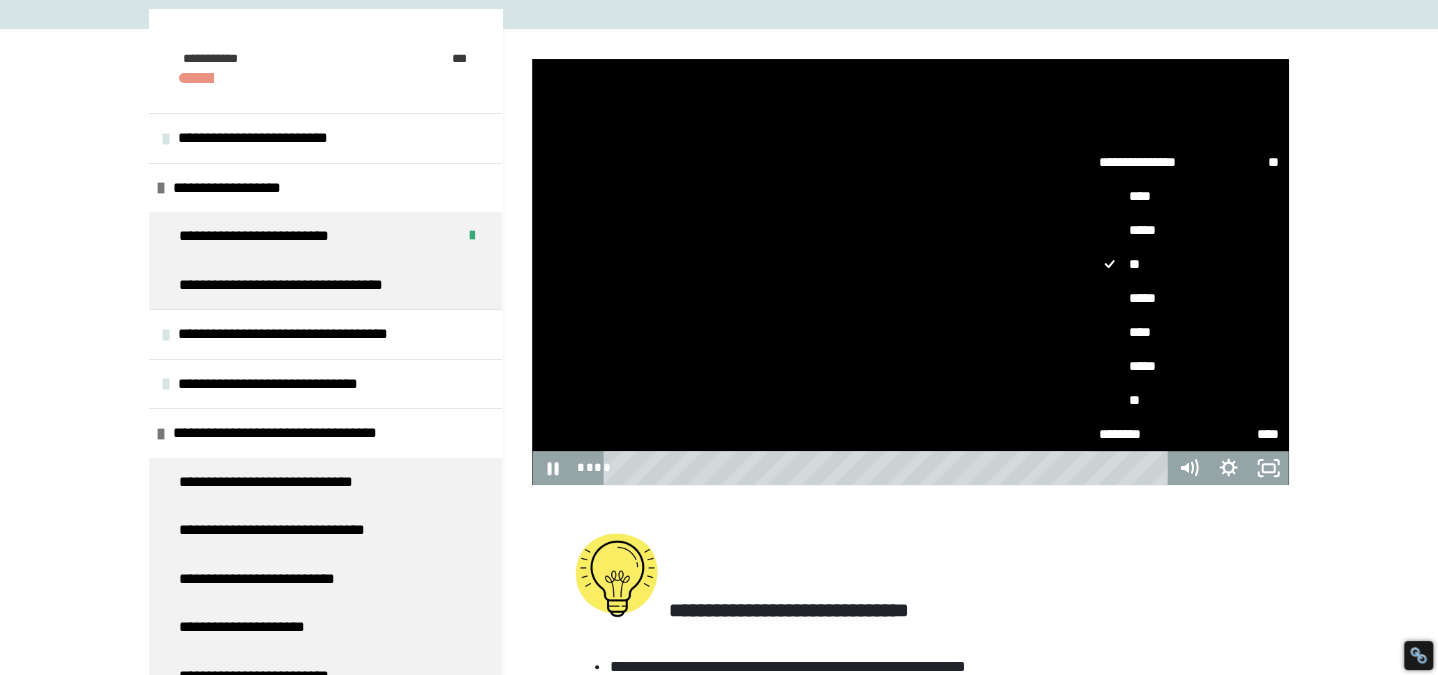 click on "****" at bounding box center (1189, 332) 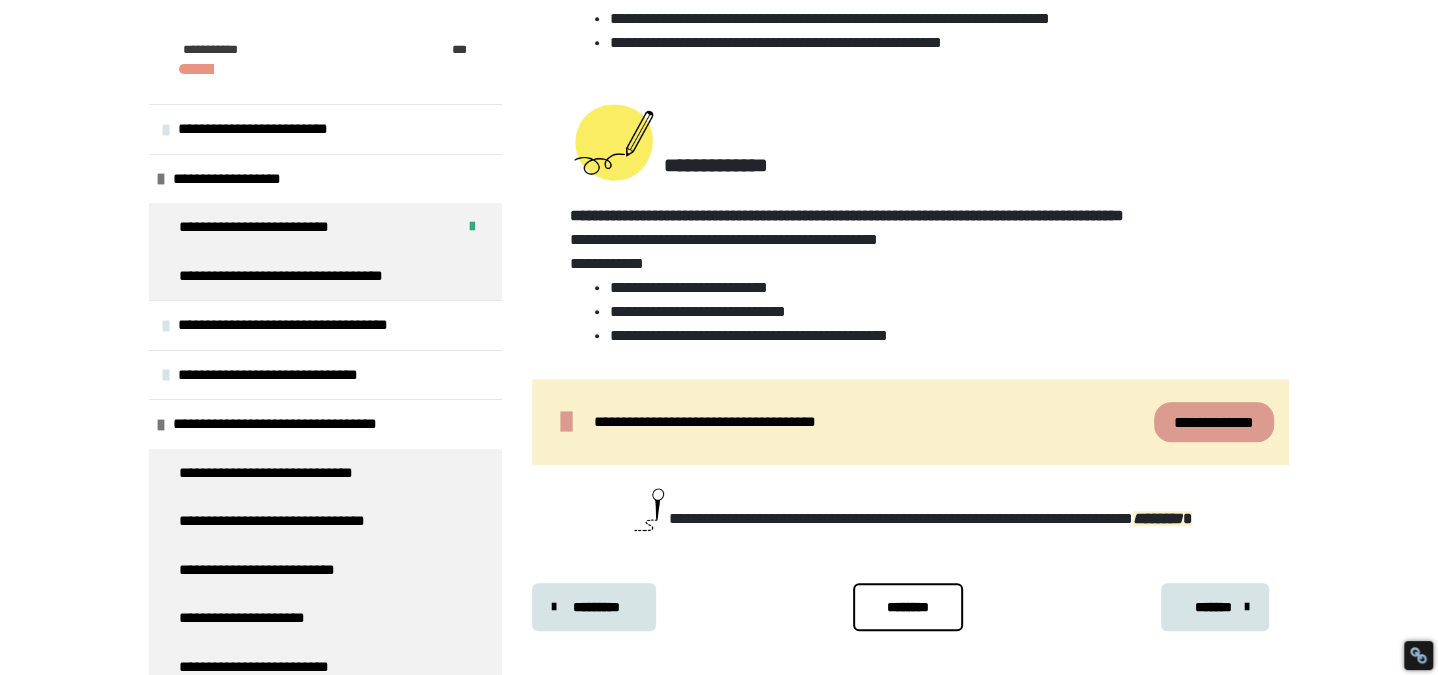 scroll, scrollTop: 1011, scrollLeft: 0, axis: vertical 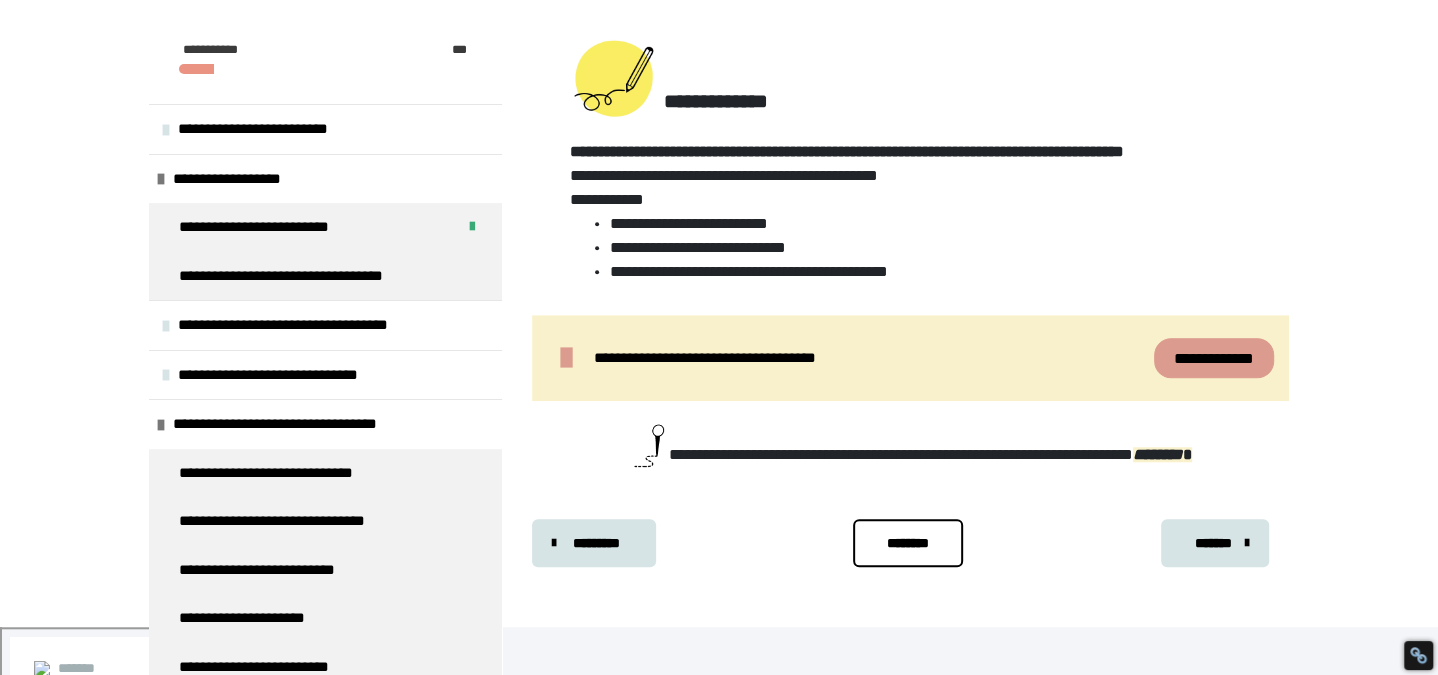 click on "*******" at bounding box center (1213, 543) 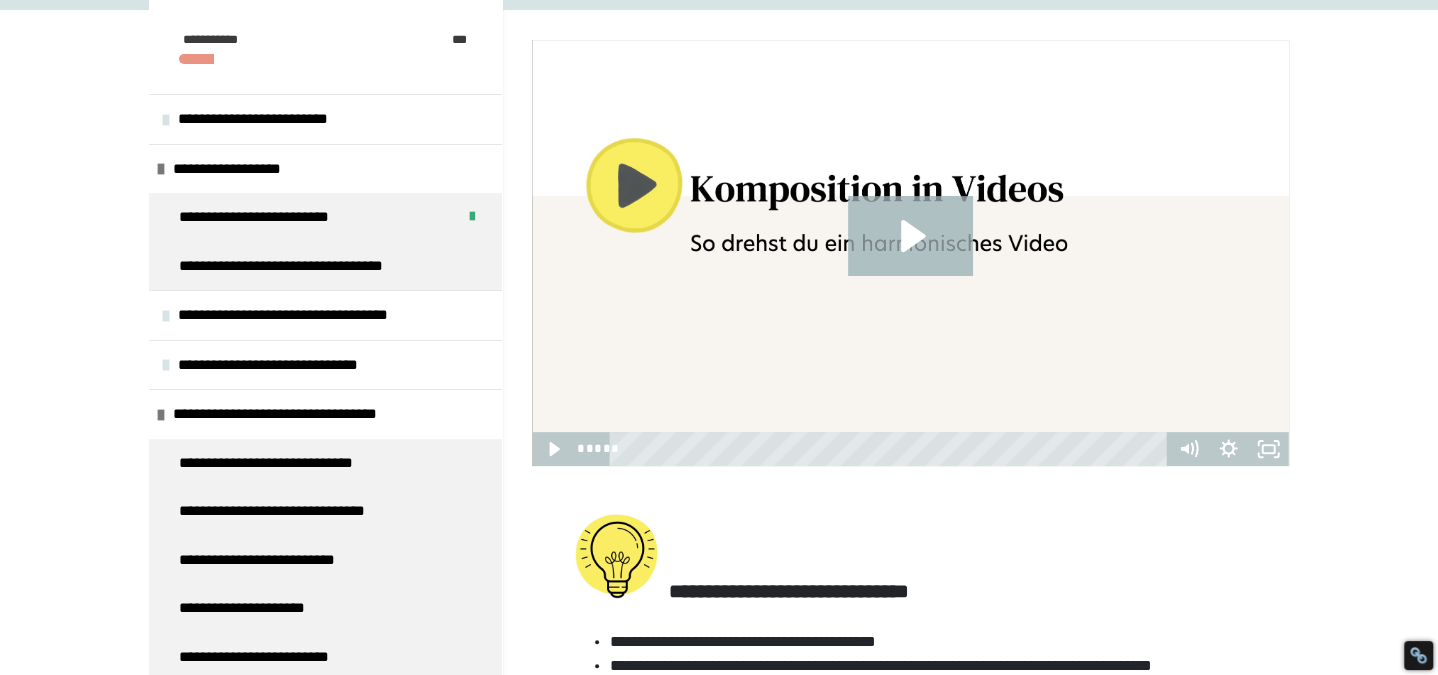scroll, scrollTop: 249, scrollLeft: 0, axis: vertical 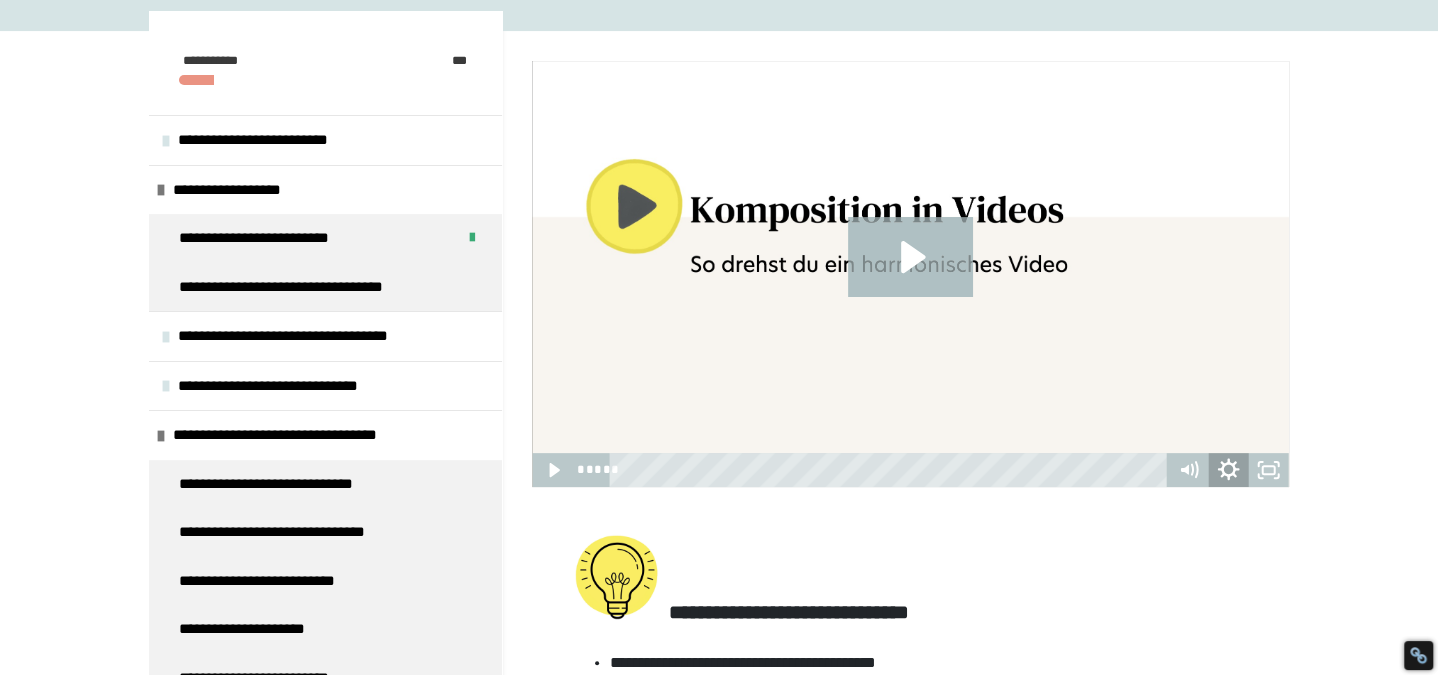 click 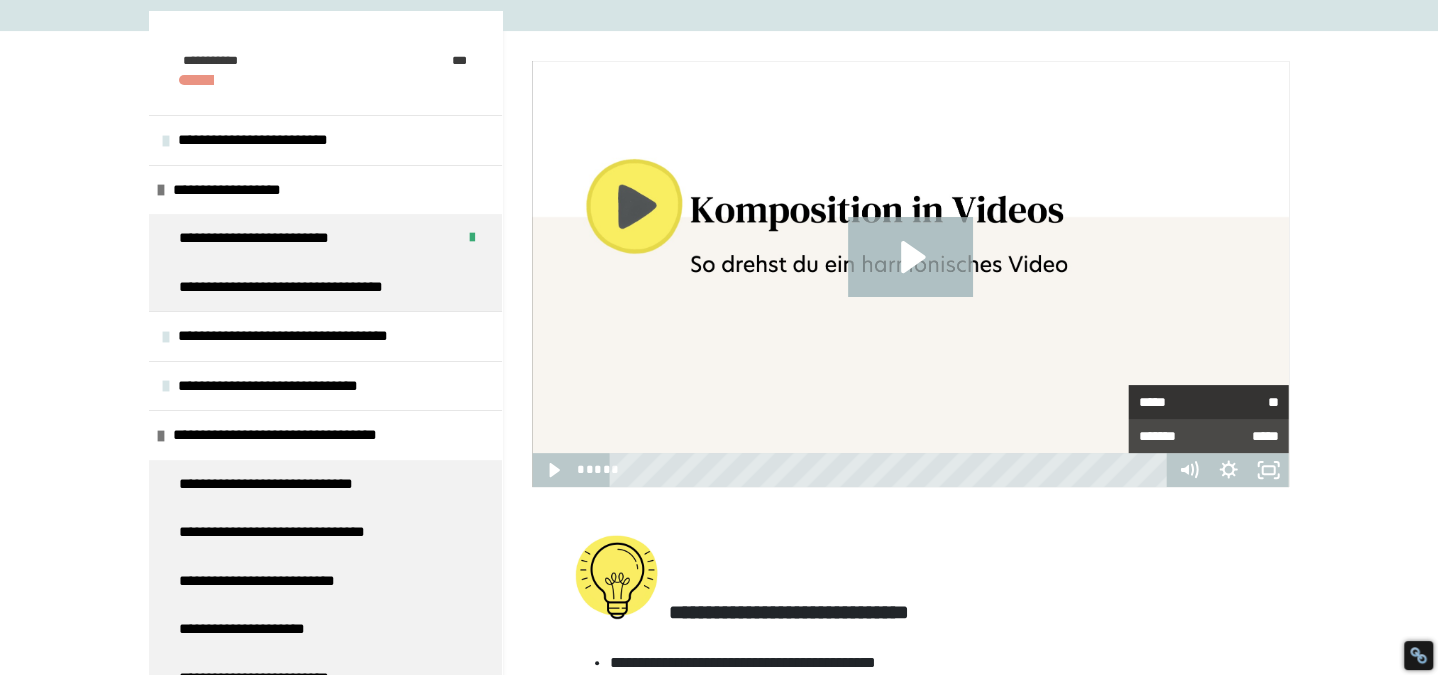 click on "*****" at bounding box center [1174, 402] 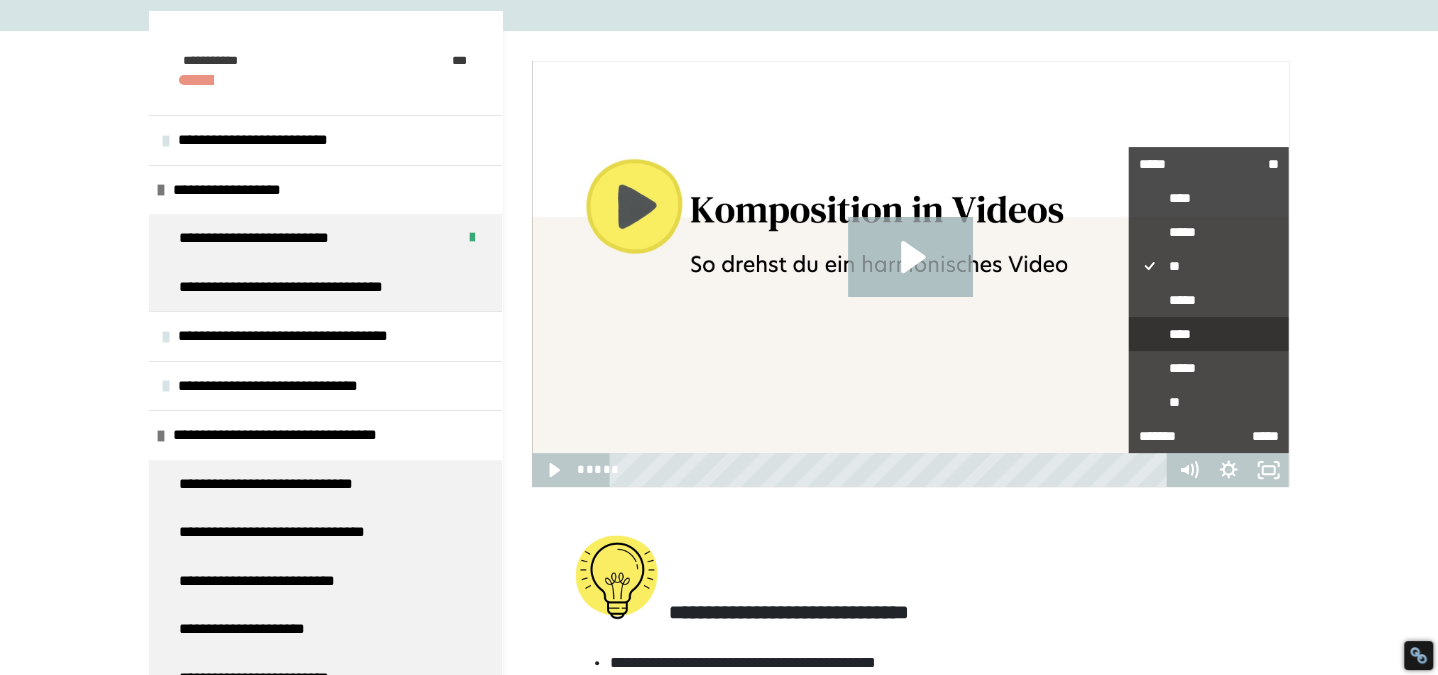 click on "****" at bounding box center (1209, 334) 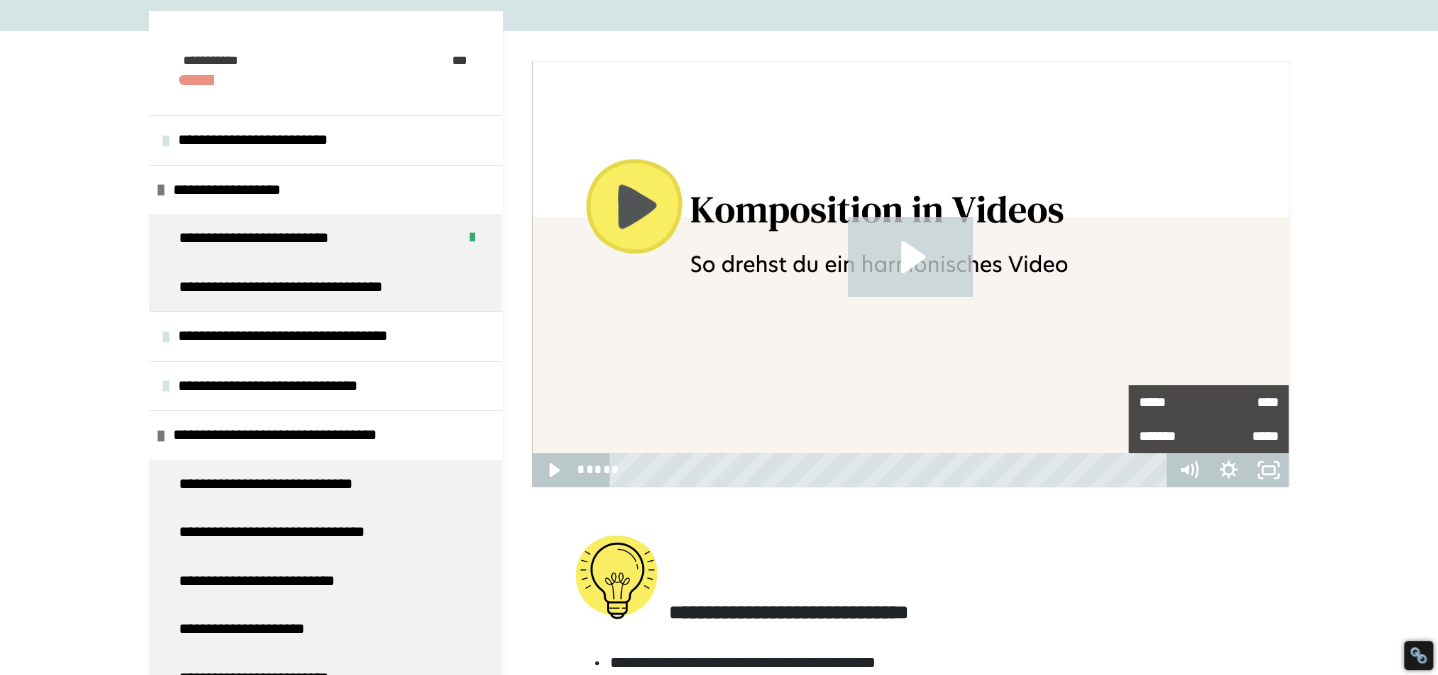 click 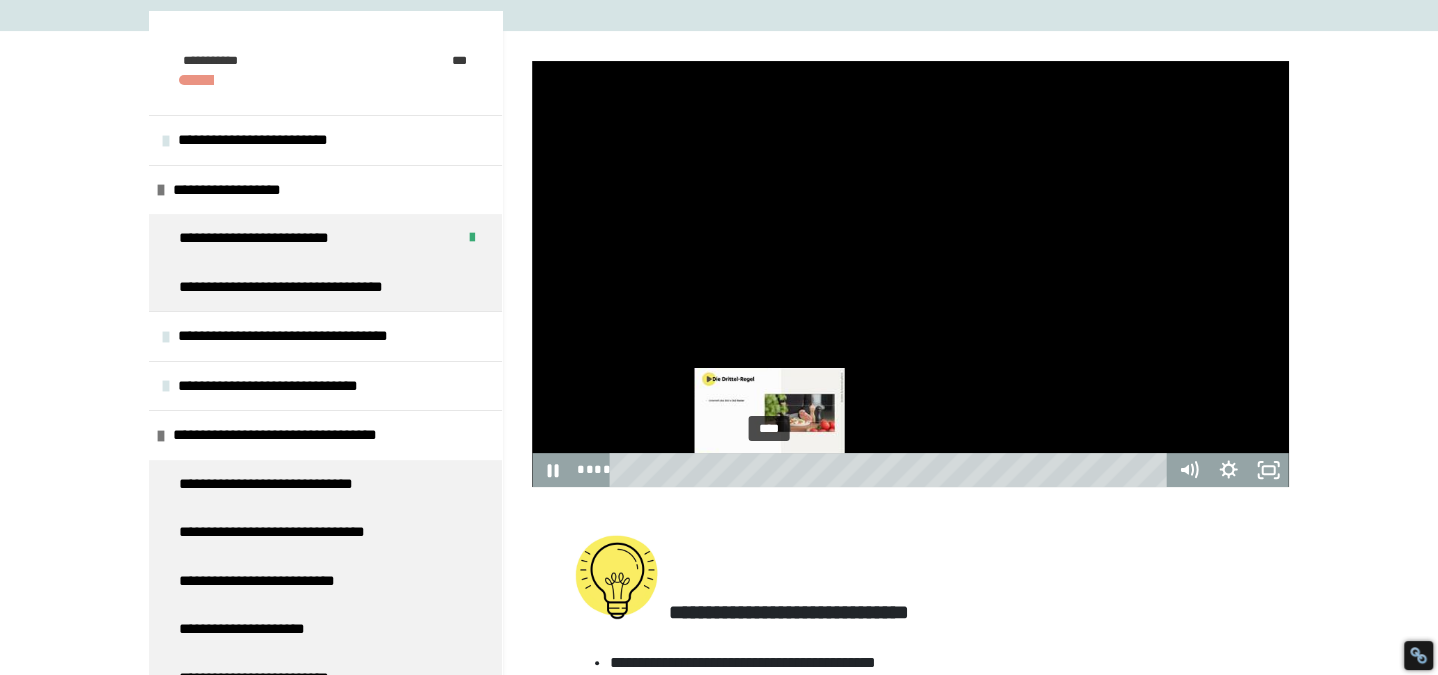 click on "****" at bounding box center (892, 470) 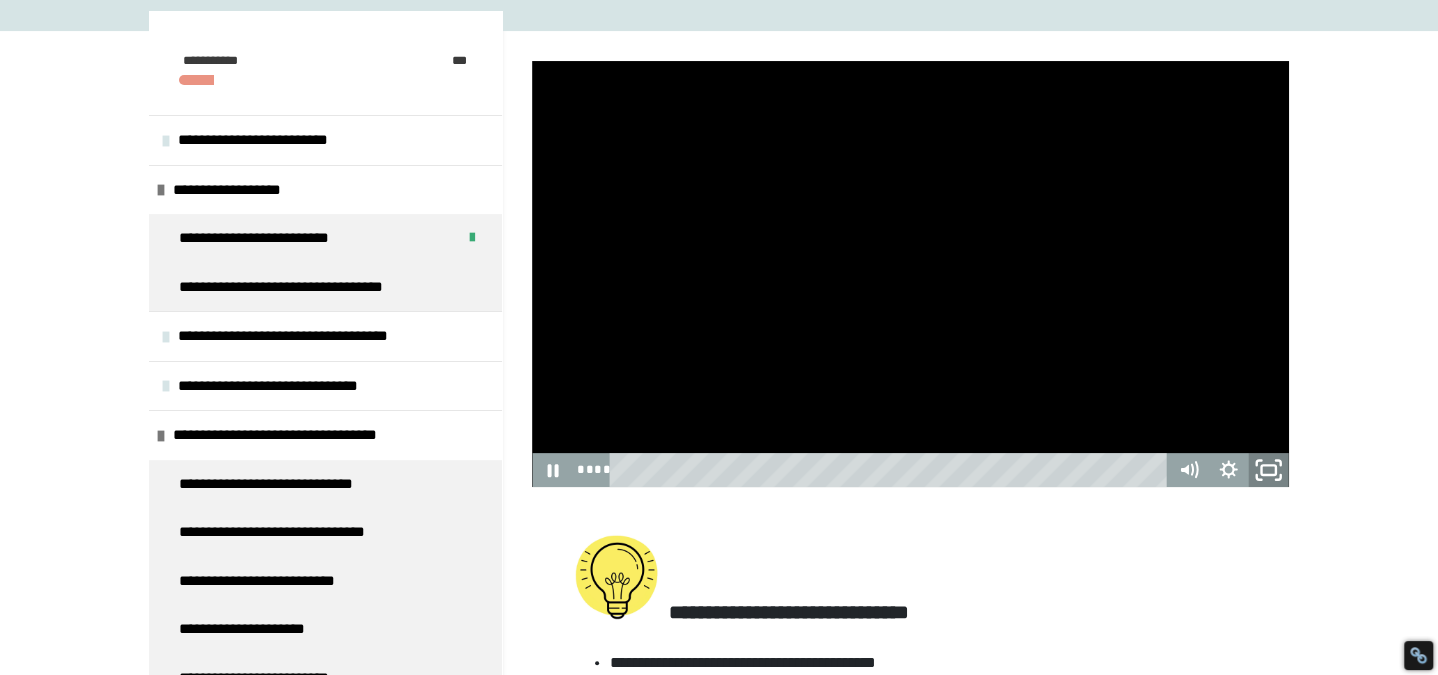 click 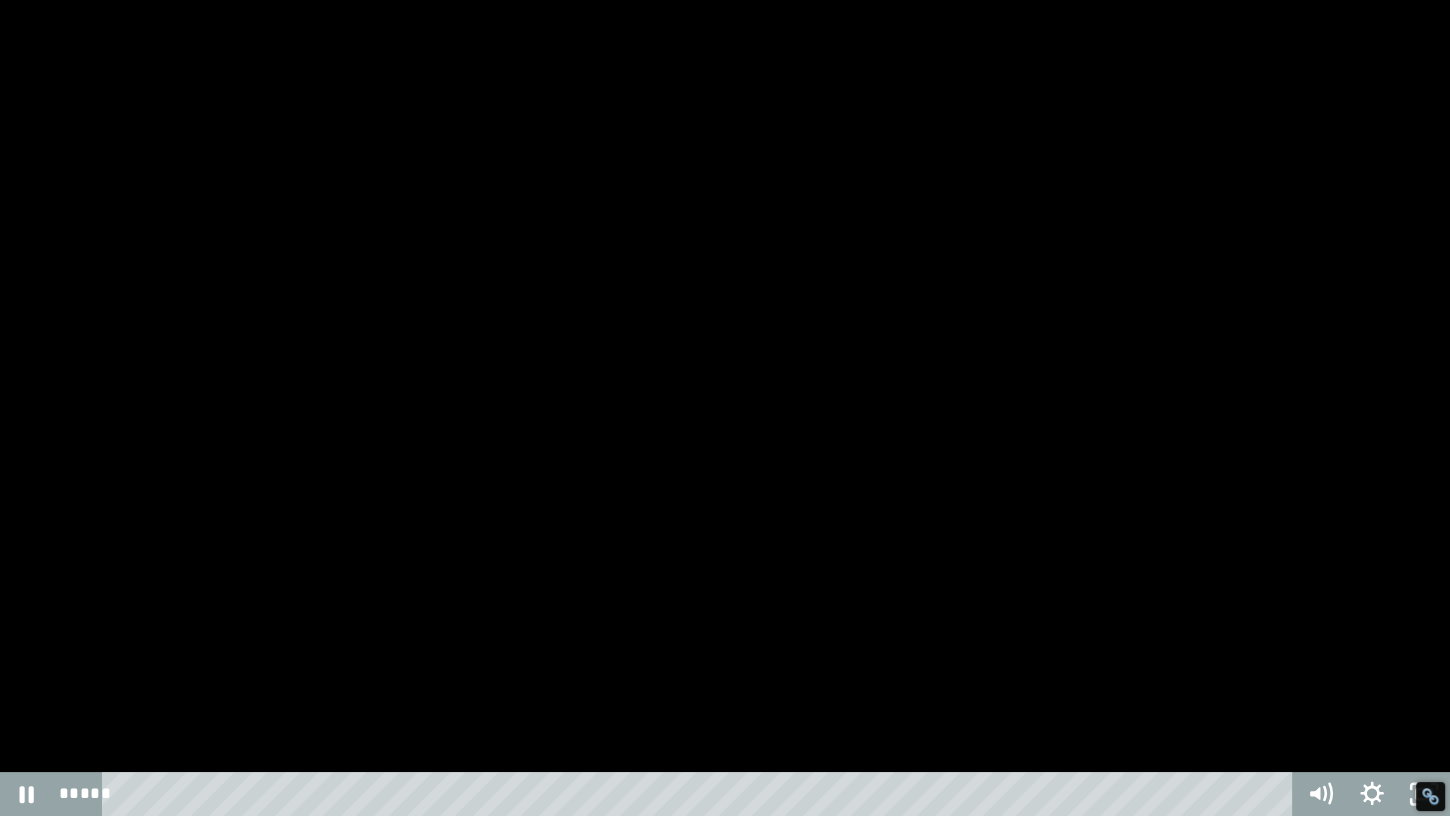 click at bounding box center [725, 408] 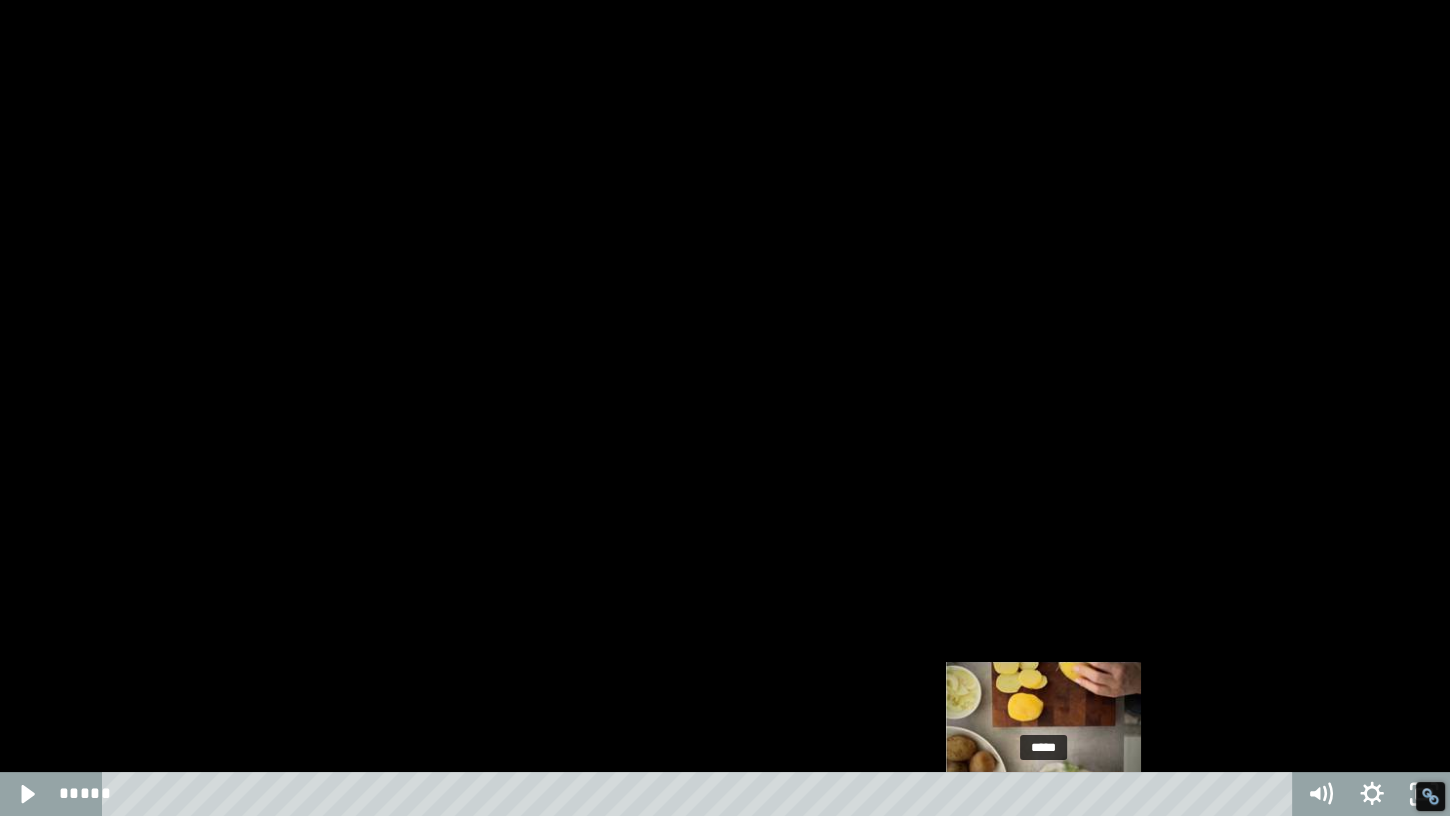 click on "*****" at bounding box center [701, 794] 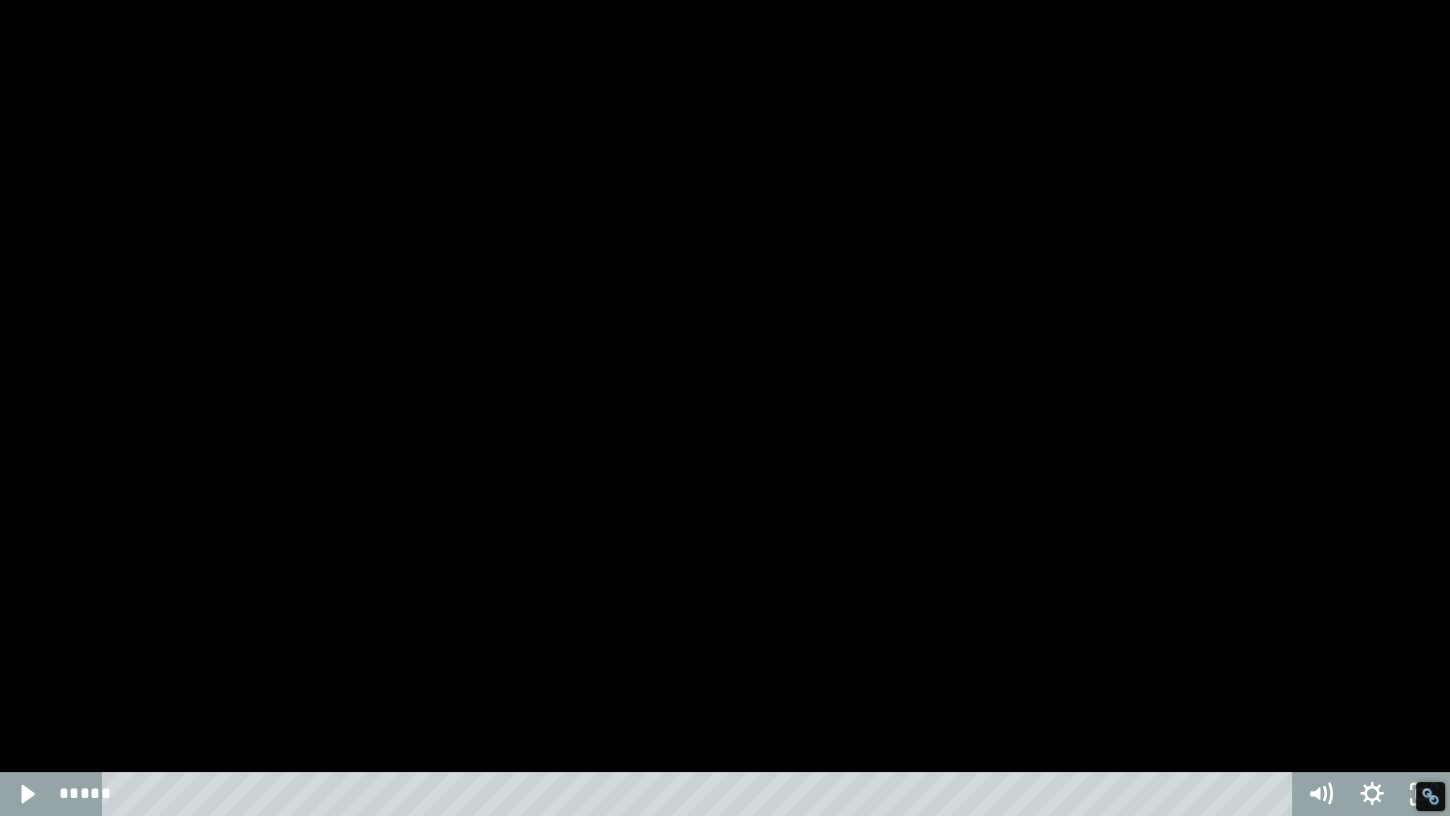 click at bounding box center [725, 408] 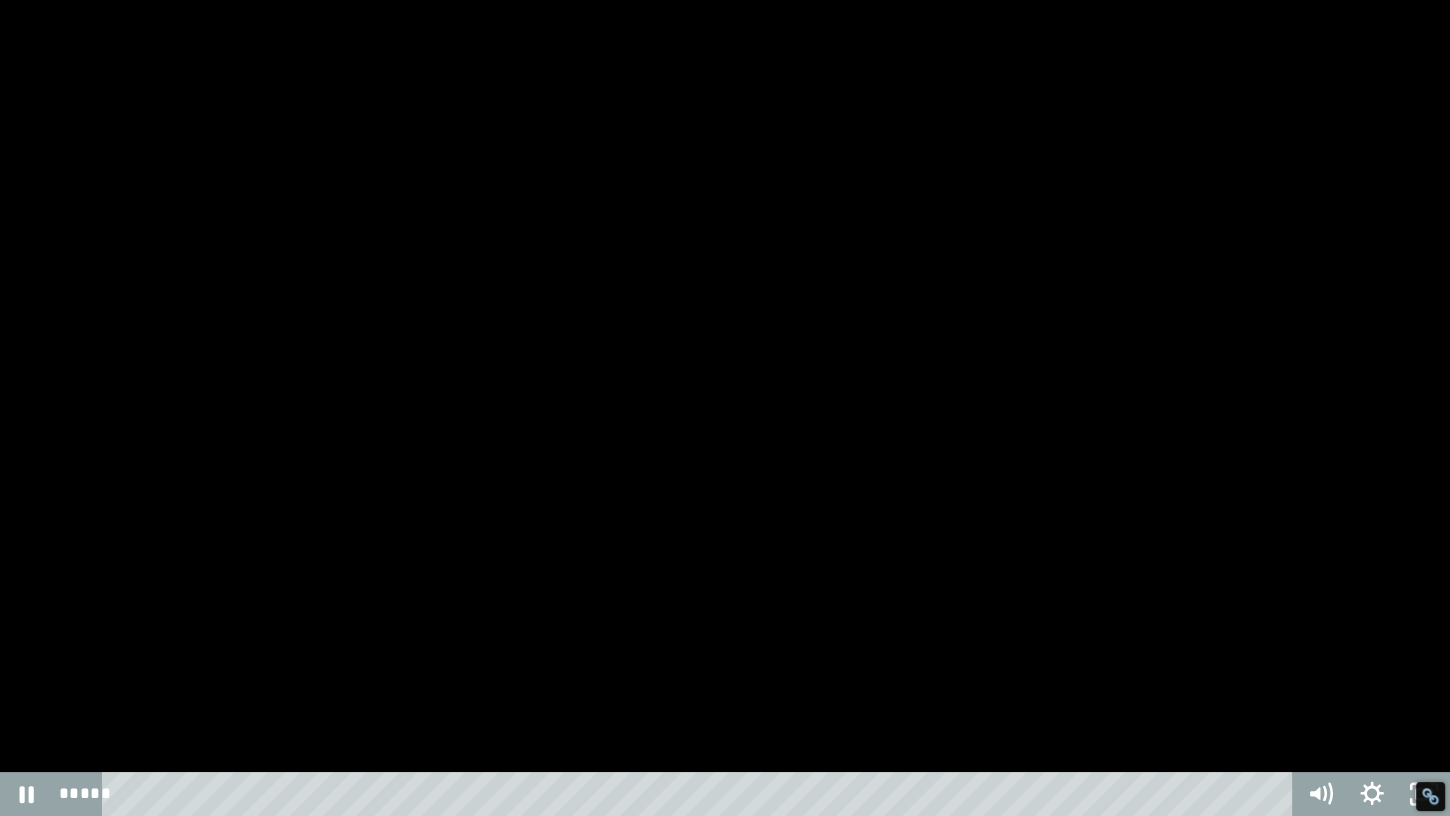 click at bounding box center [725, 408] 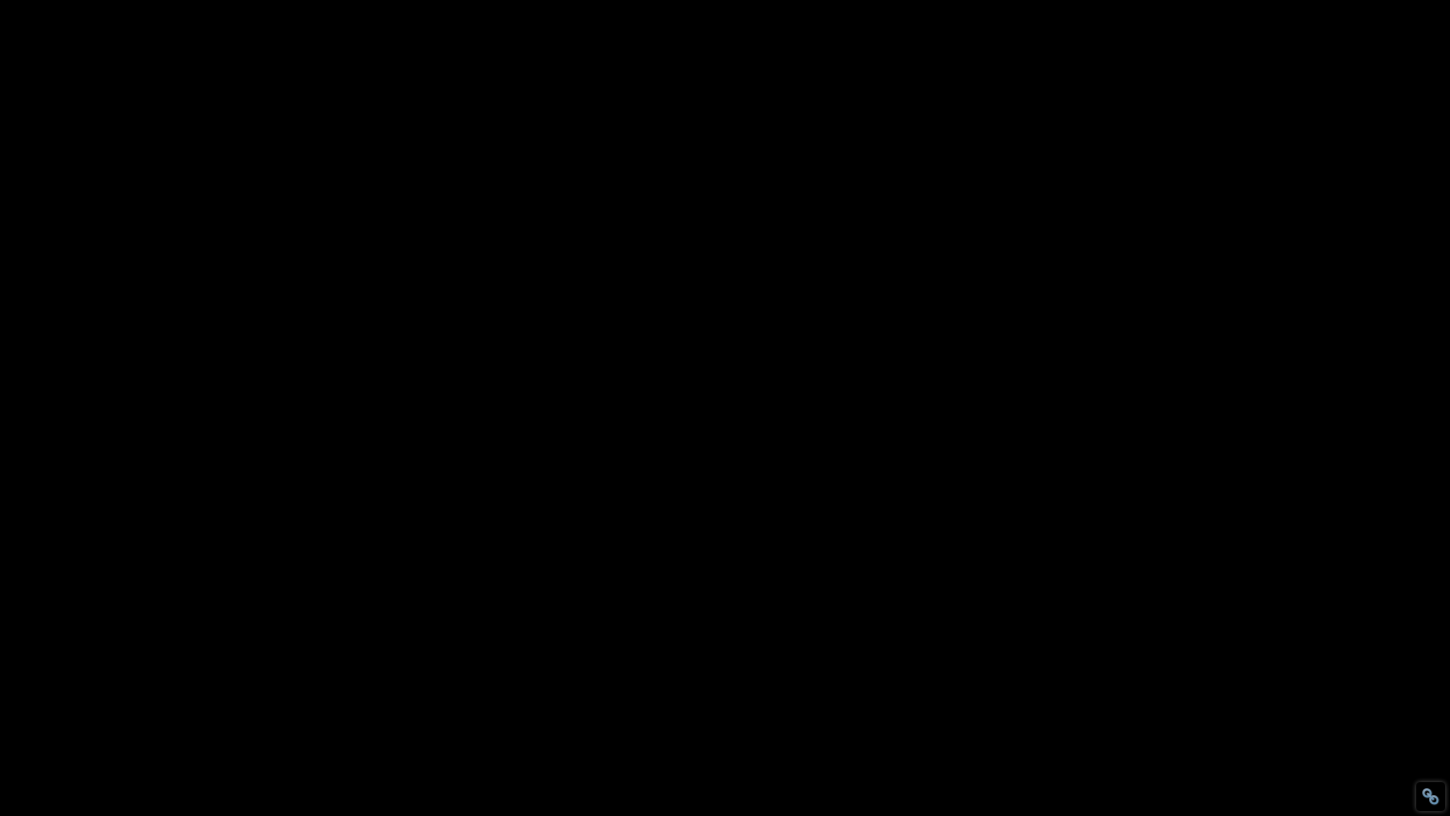 click at bounding box center [725, 408] 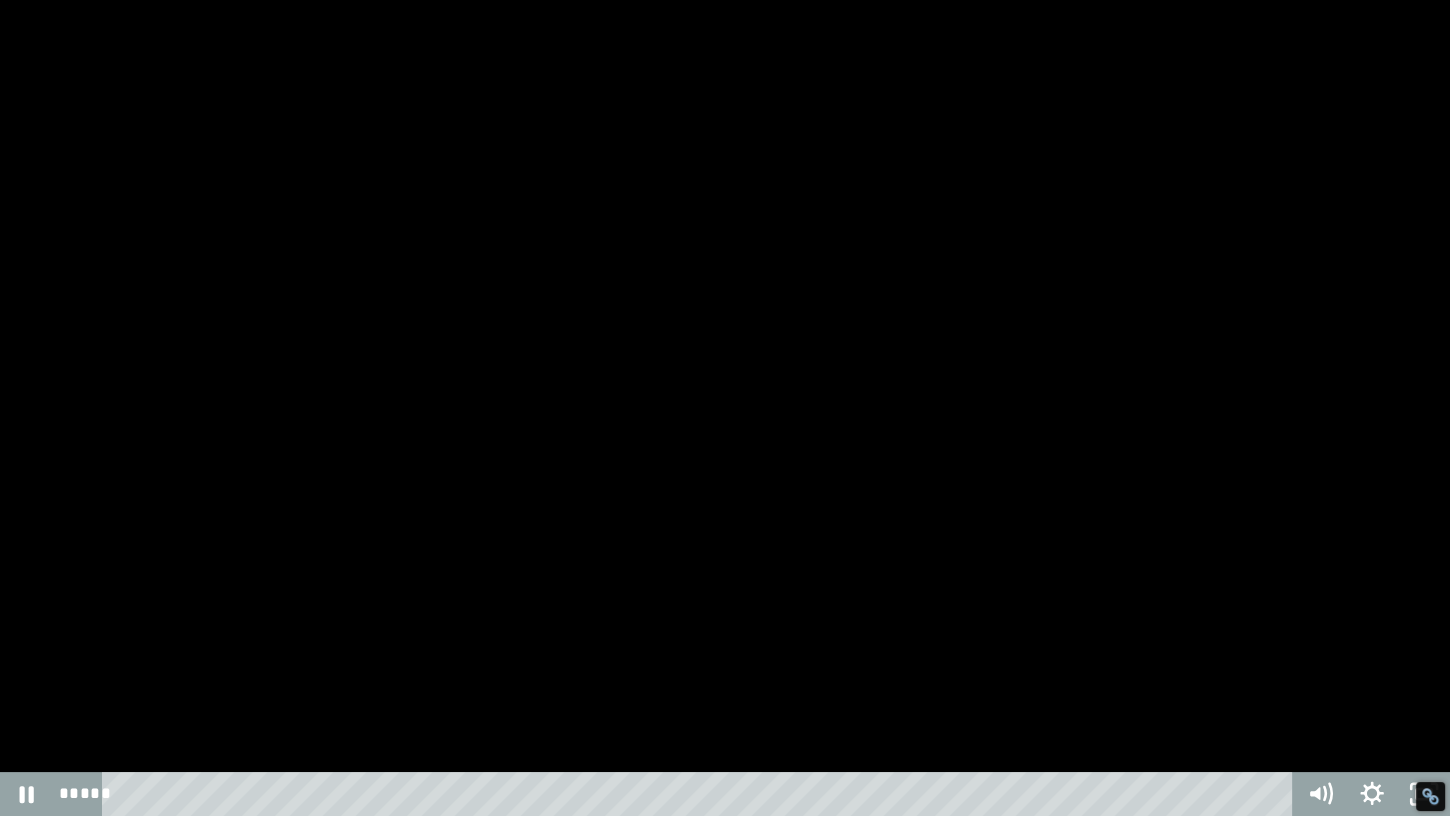click at bounding box center (725, 408) 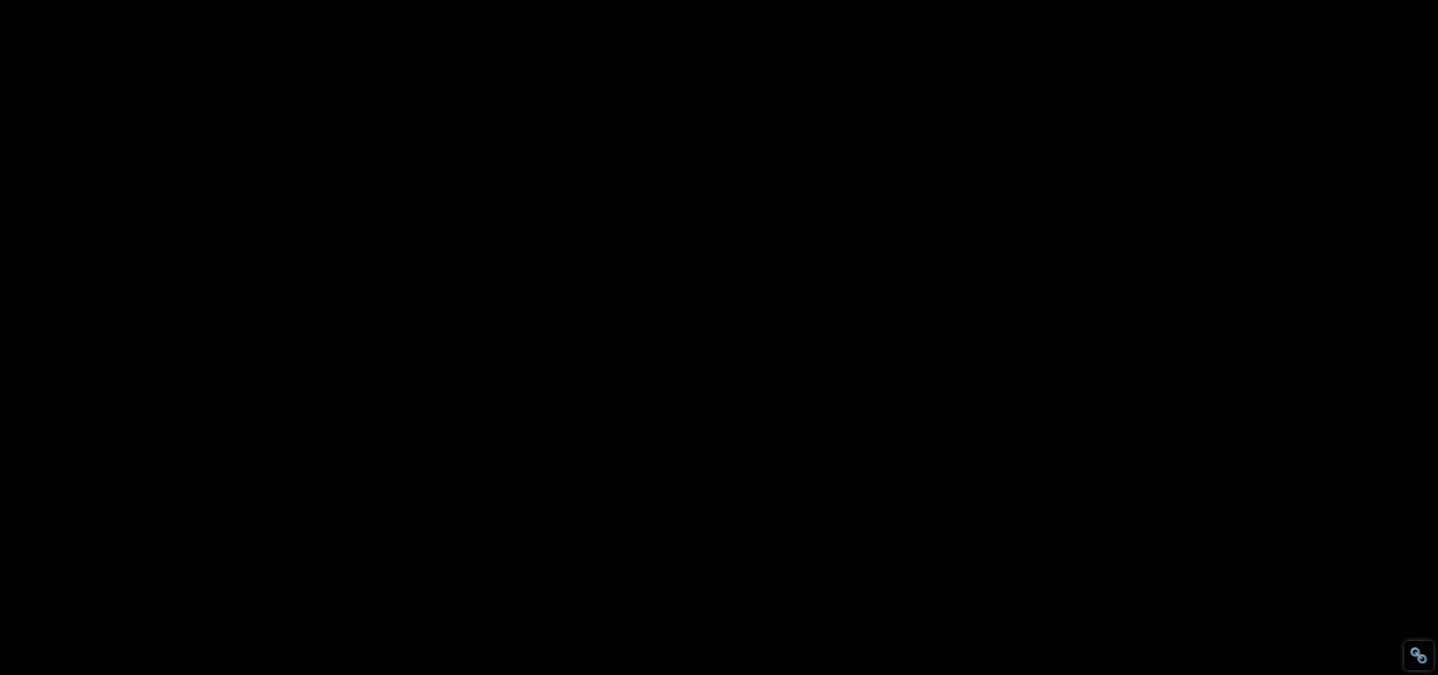 scroll, scrollTop: 949, scrollLeft: 0, axis: vertical 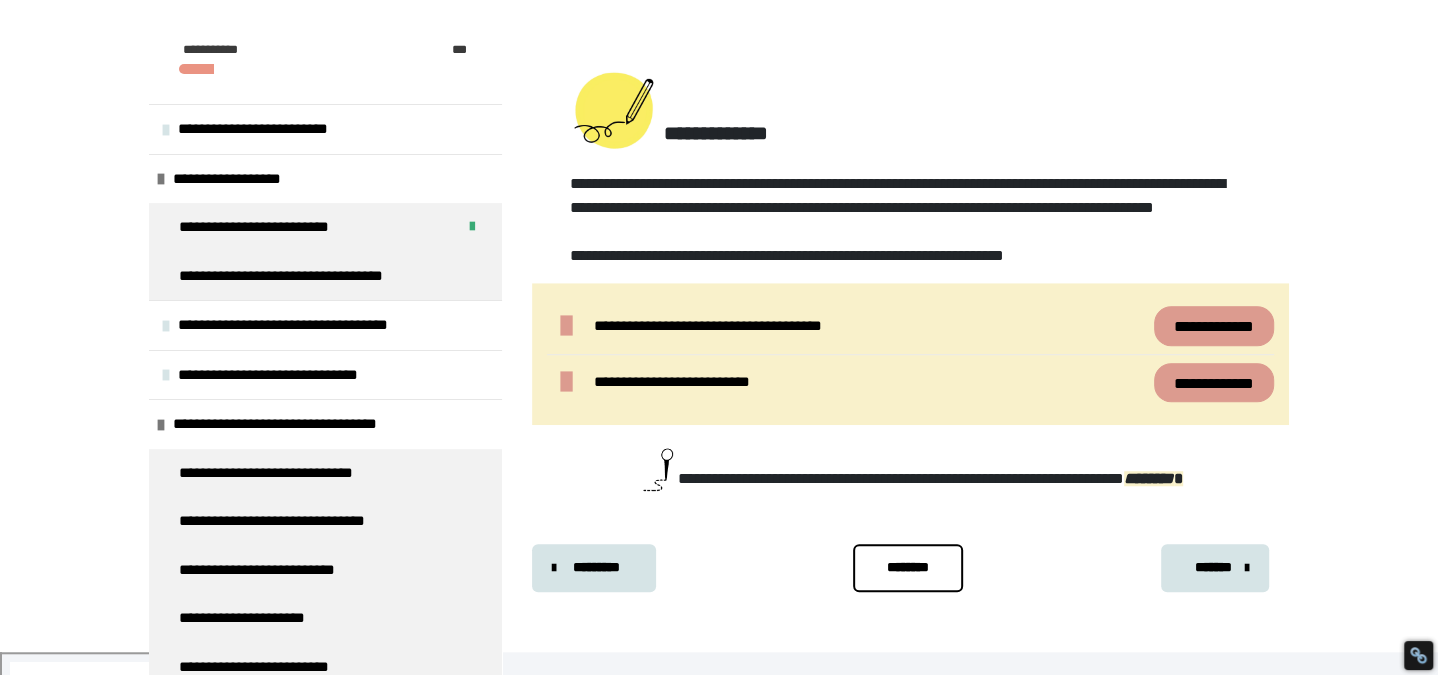click on "*******" at bounding box center (1213, 567) 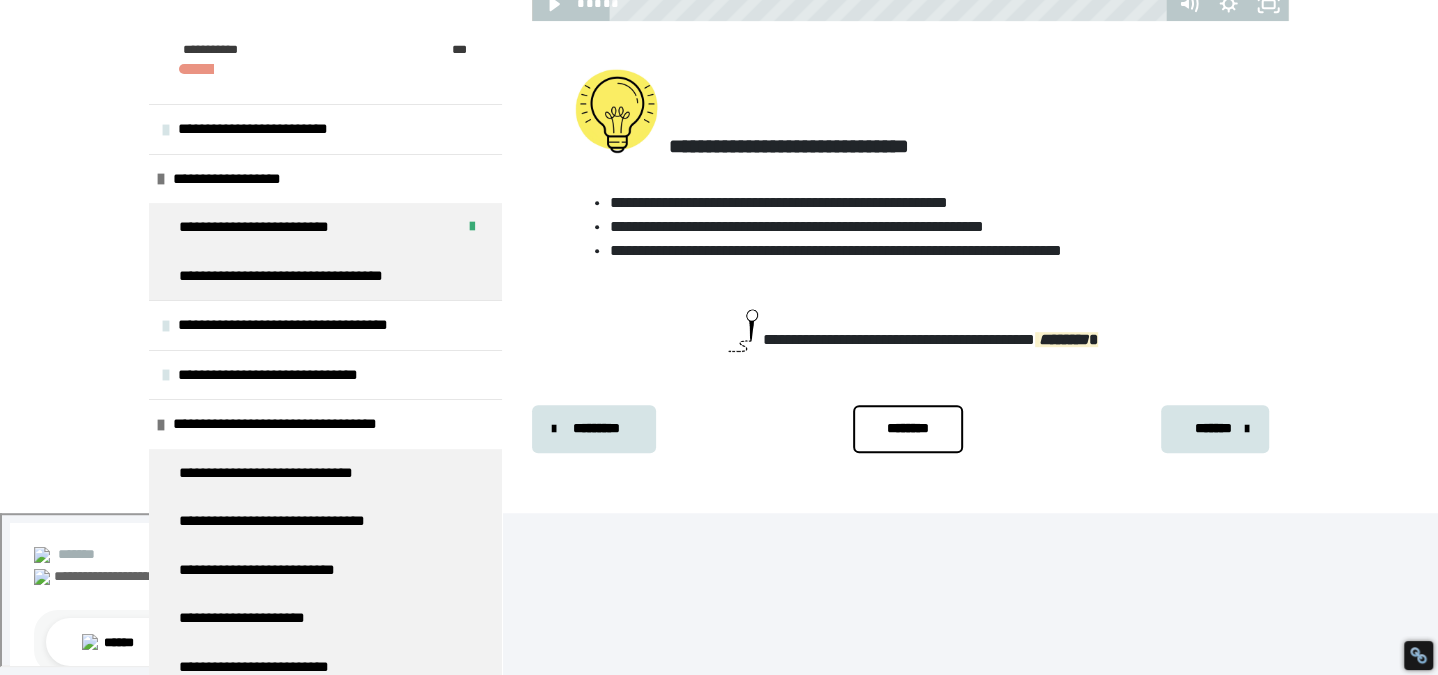 scroll, scrollTop: 339, scrollLeft: 0, axis: vertical 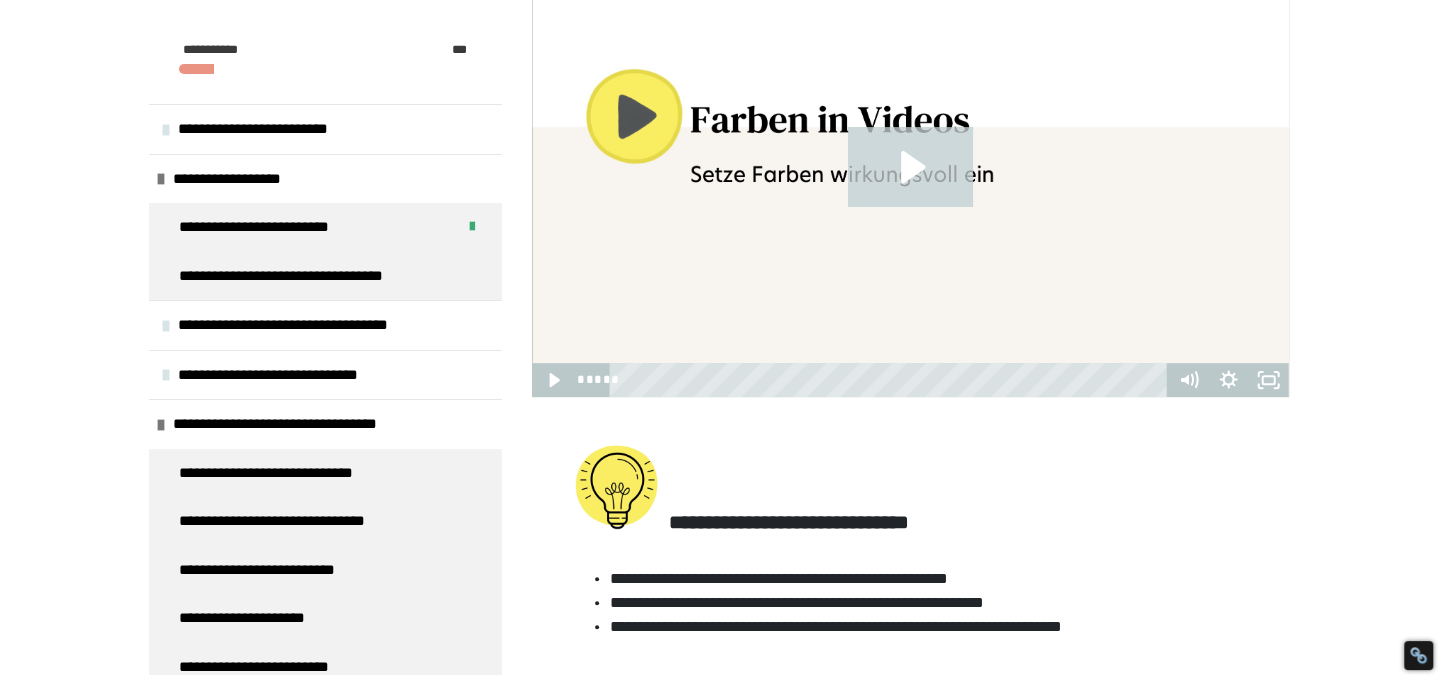click 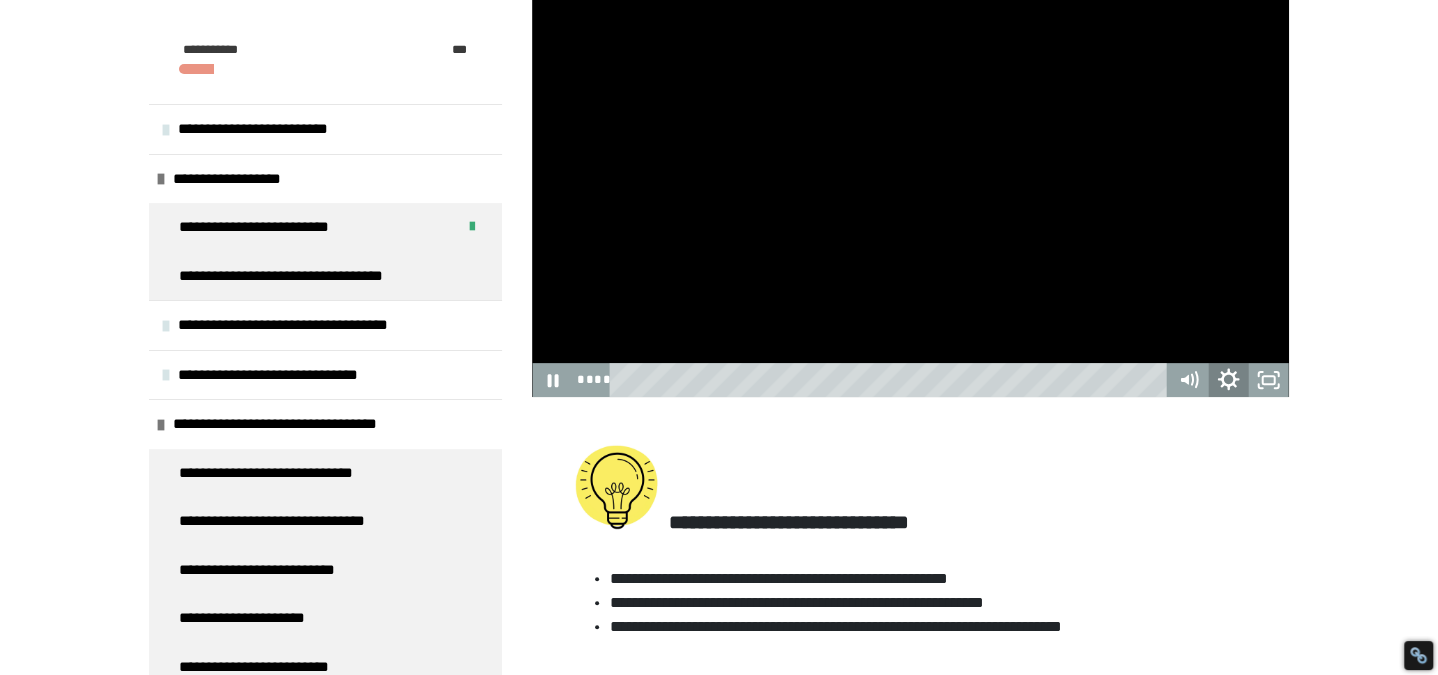 click 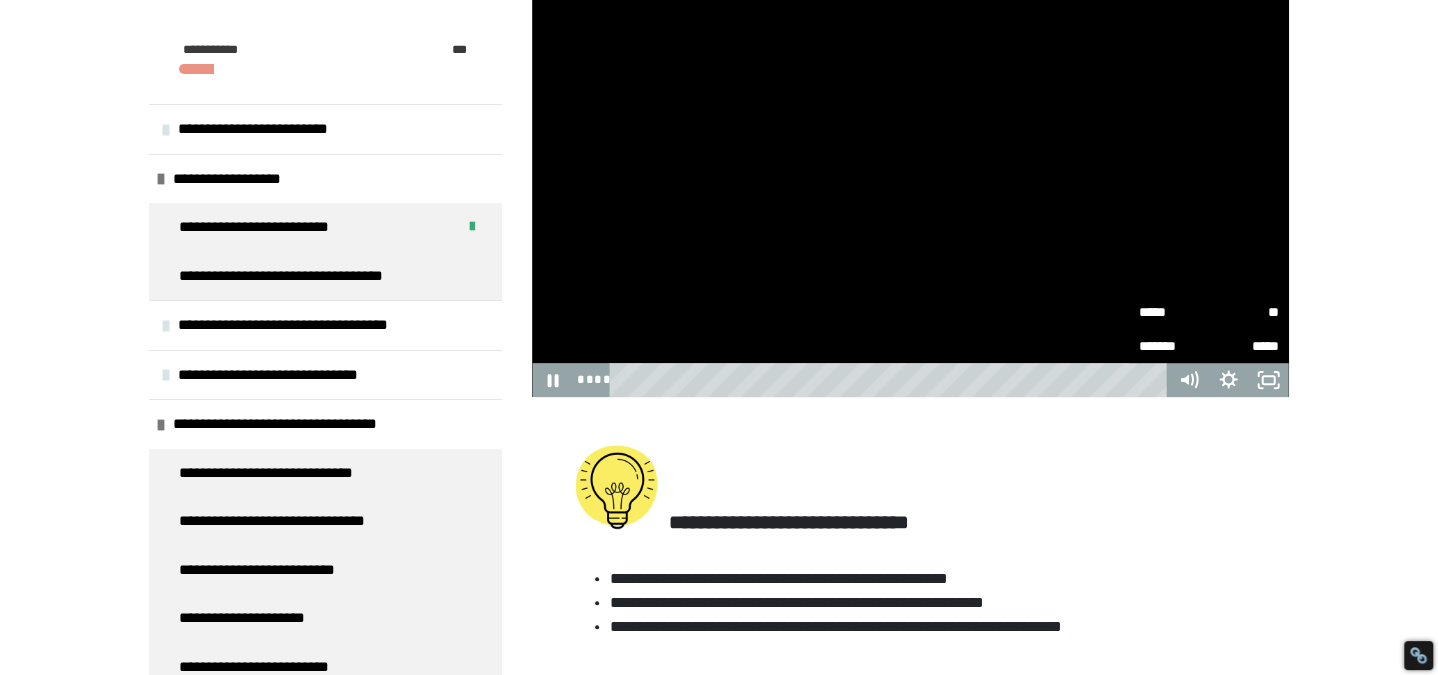 click on "**" at bounding box center (1244, 312) 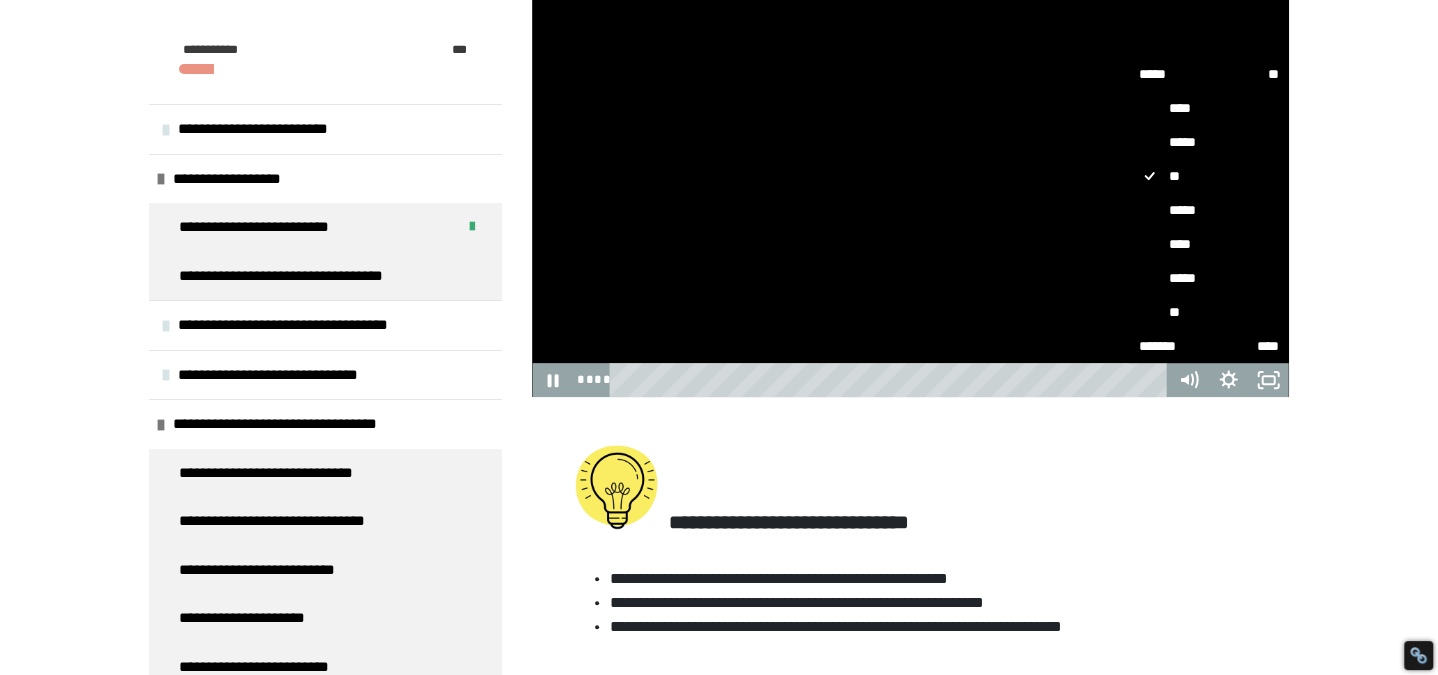 click on "****" at bounding box center (1209, 244) 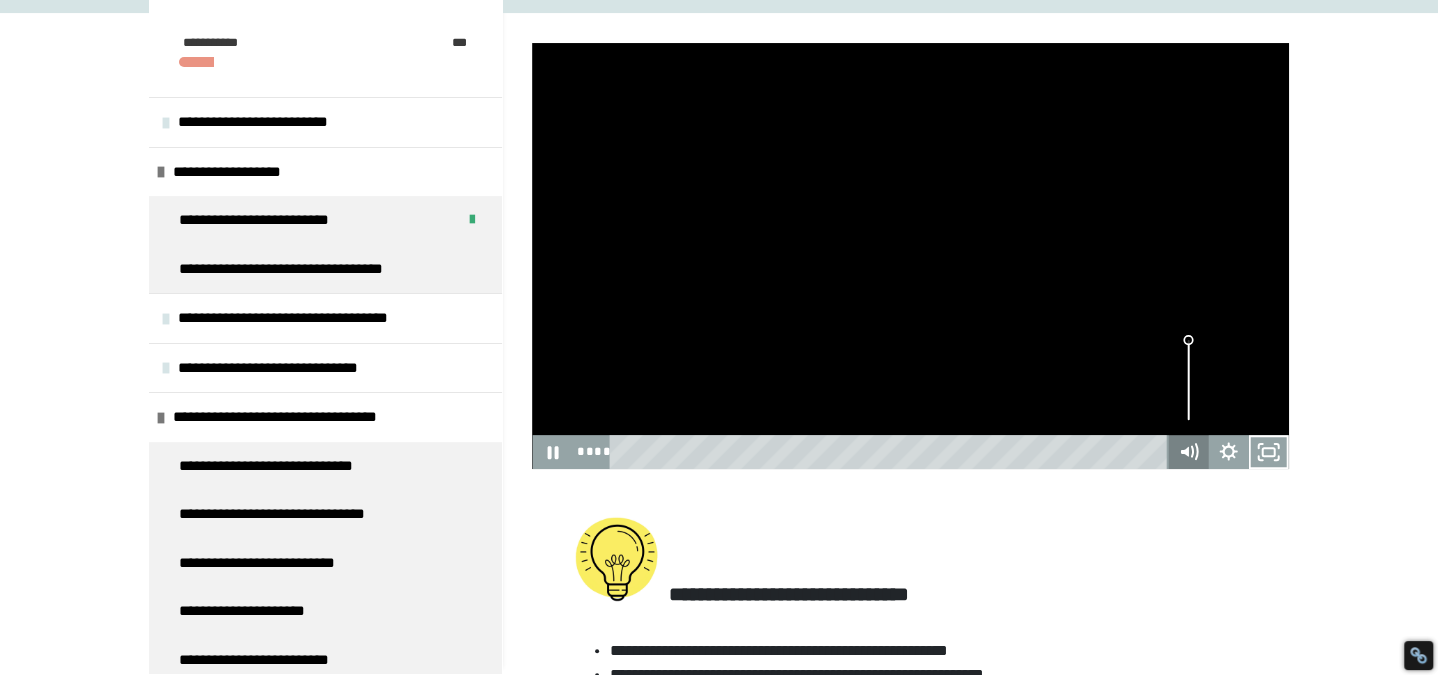 scroll, scrollTop: 238, scrollLeft: 0, axis: vertical 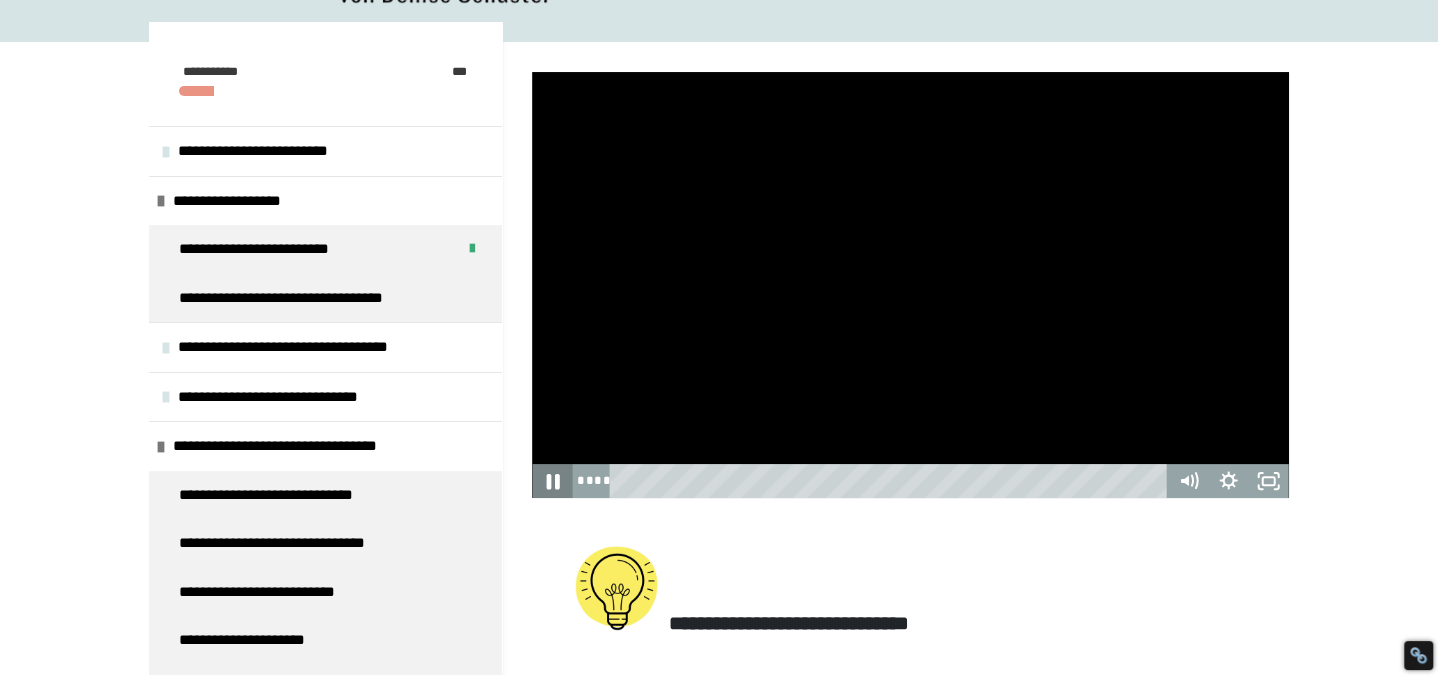 click 